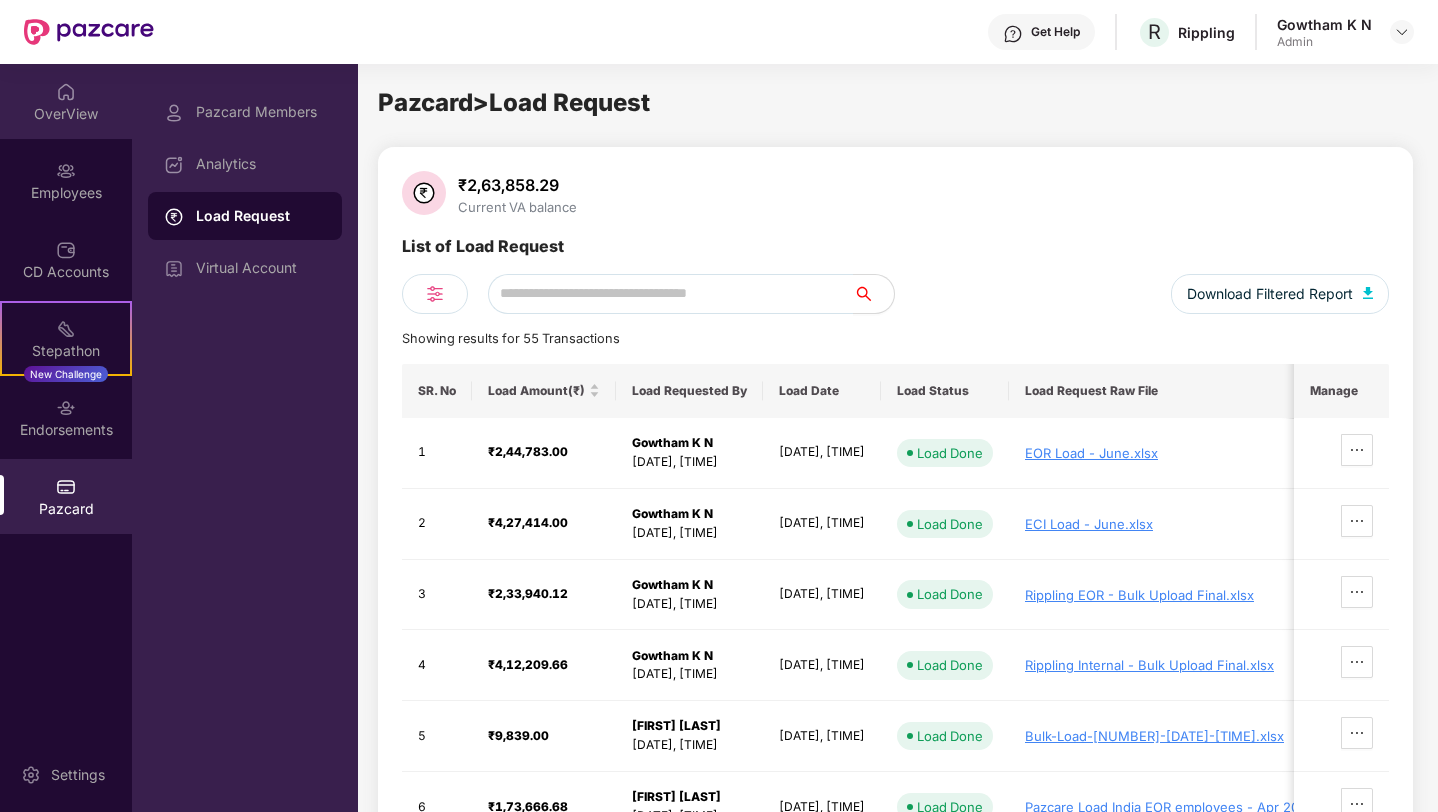 scroll, scrollTop: 0, scrollLeft: 0, axis: both 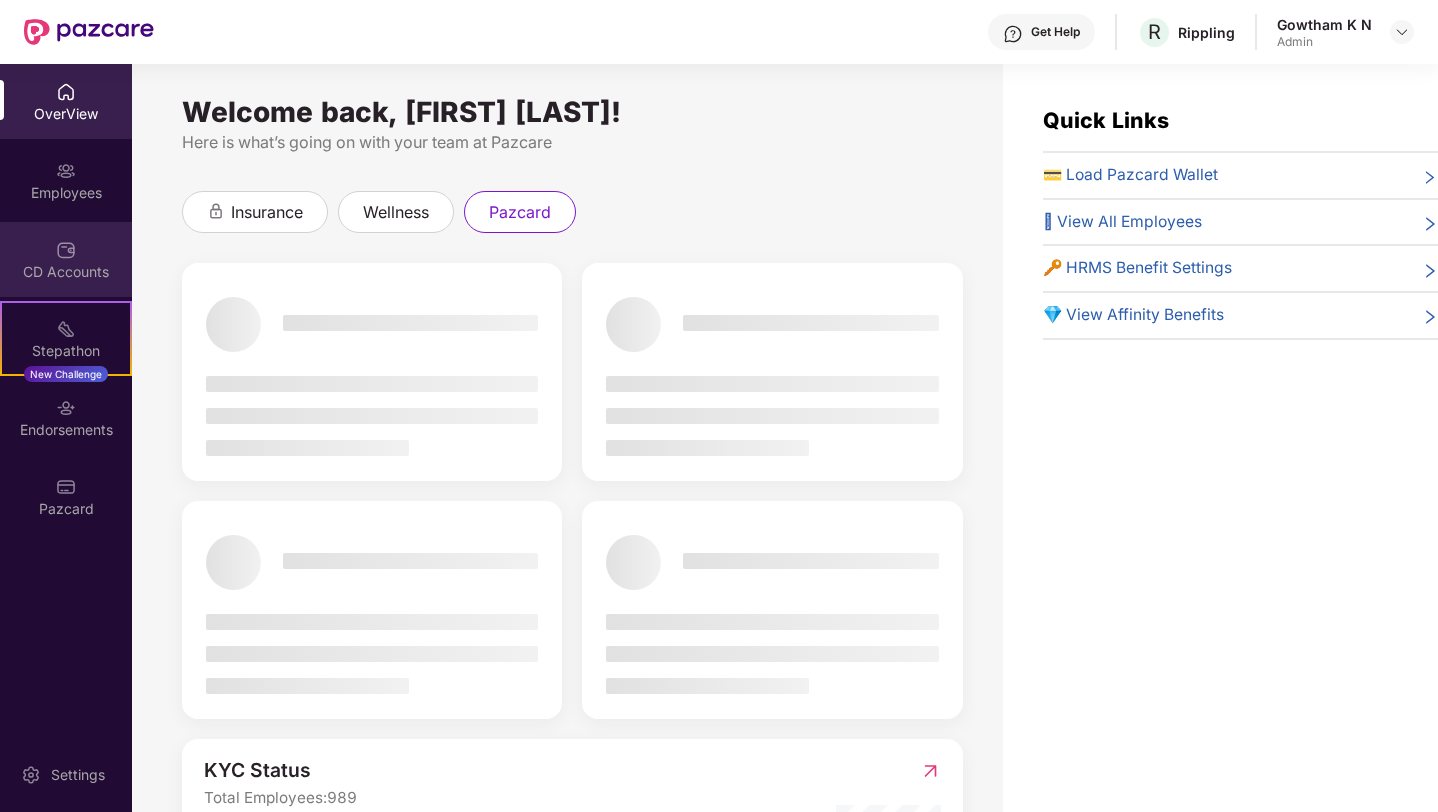 click on "CD Accounts" at bounding box center [66, 272] 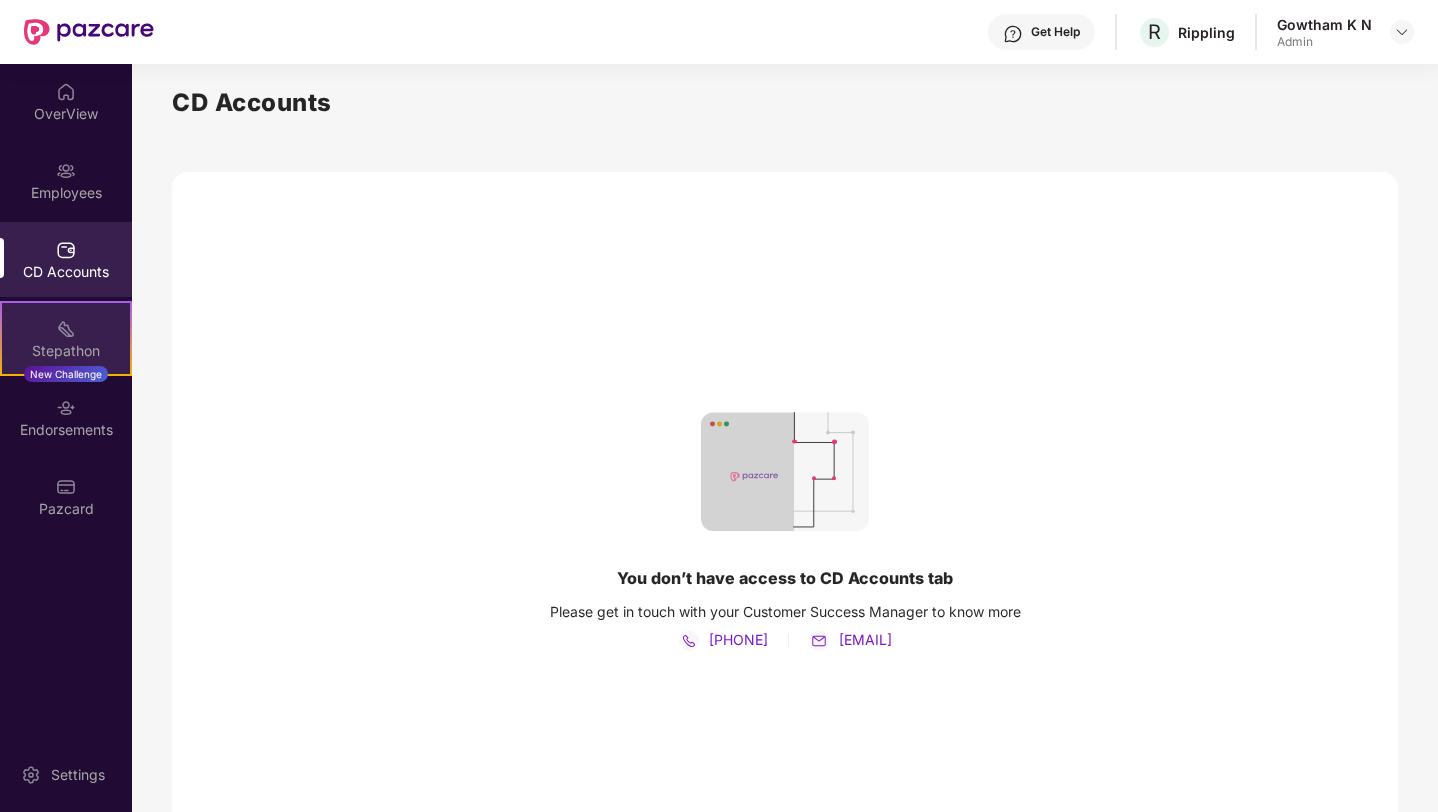 click on "Stepathon" at bounding box center (66, 351) 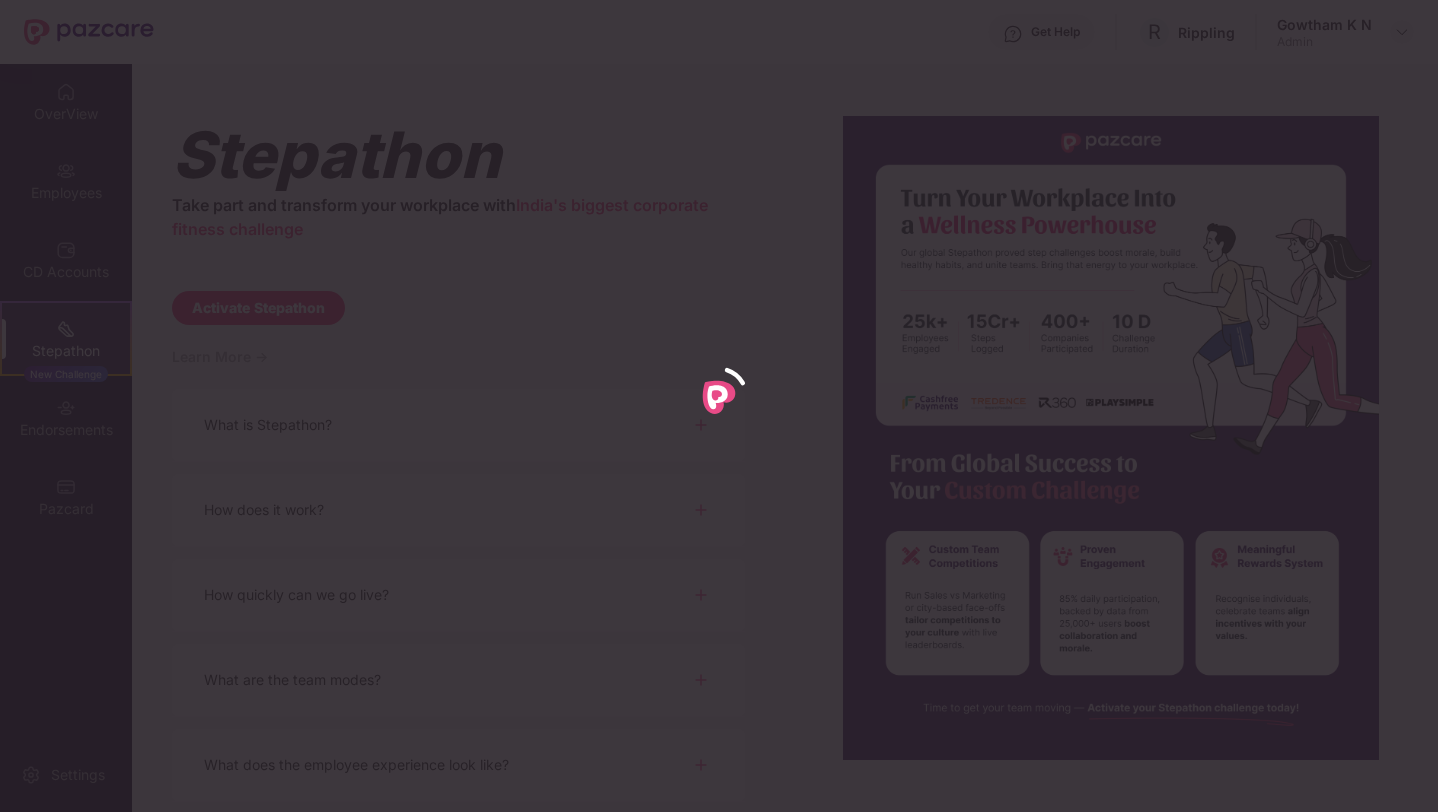 click at bounding box center (719, 406) 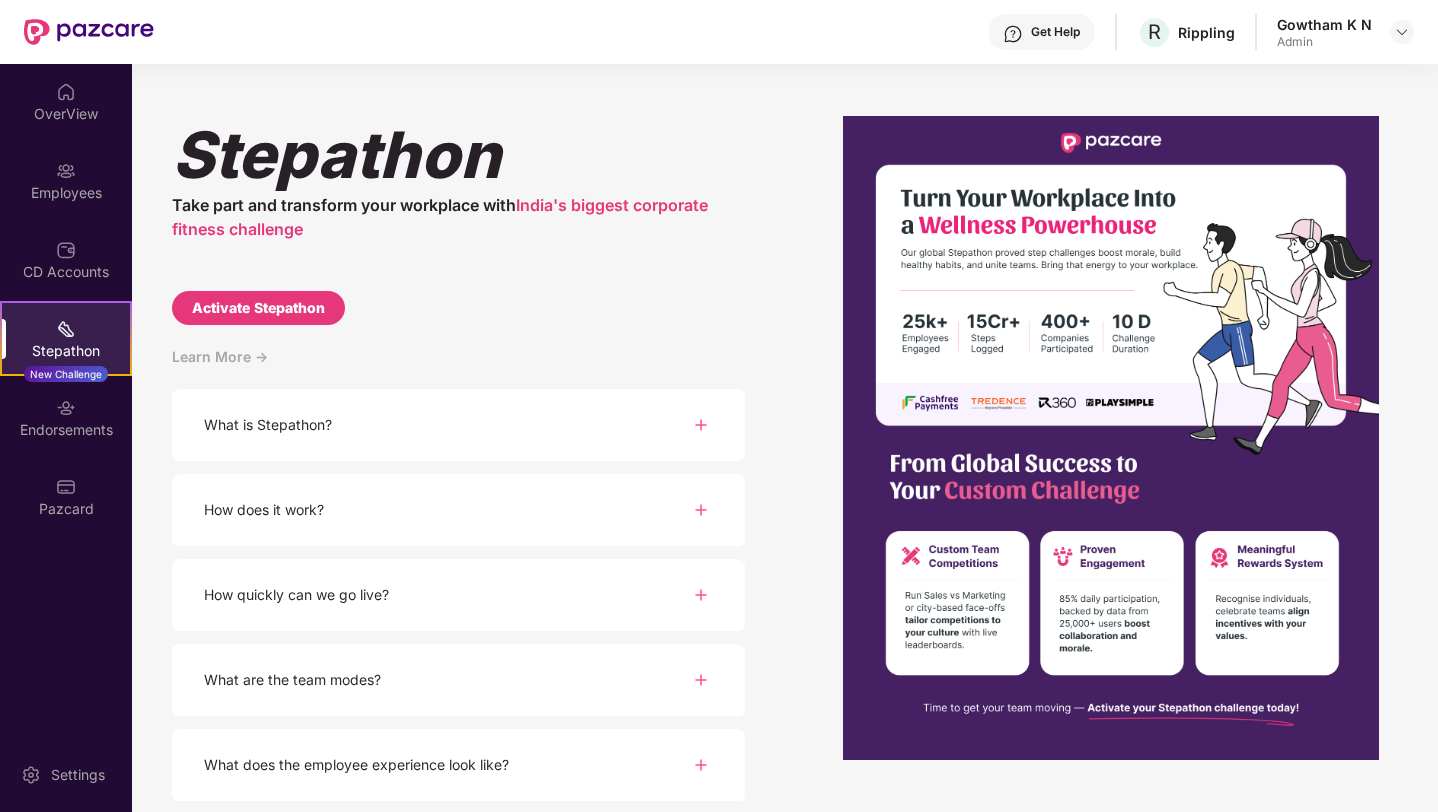 click on "Employees" at bounding box center [66, 180] 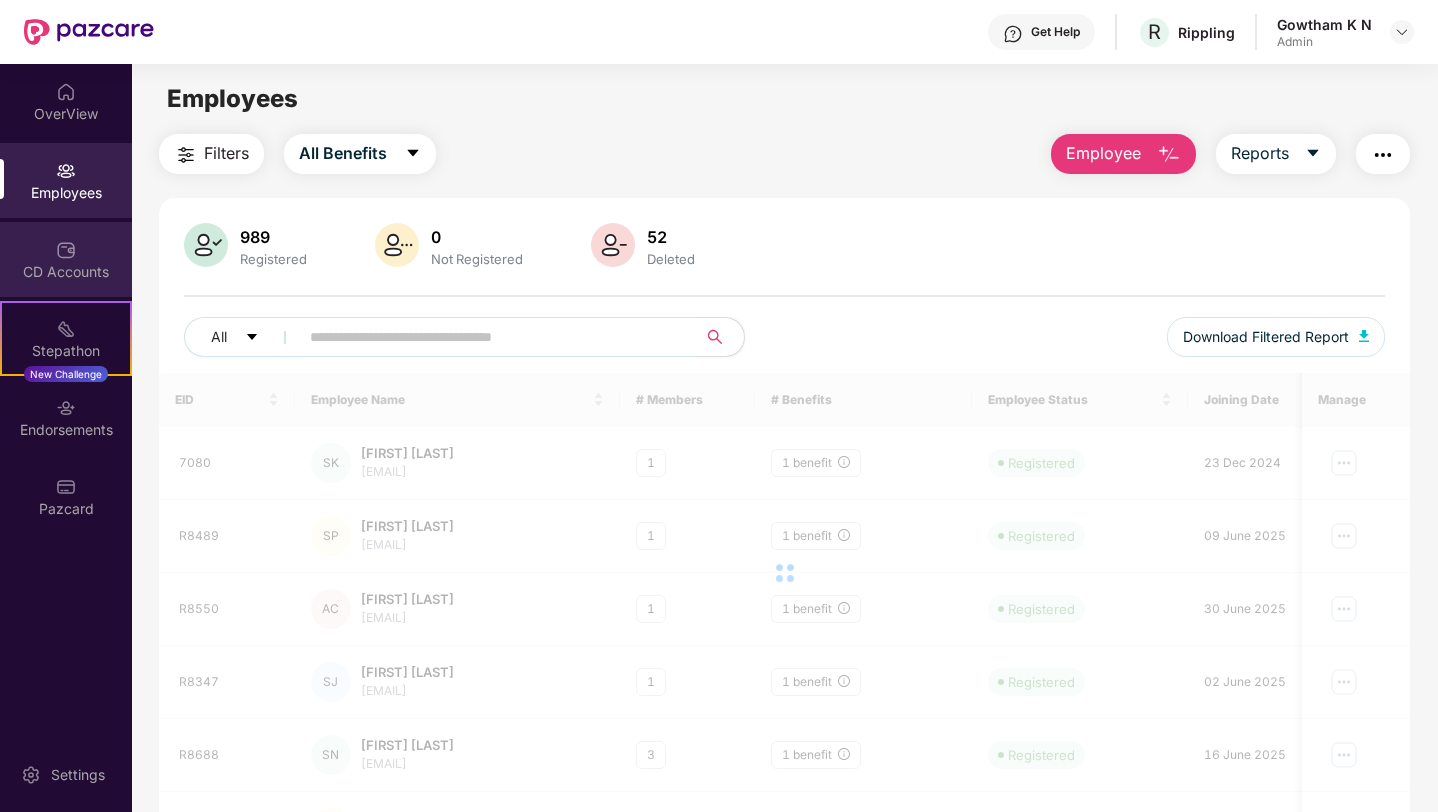 click on "CD Accounts" at bounding box center (66, 272) 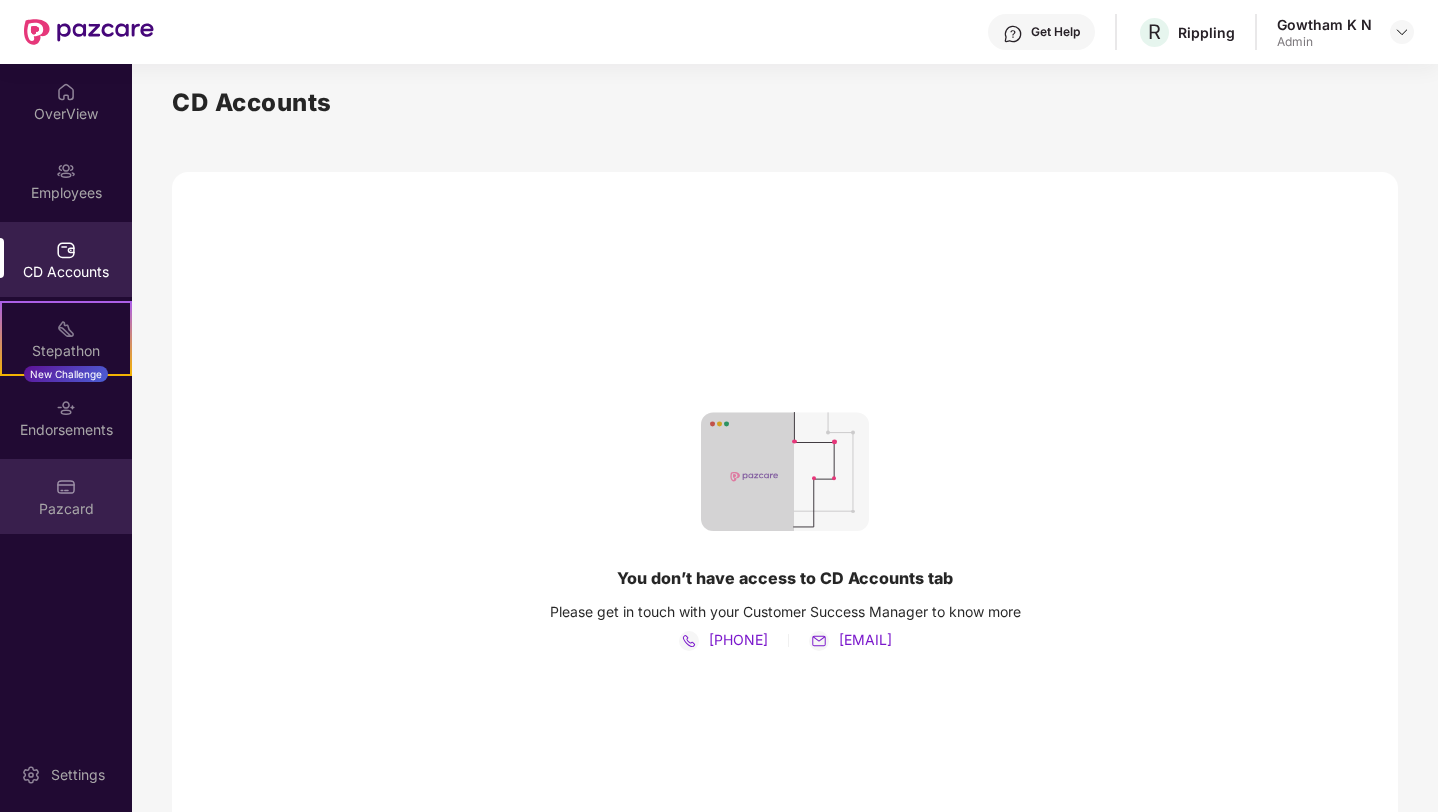 click on "Pazcard" at bounding box center (66, 509) 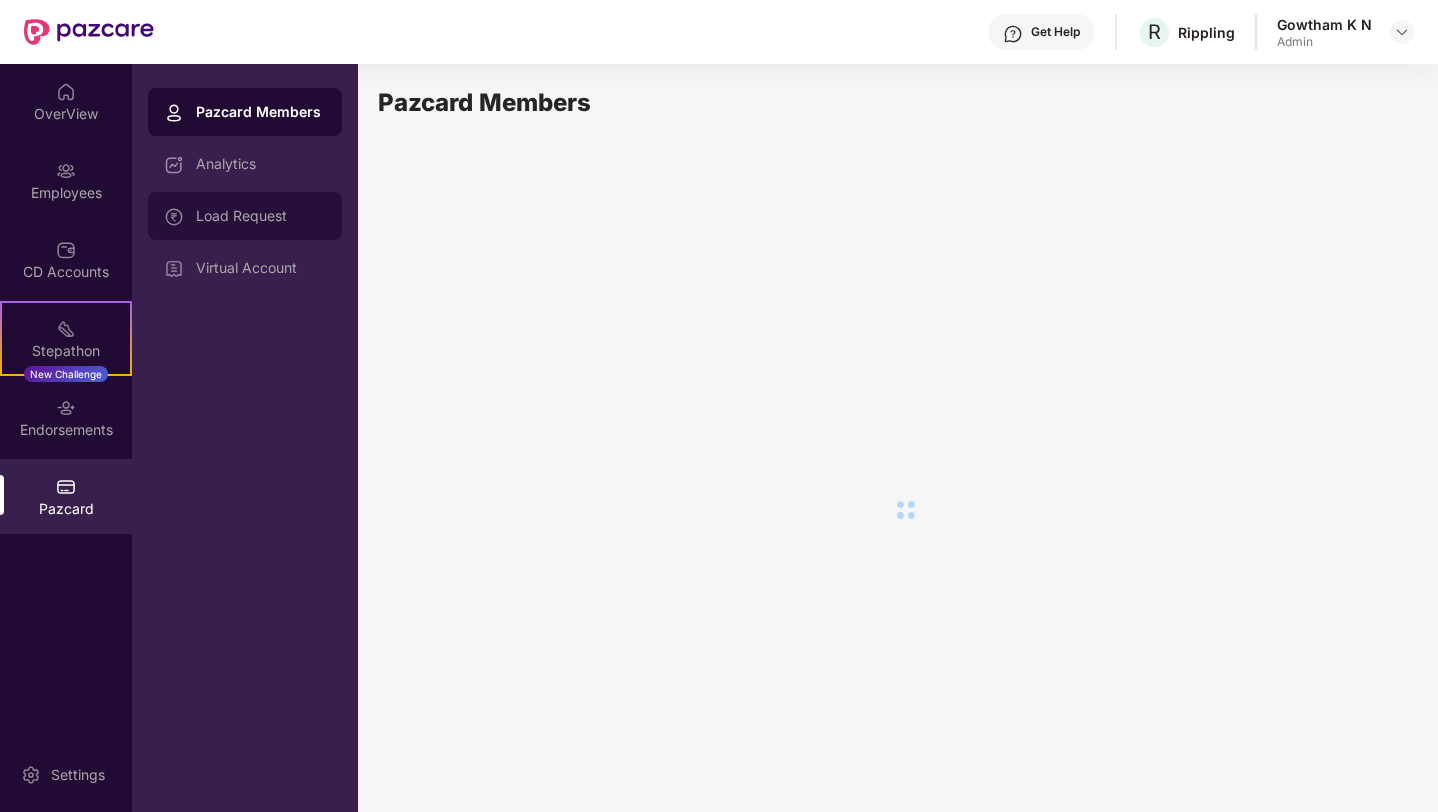 click on "Load Request" at bounding box center (245, 216) 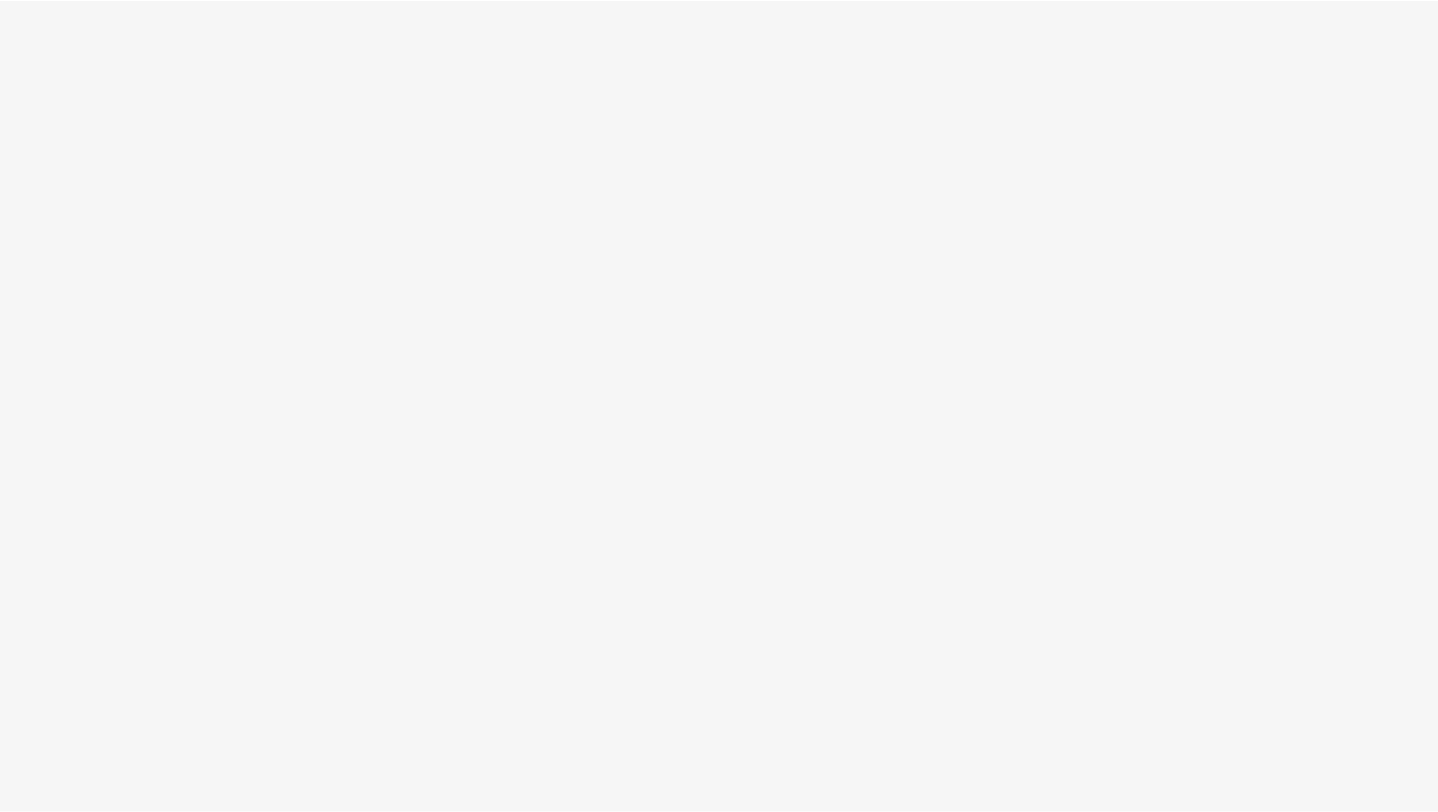 scroll, scrollTop: 0, scrollLeft: 0, axis: both 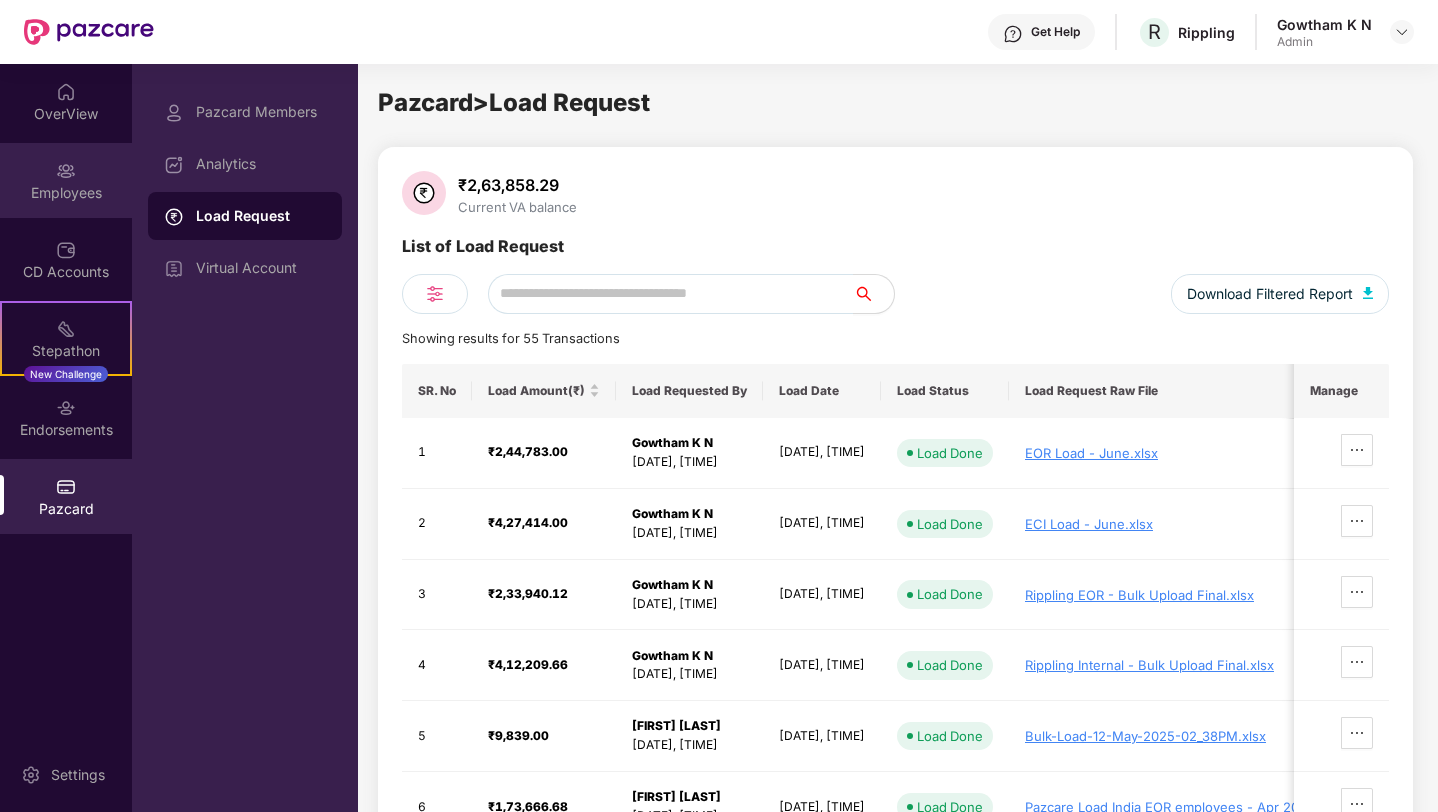 click on "Employees" at bounding box center [66, 193] 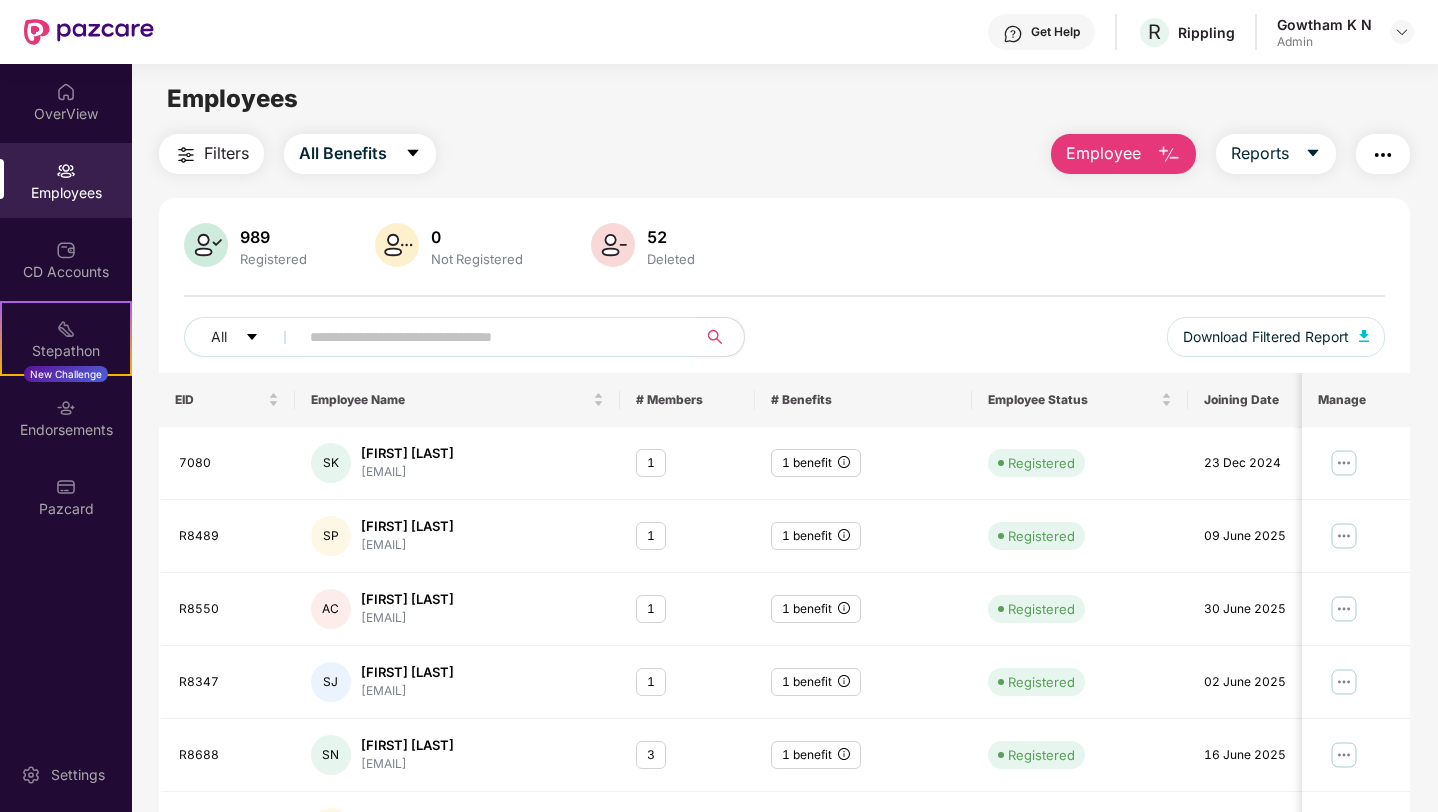 click on "Employee" at bounding box center (1103, 153) 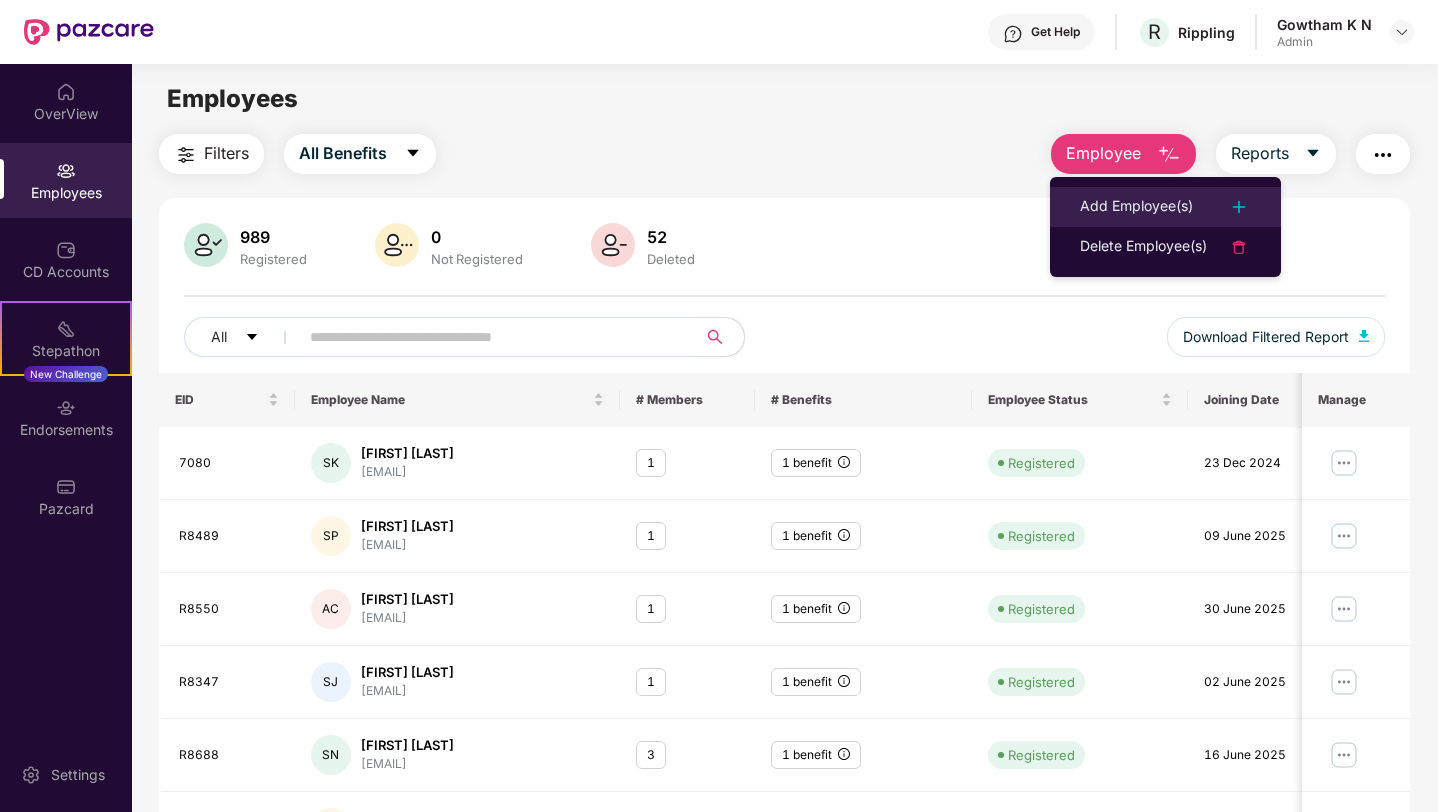 click on "Add Employee(s)" at bounding box center [1136, 207] 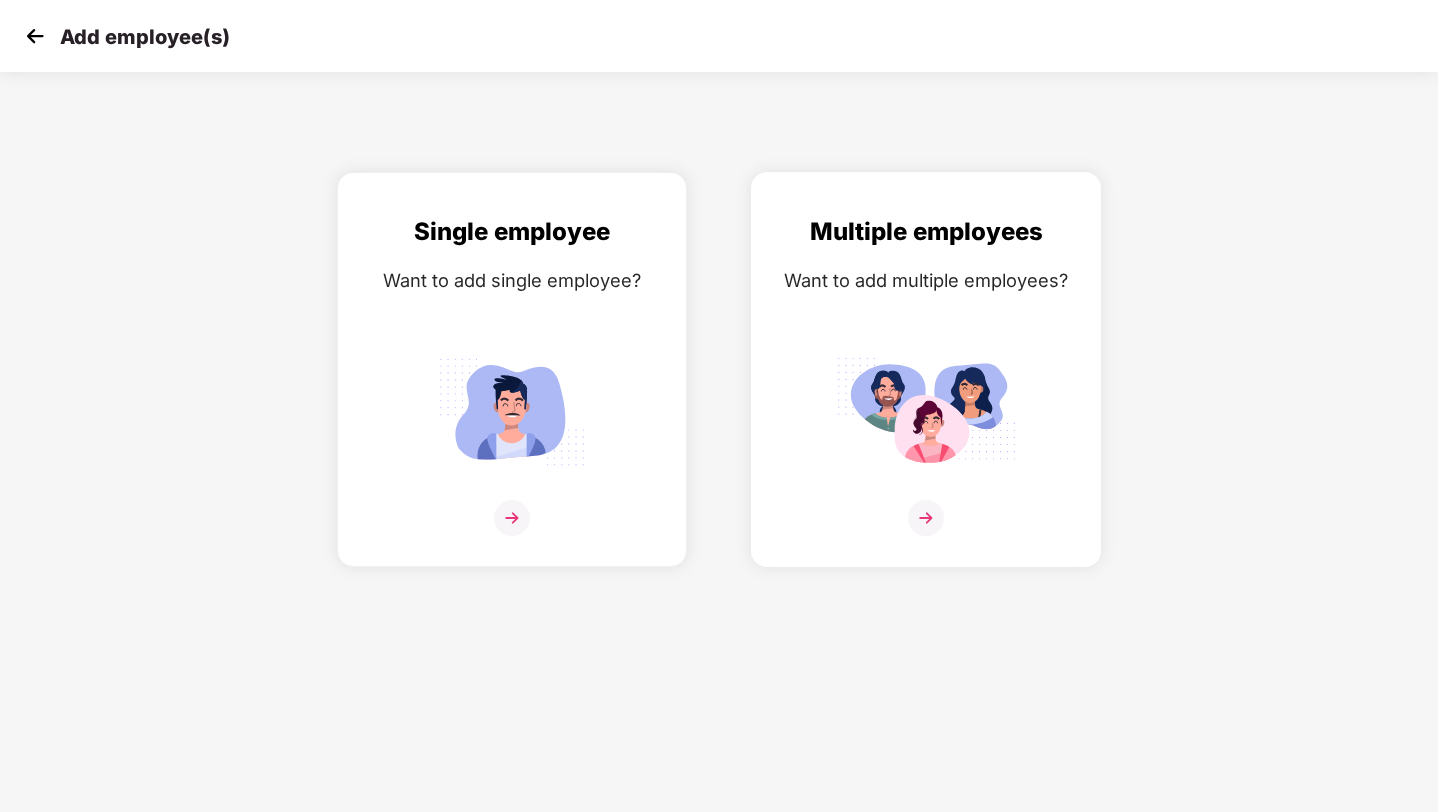 click on "Want to add multiple employees?" at bounding box center (926, 280) 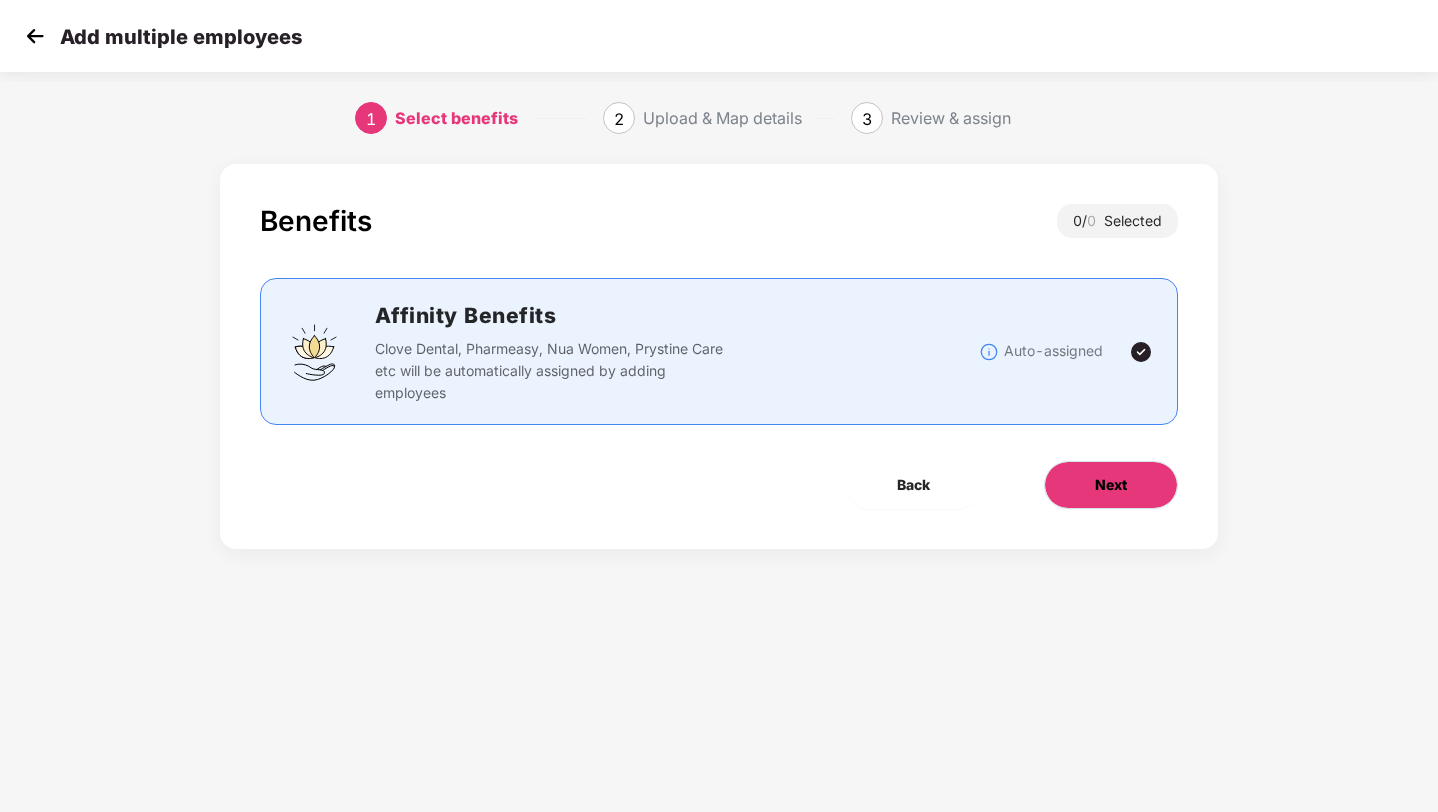 click on "Next" at bounding box center [1111, 485] 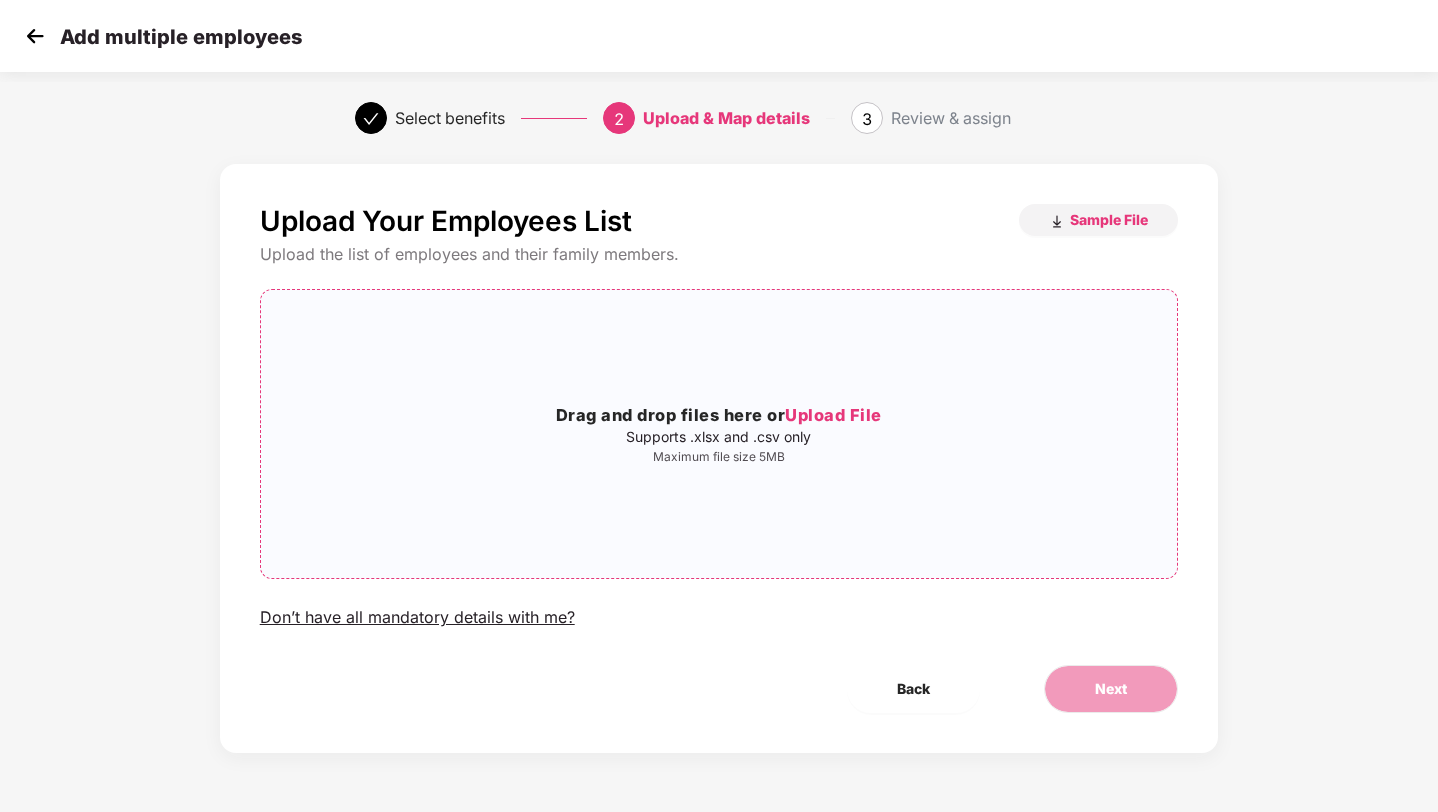 click on "Maximum file size 5MB" at bounding box center [719, 457] 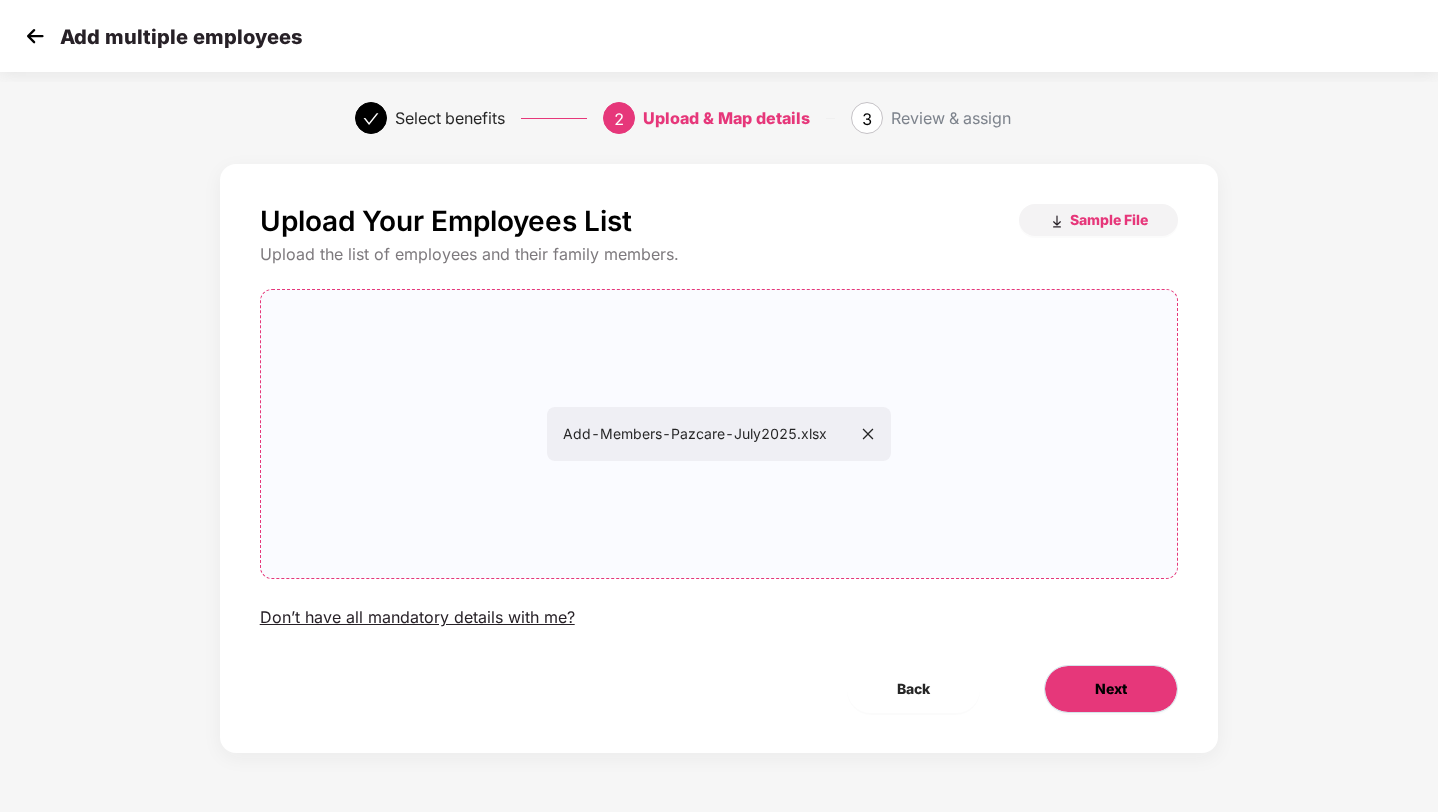 click on "Next" at bounding box center (1111, 689) 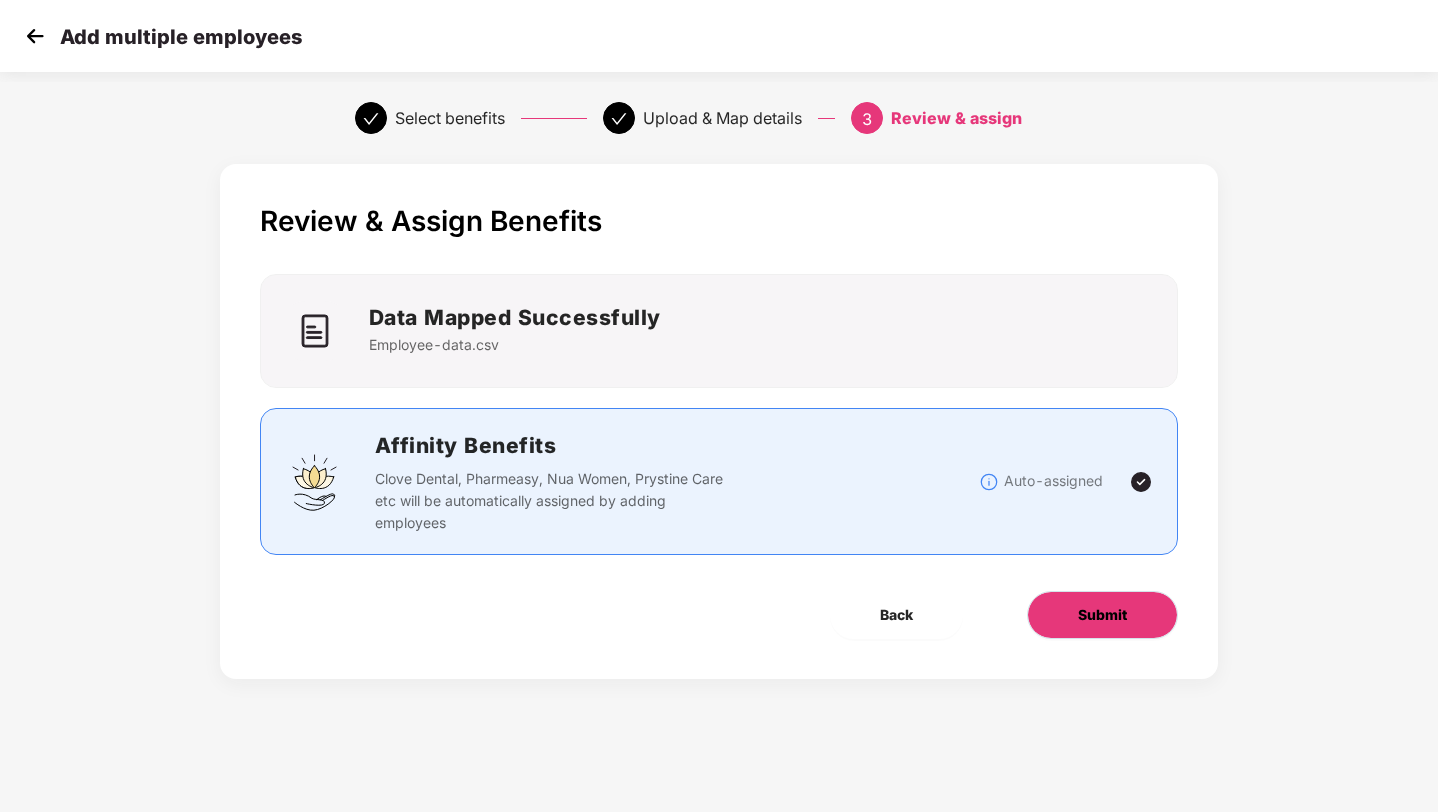 click on "Submit" at bounding box center (1102, 615) 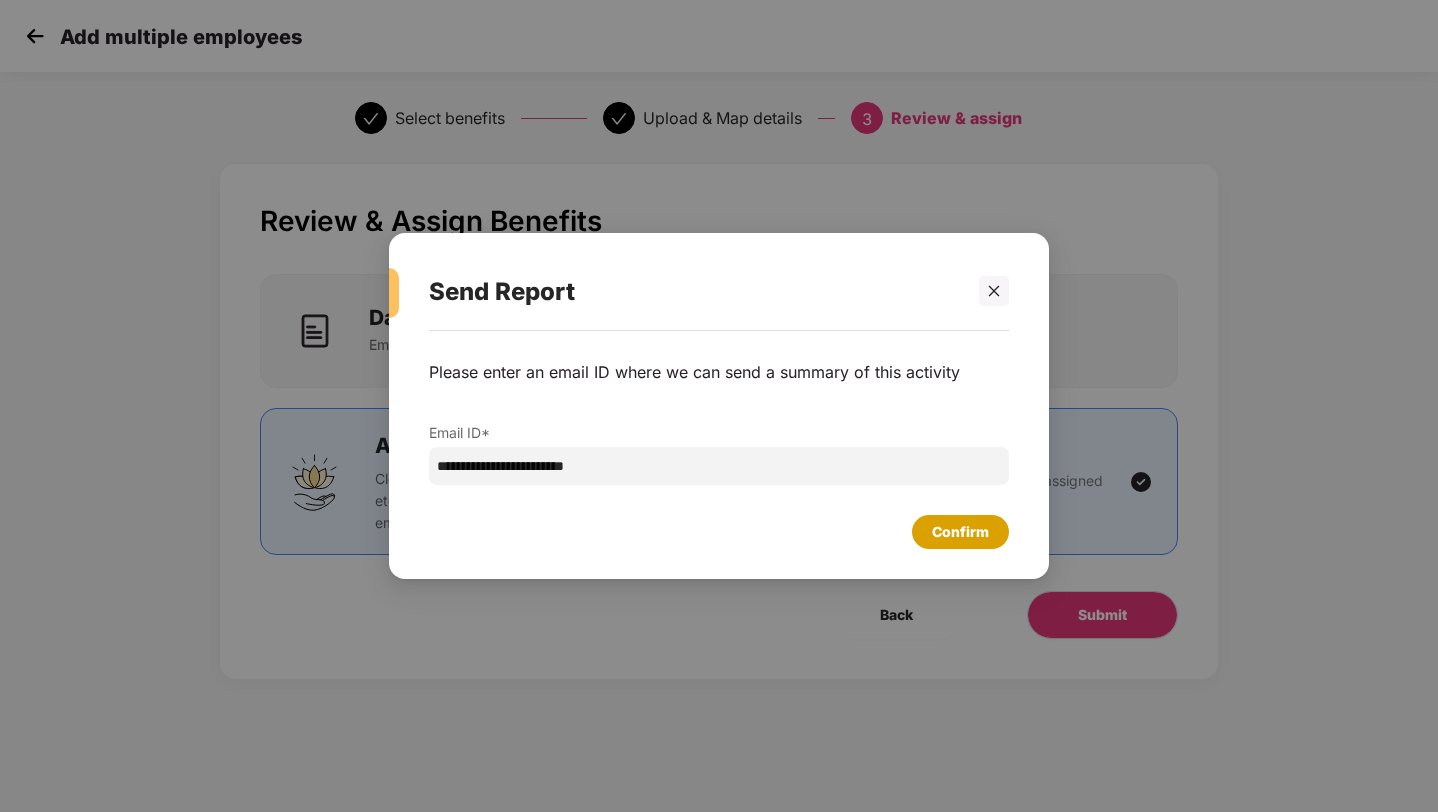 click on "Confirm" at bounding box center (960, 532) 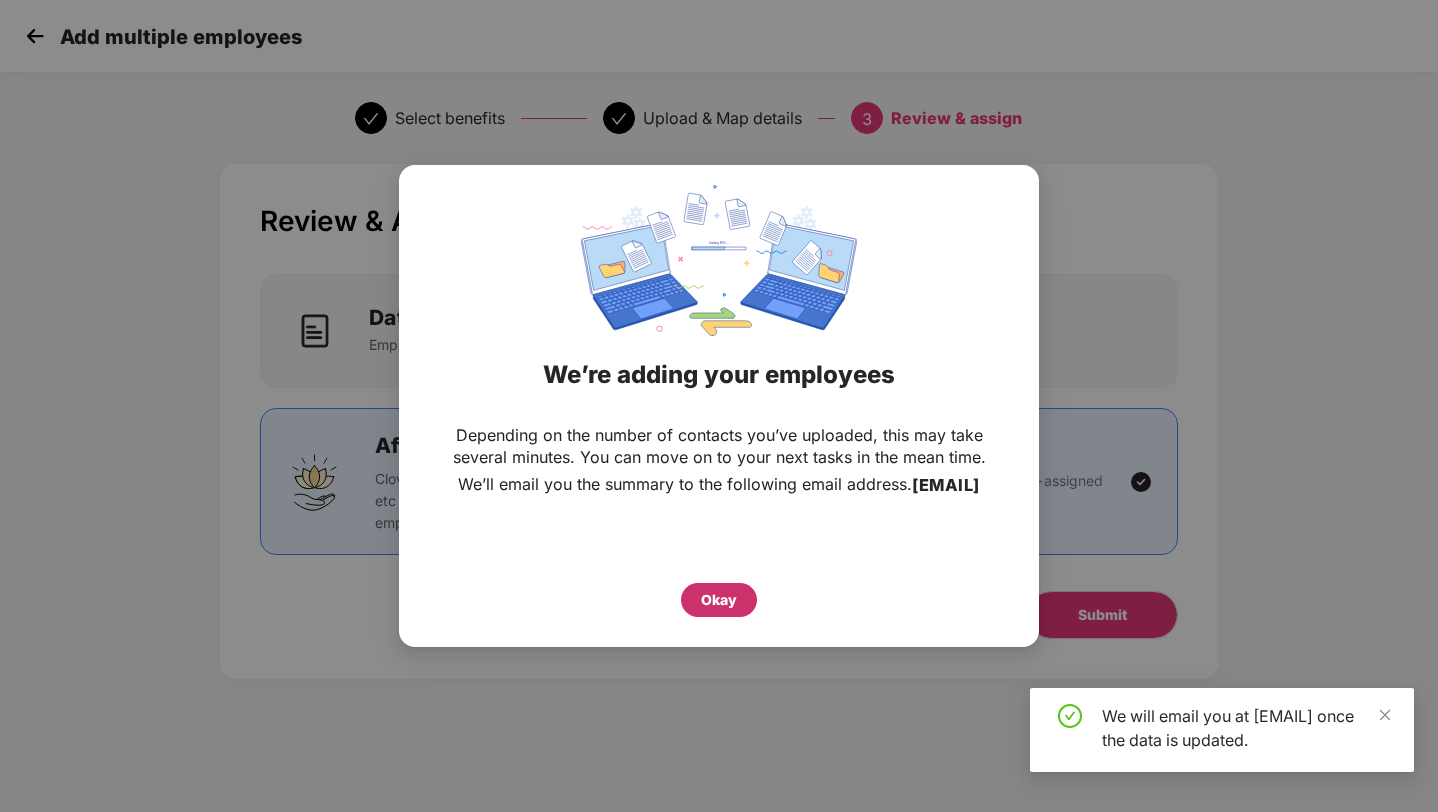 click on "Okay" at bounding box center (719, 600) 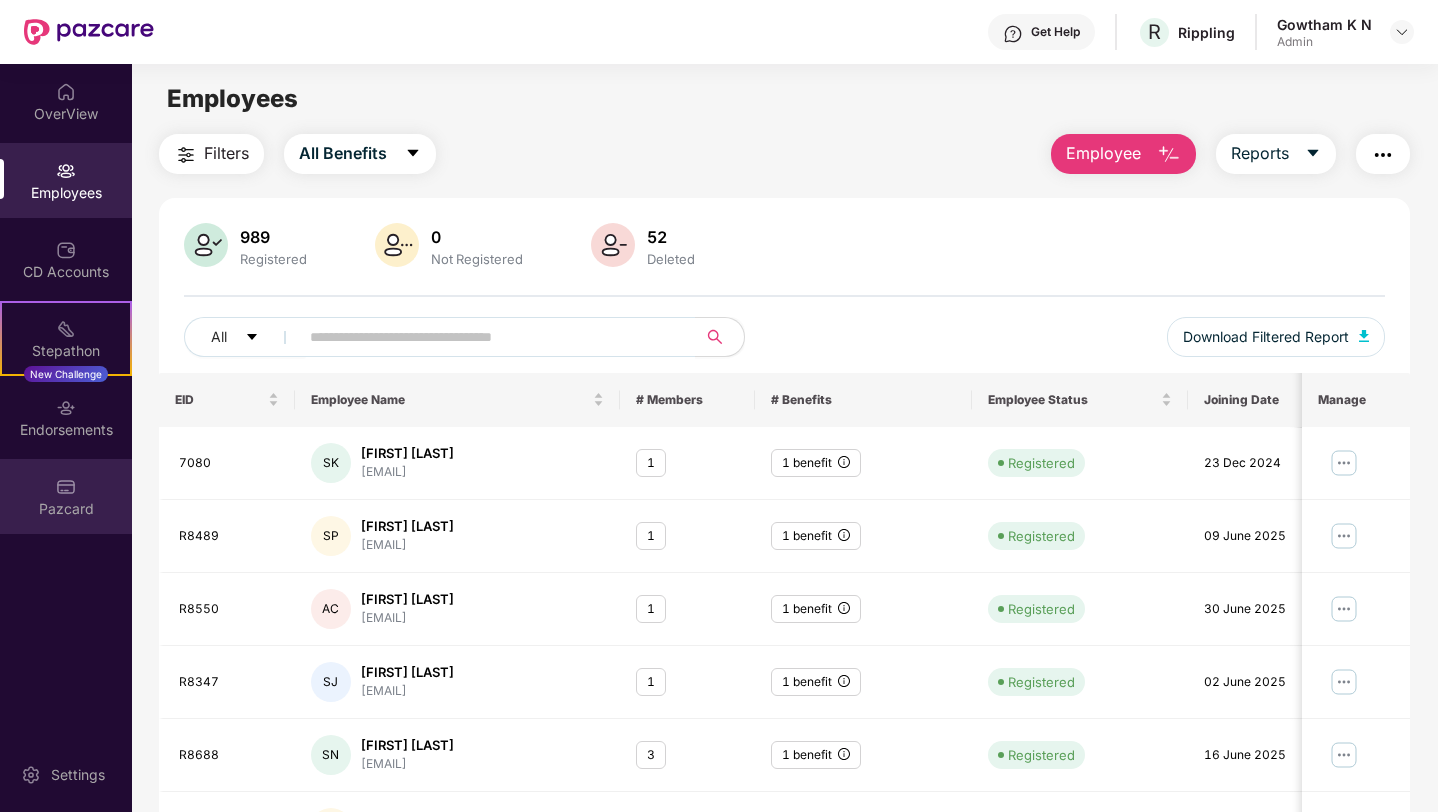 click on "Pazcard" at bounding box center [66, 496] 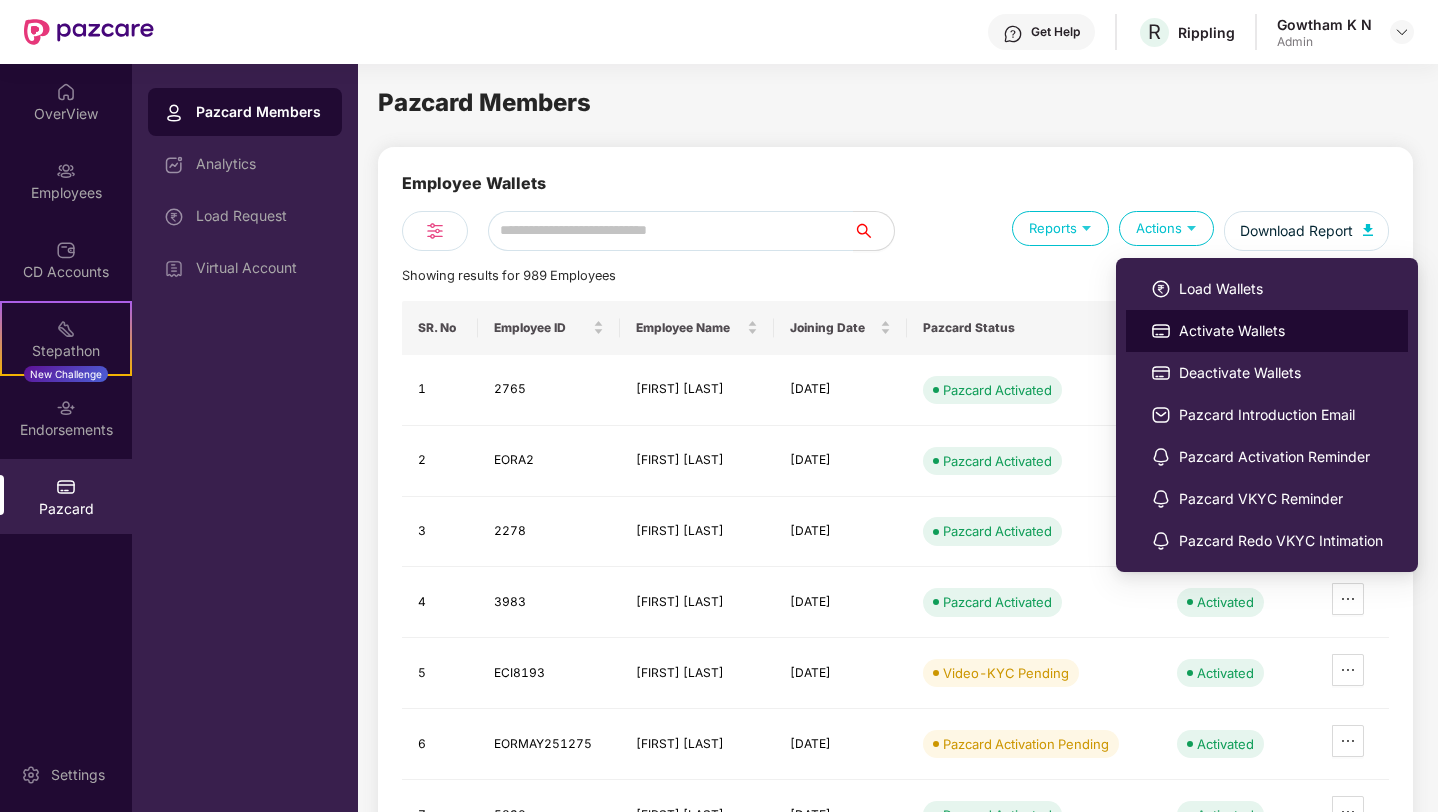 click on "Activate Wallets" at bounding box center [1267, 331] 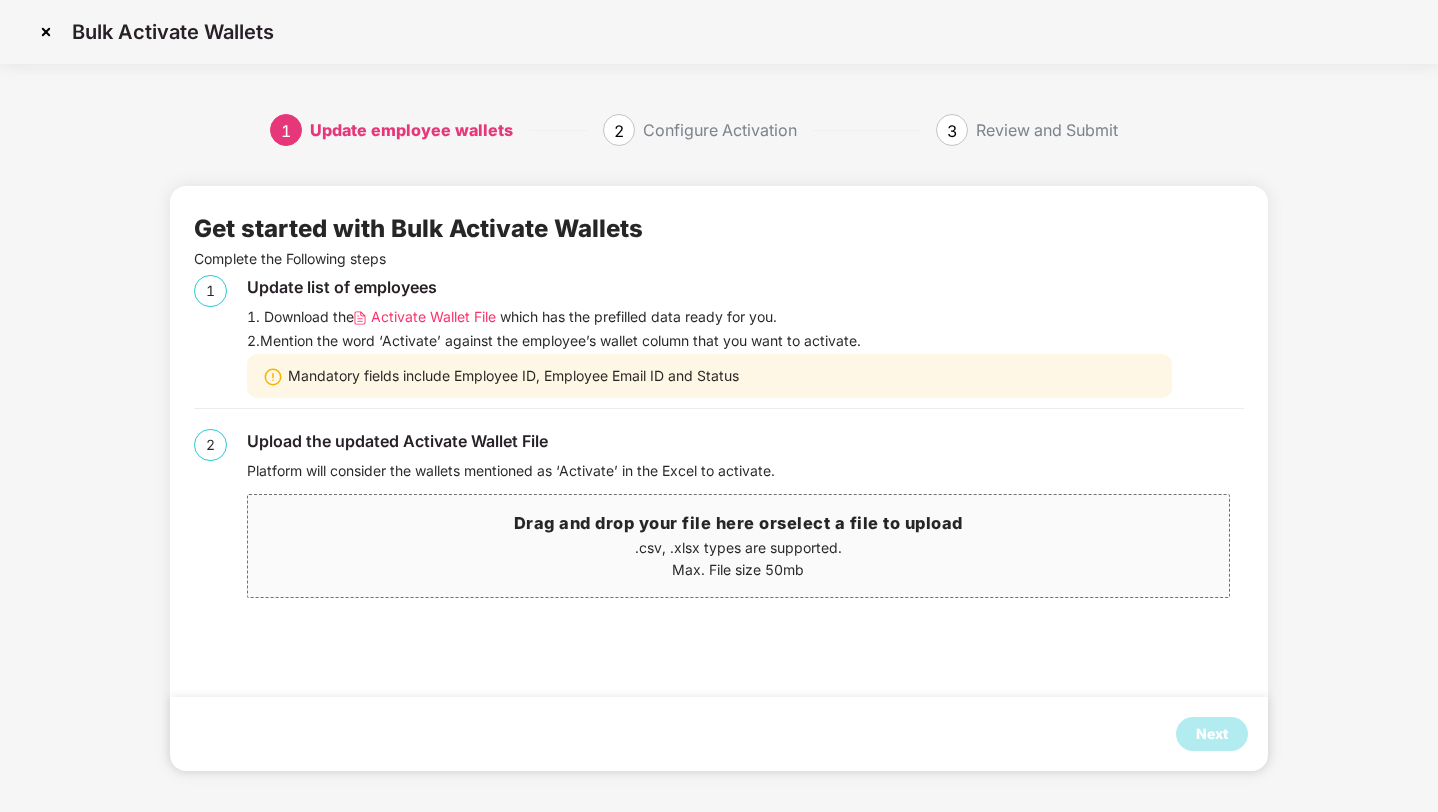 click on "Activate Wallet File" at bounding box center [433, 317] 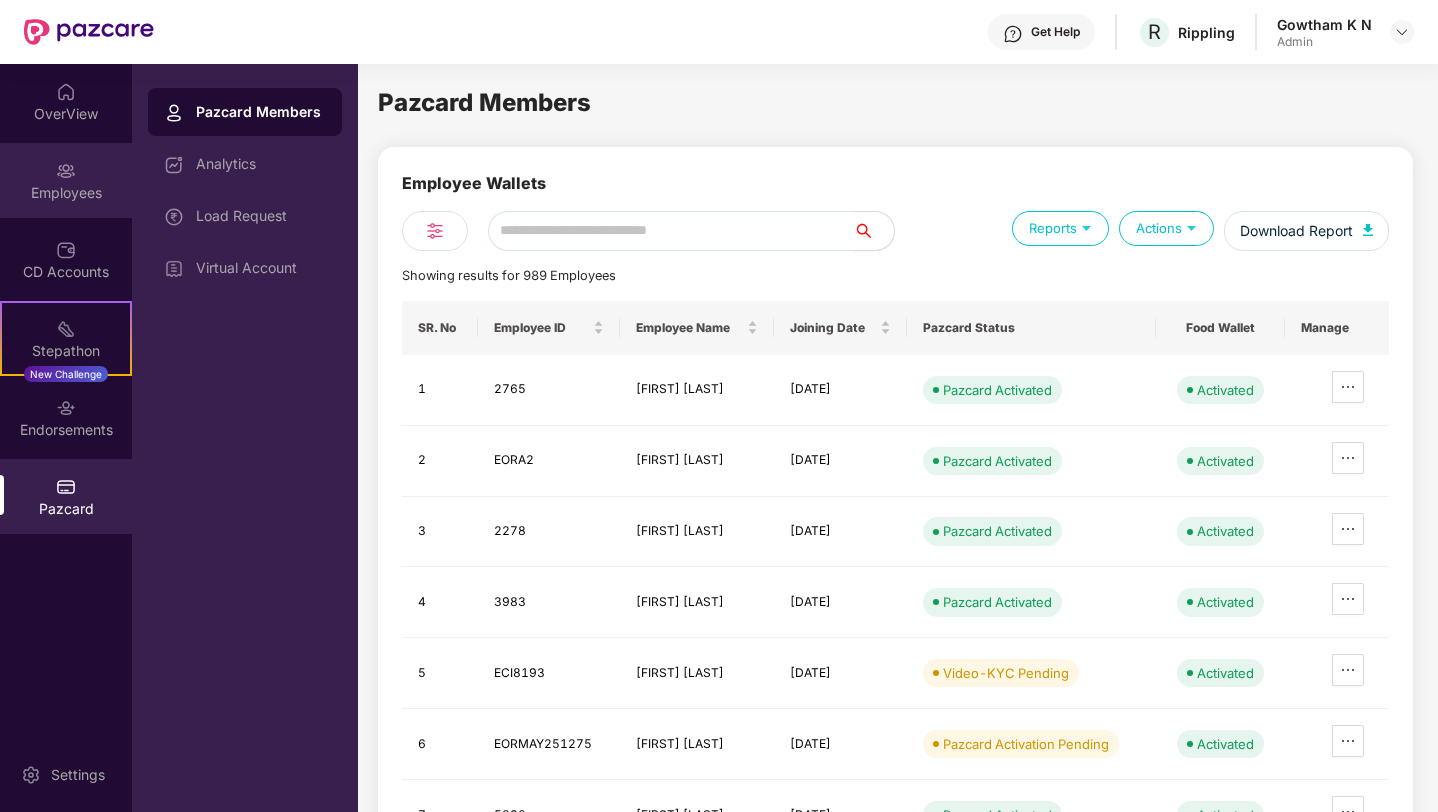 click on "Employees" at bounding box center (66, 193) 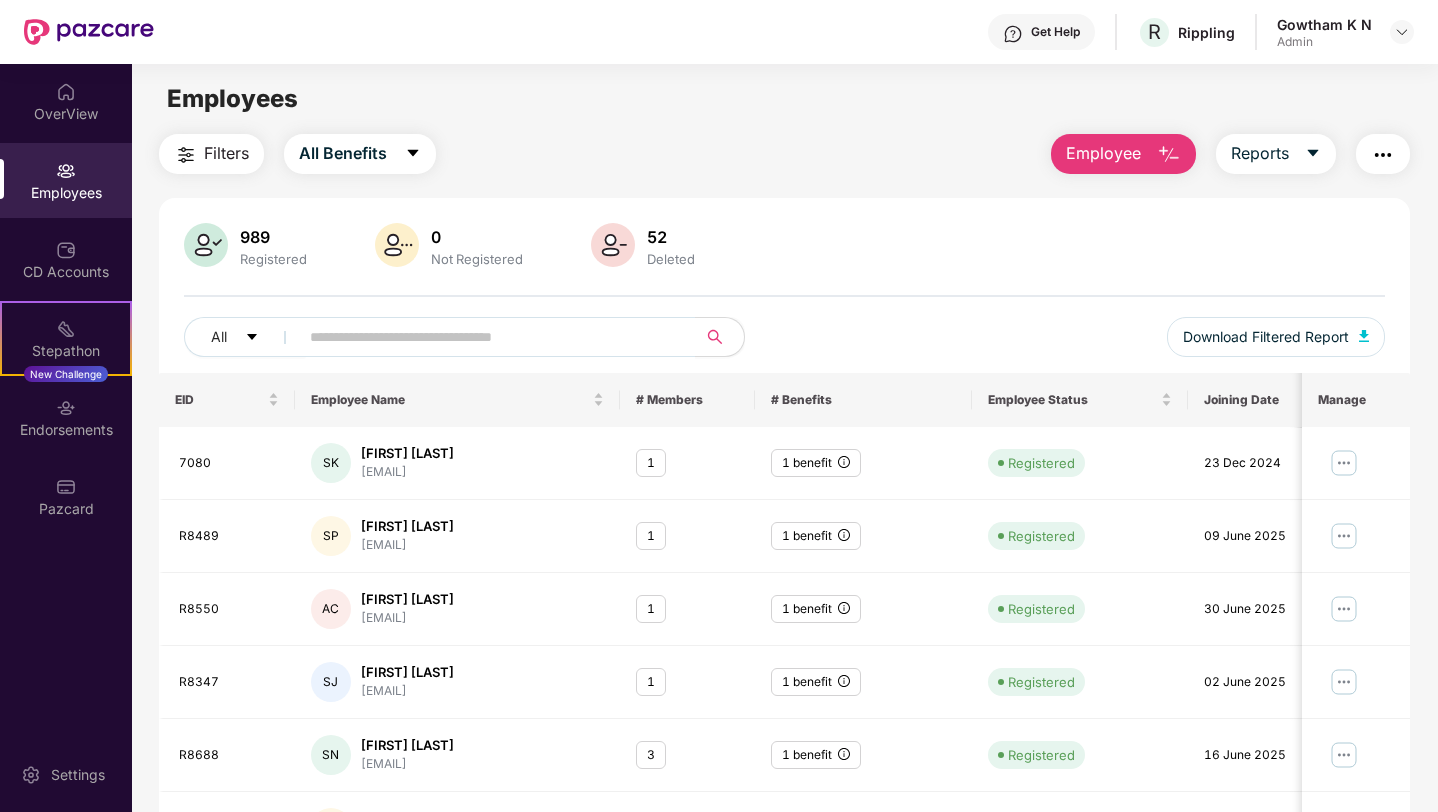 click on "Employee" at bounding box center [1103, 153] 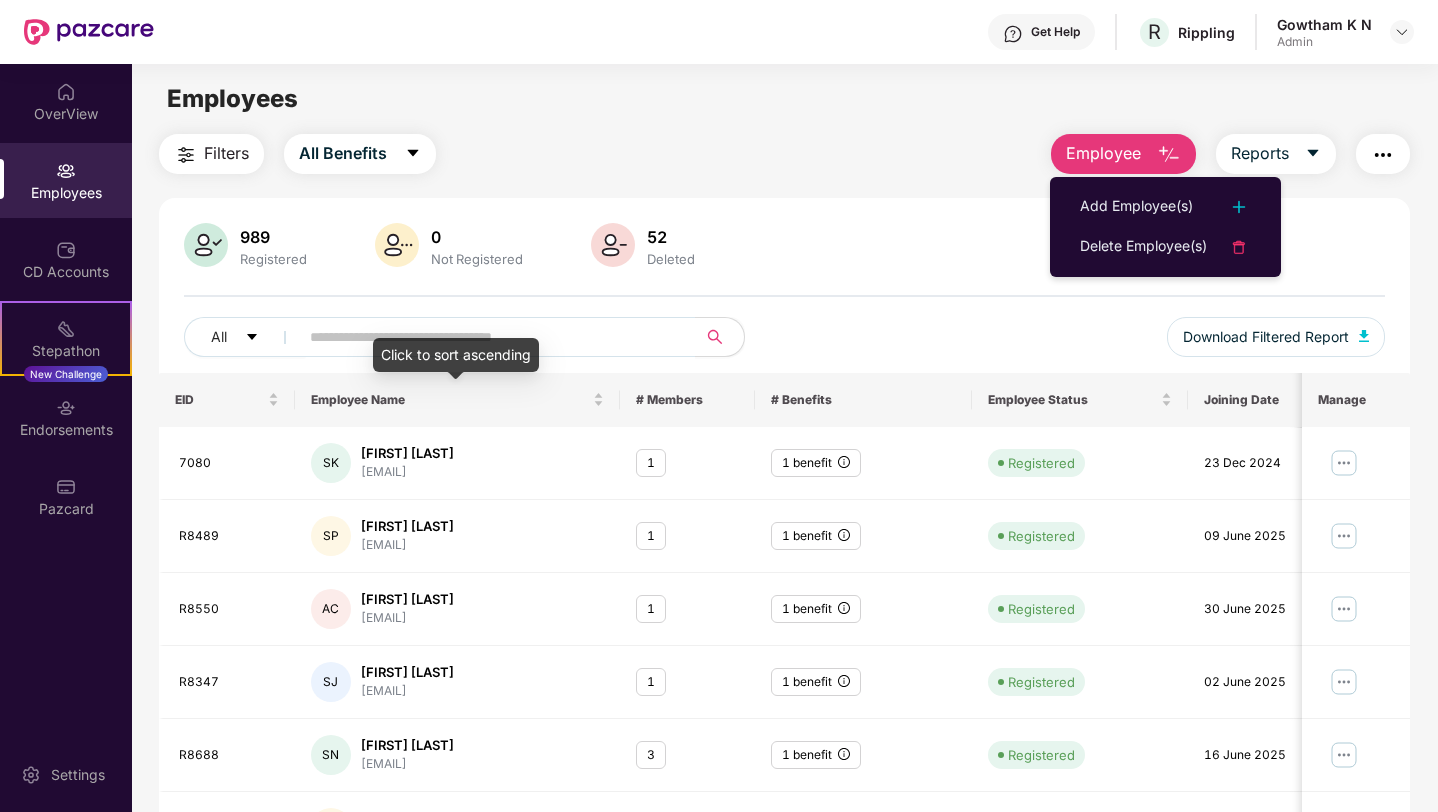 click on "Click to sort ascending" at bounding box center [456, 355] 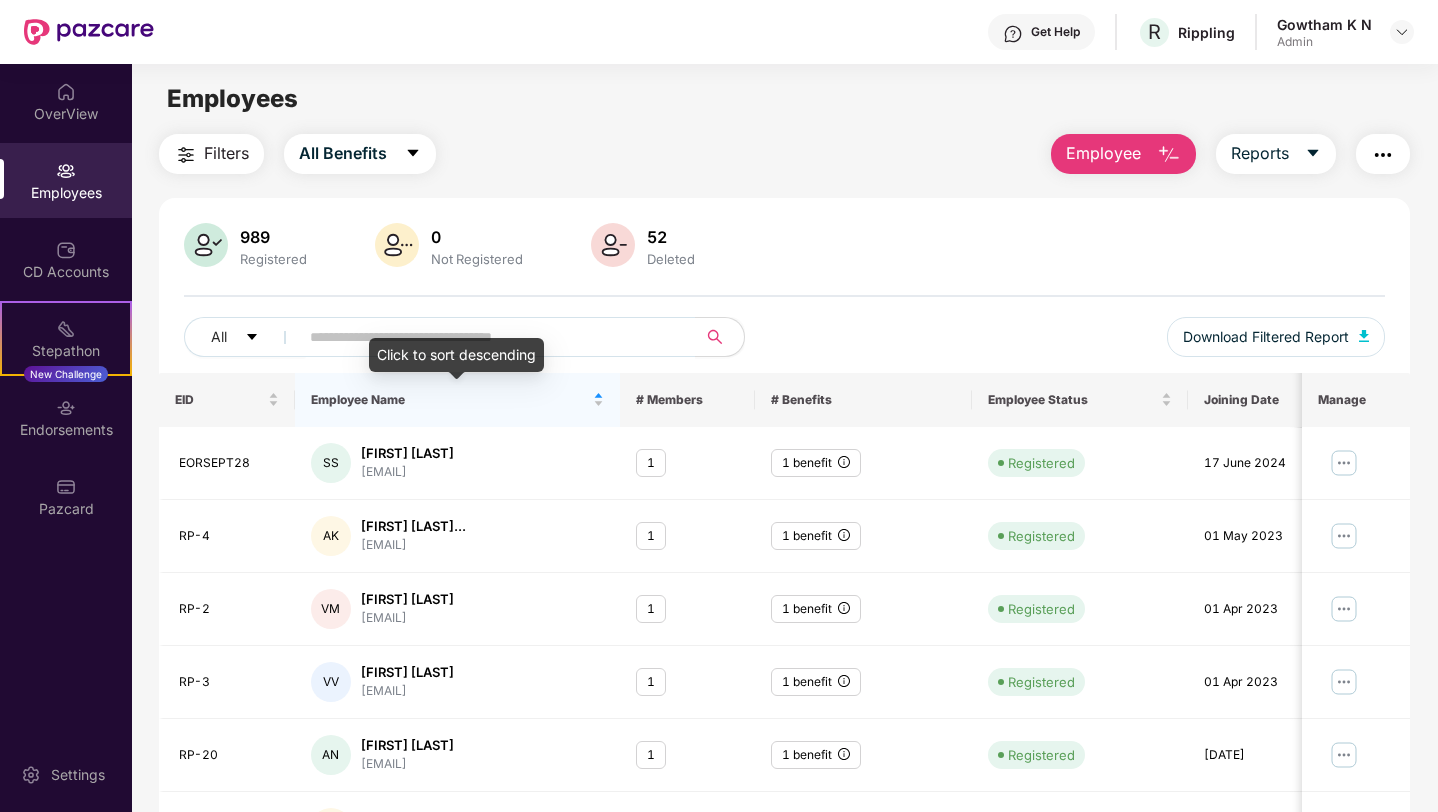 click on "Click to sort descending" at bounding box center (456, 355) 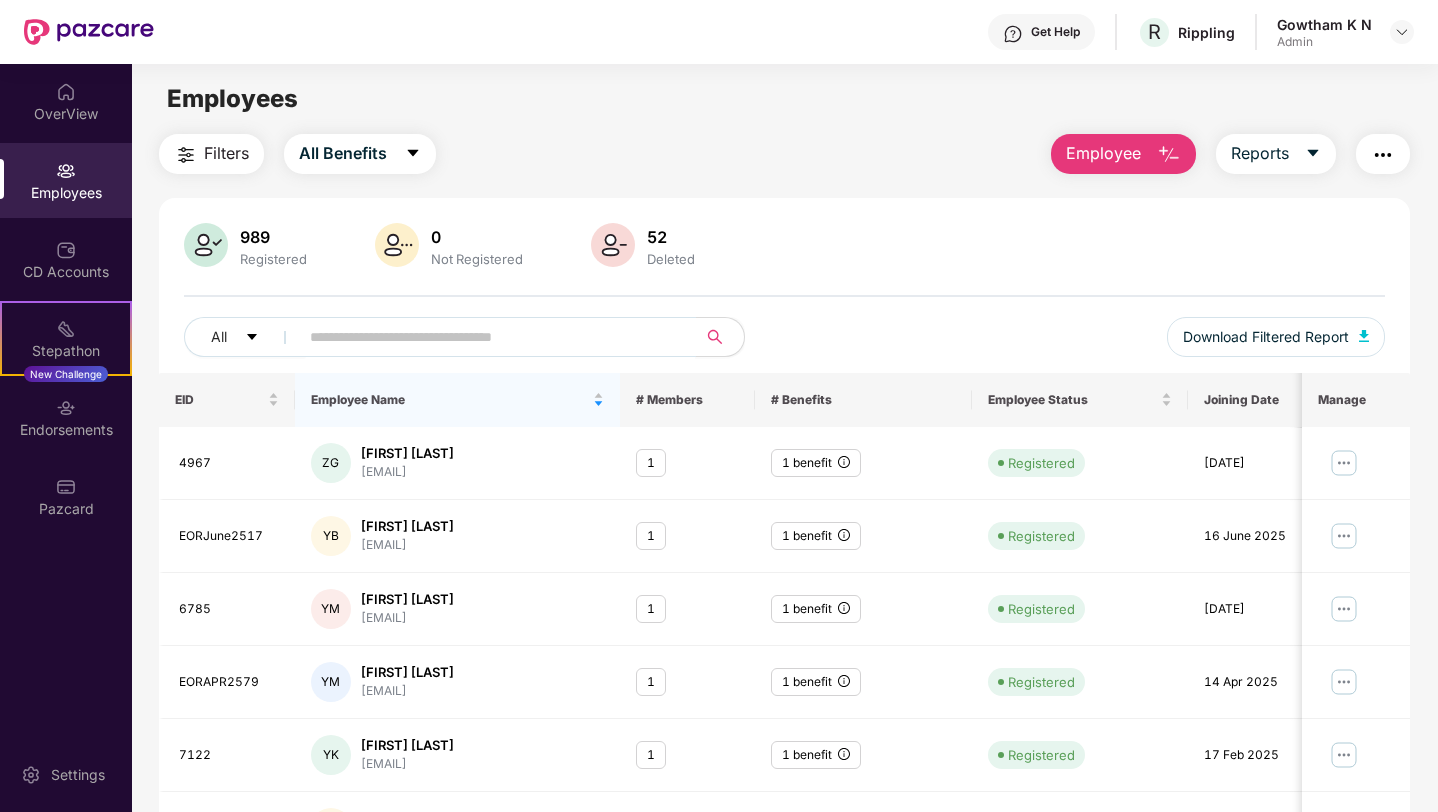 click at bounding box center [489, 337] 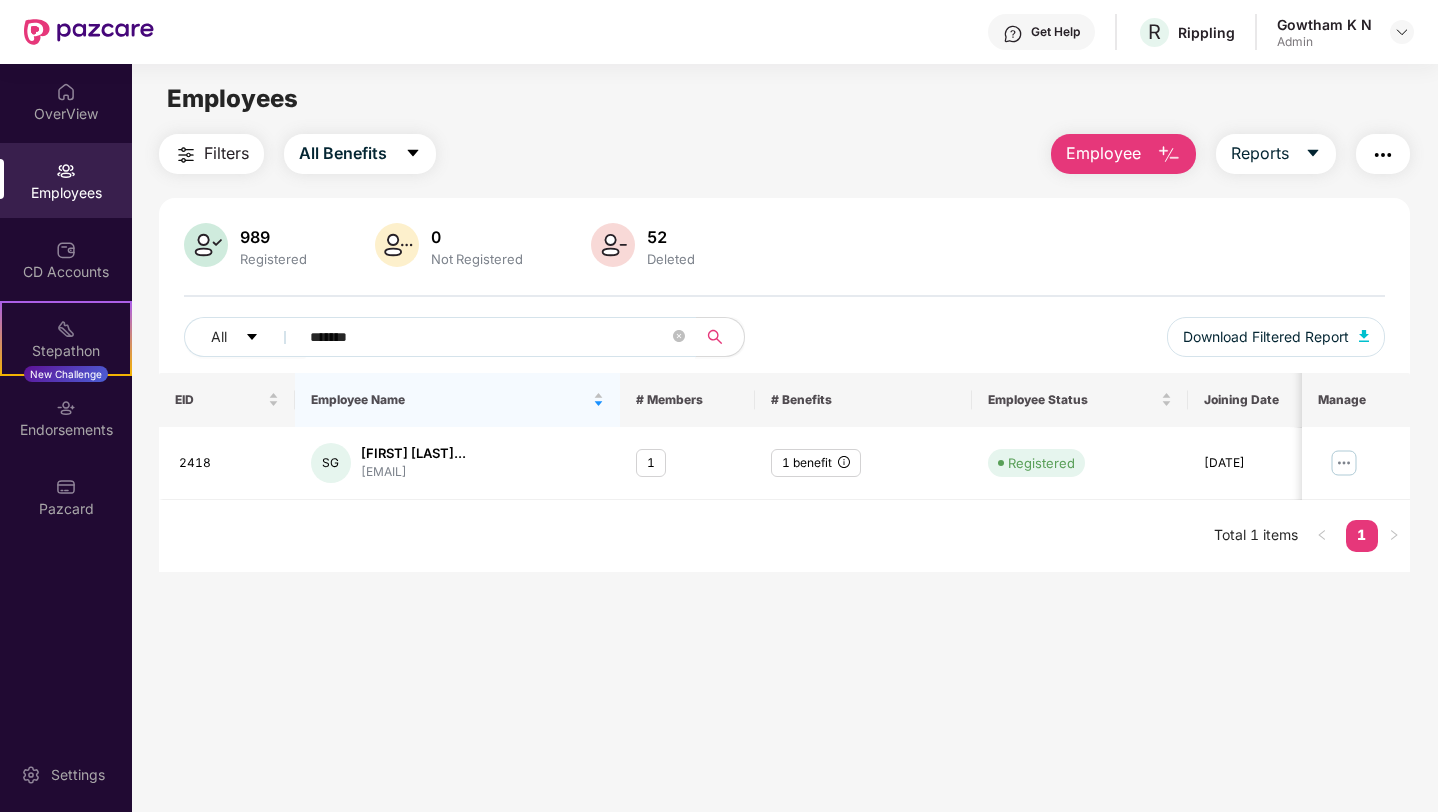 click on "*******" at bounding box center (489, 337) 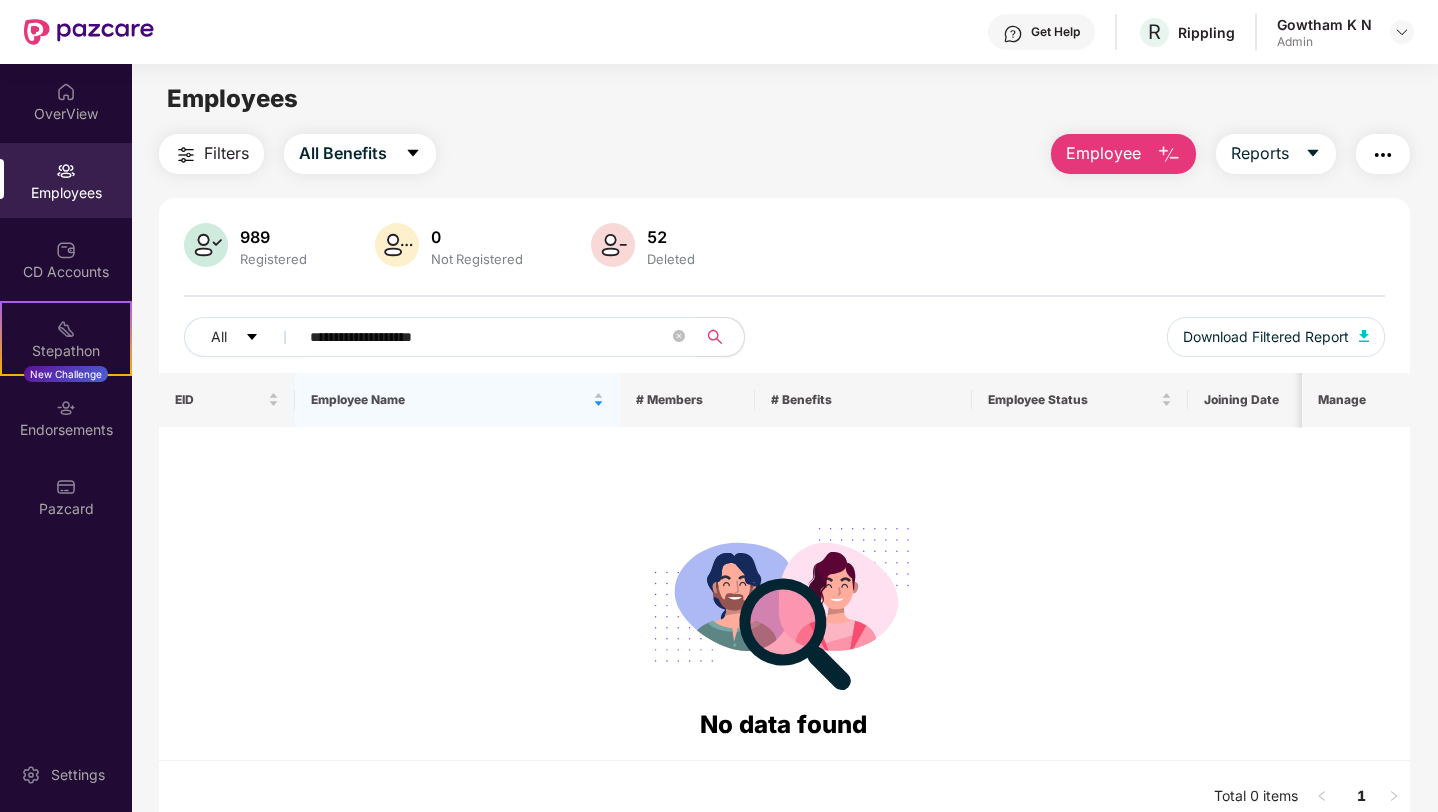 type on "**********" 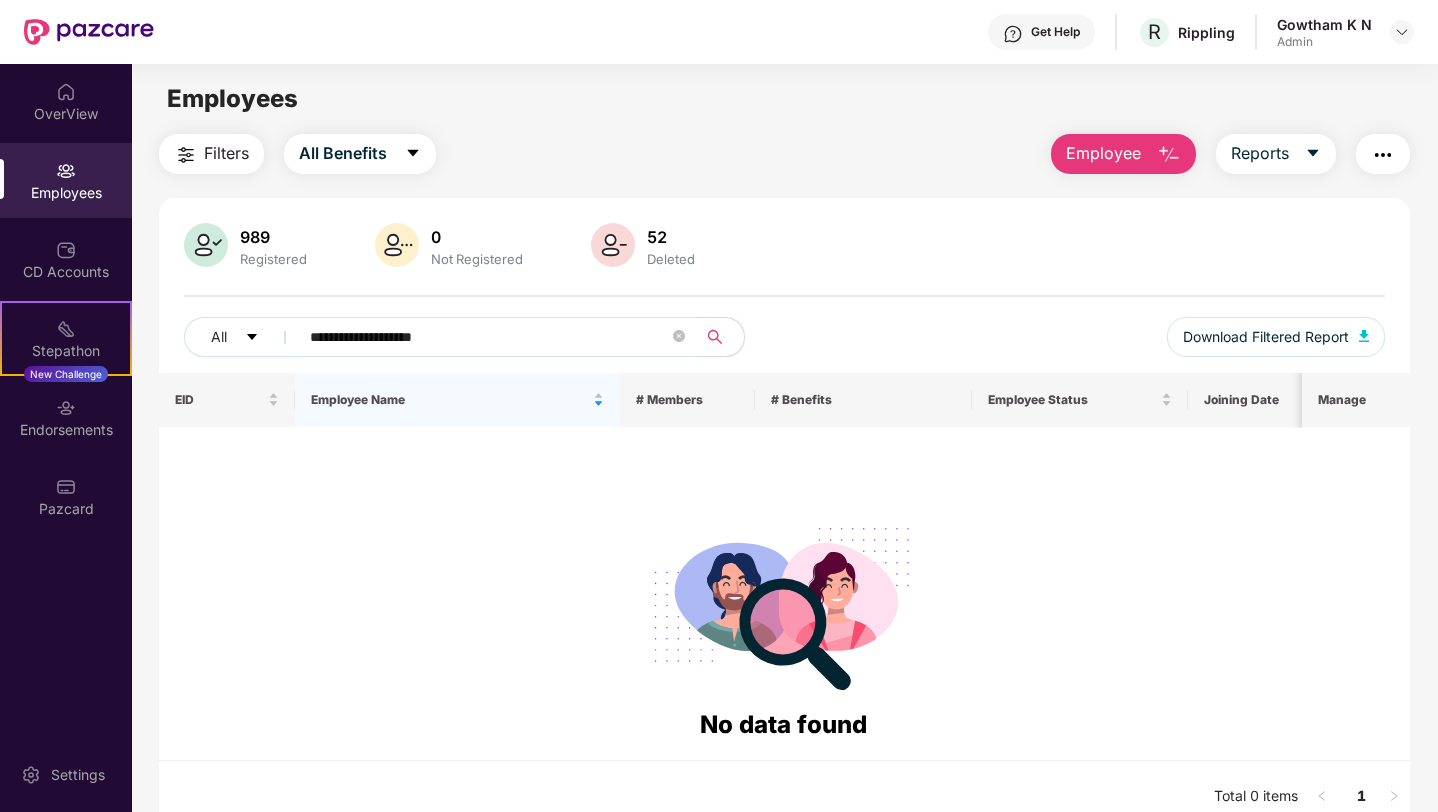 click on "Employee" at bounding box center (1123, 154) 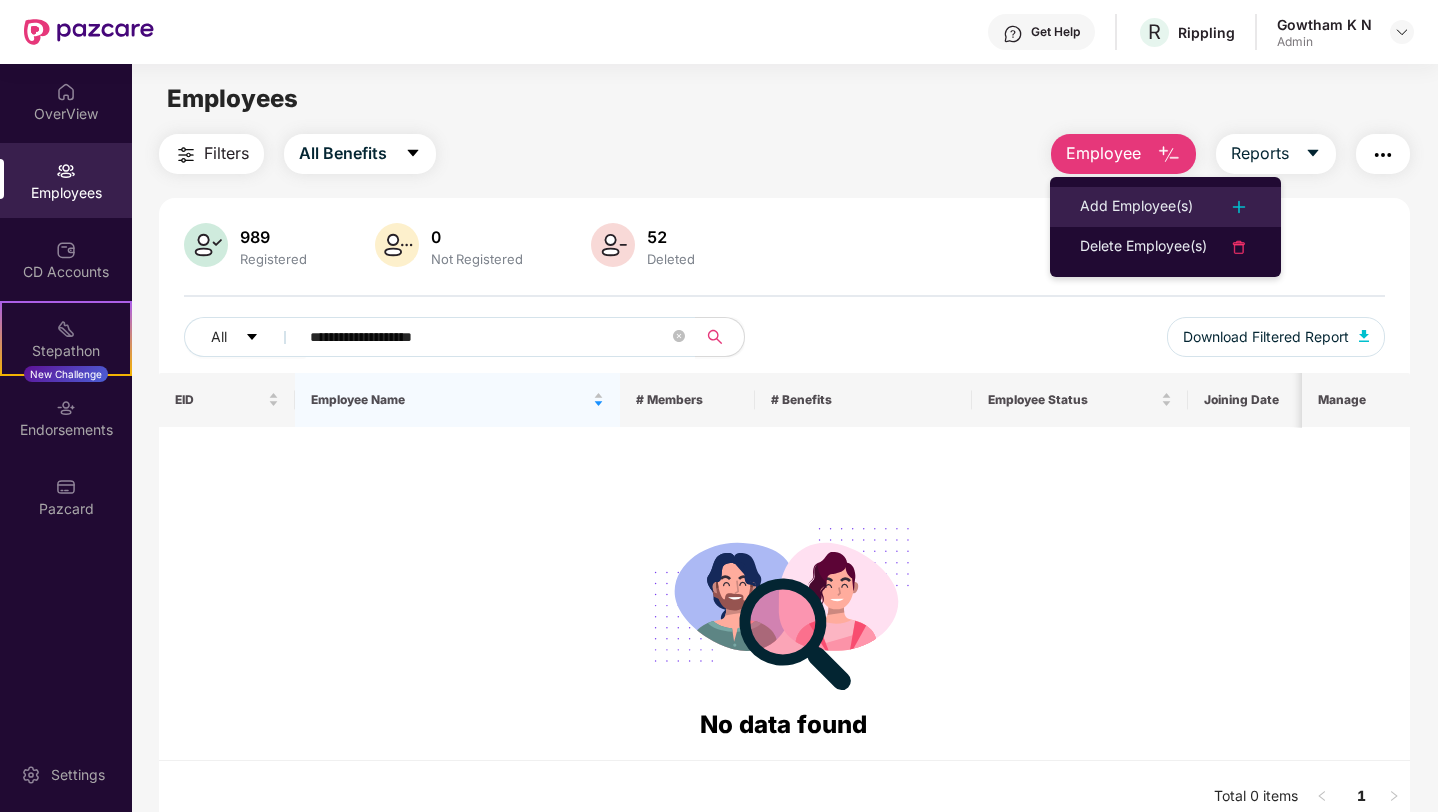 click on "Add Employee(s)" at bounding box center [1136, 207] 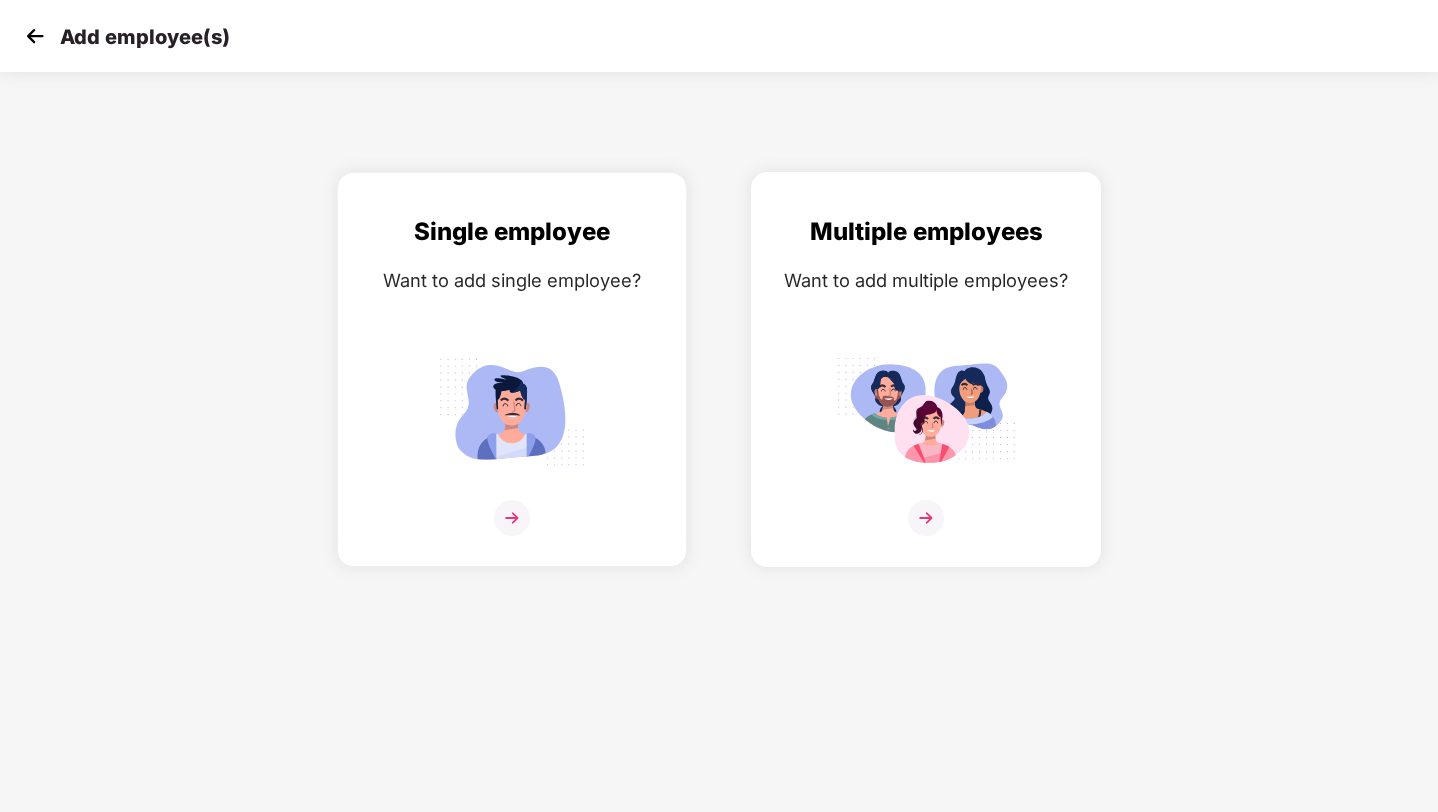 click on "Multiple employees Want to add multiple employees?" at bounding box center [926, 387] 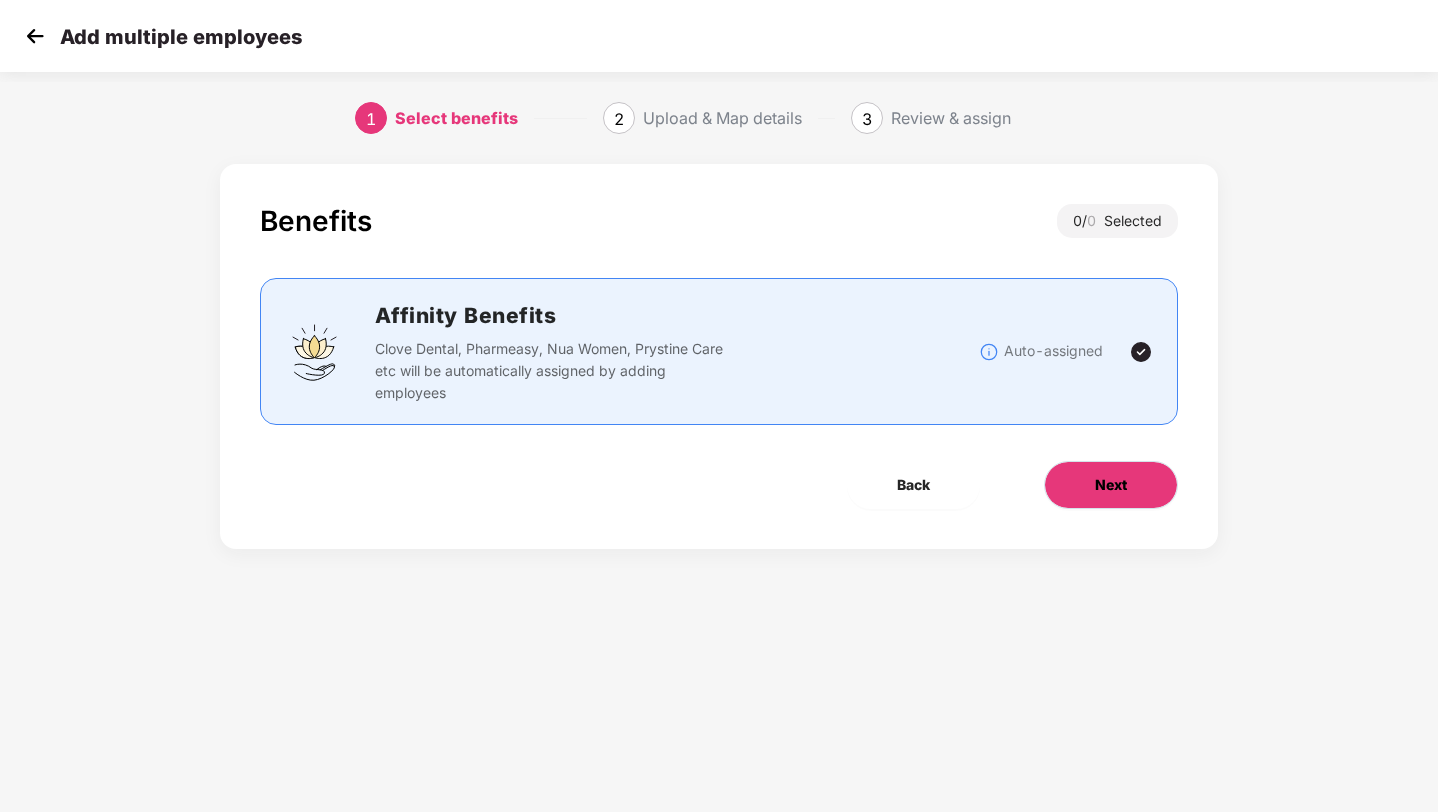 click on "Next" at bounding box center [1111, 485] 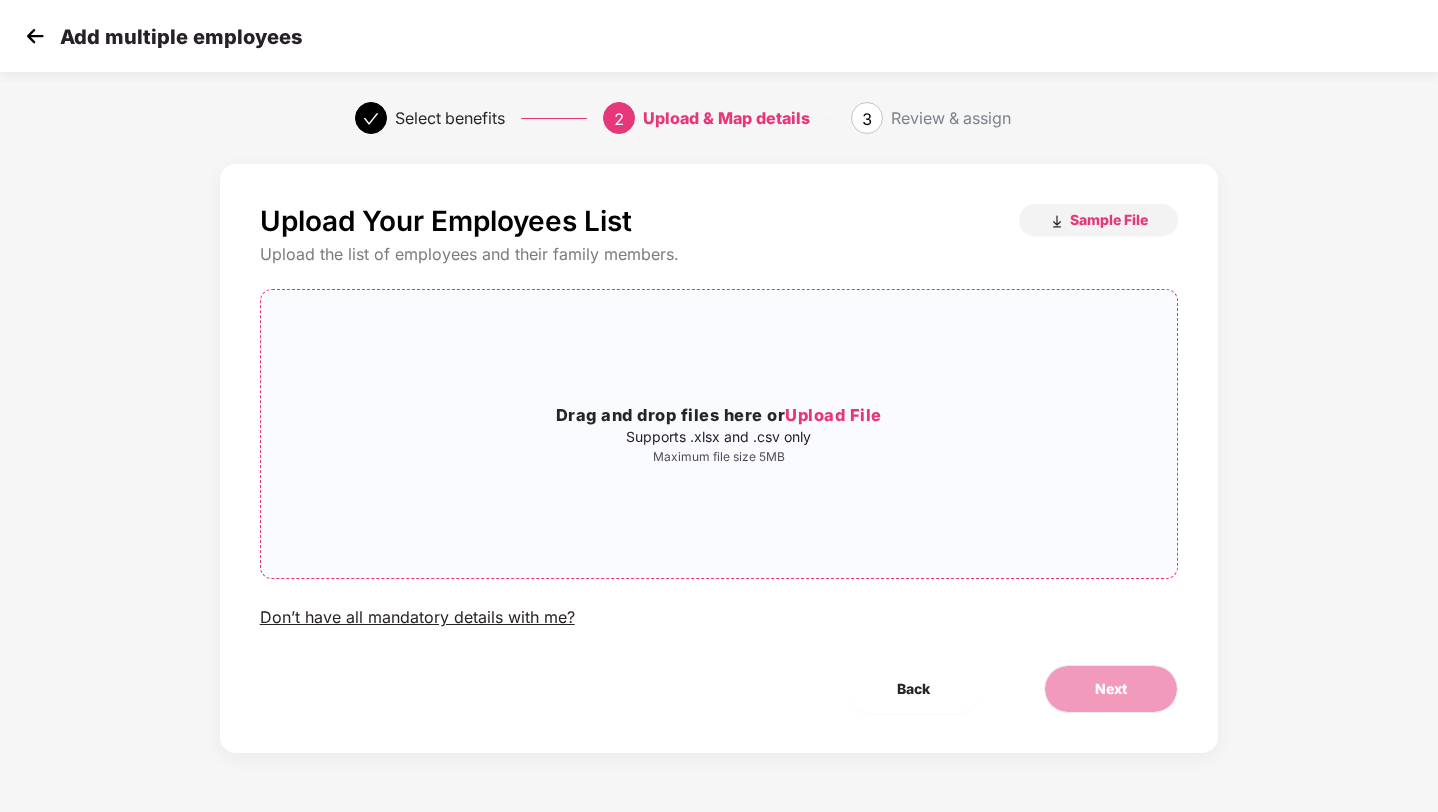 click on "Drag and drop files here or  Upload File Supports .xlsx and .csv only Maximum file size 5MB" at bounding box center [719, 434] 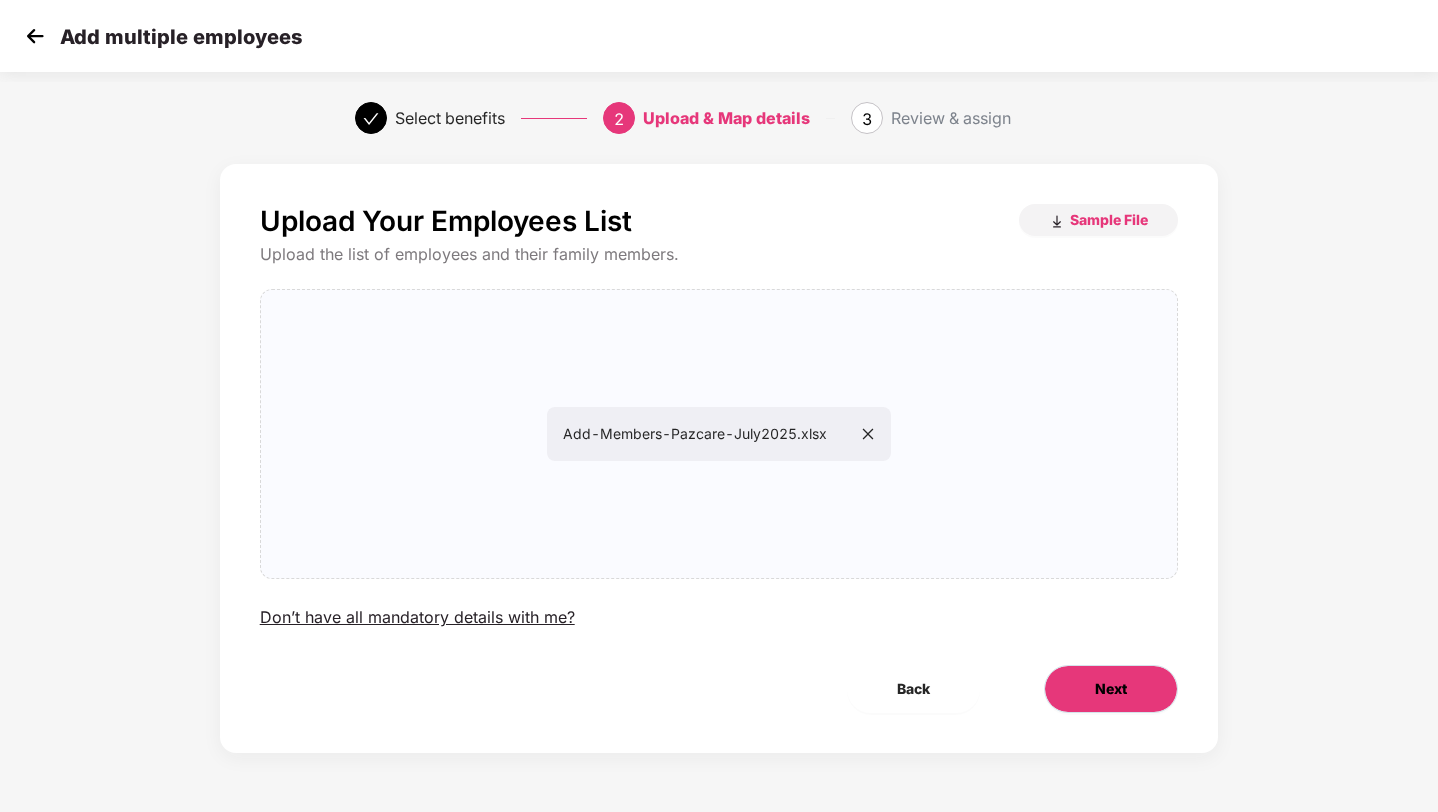click on "Next" at bounding box center [1111, 689] 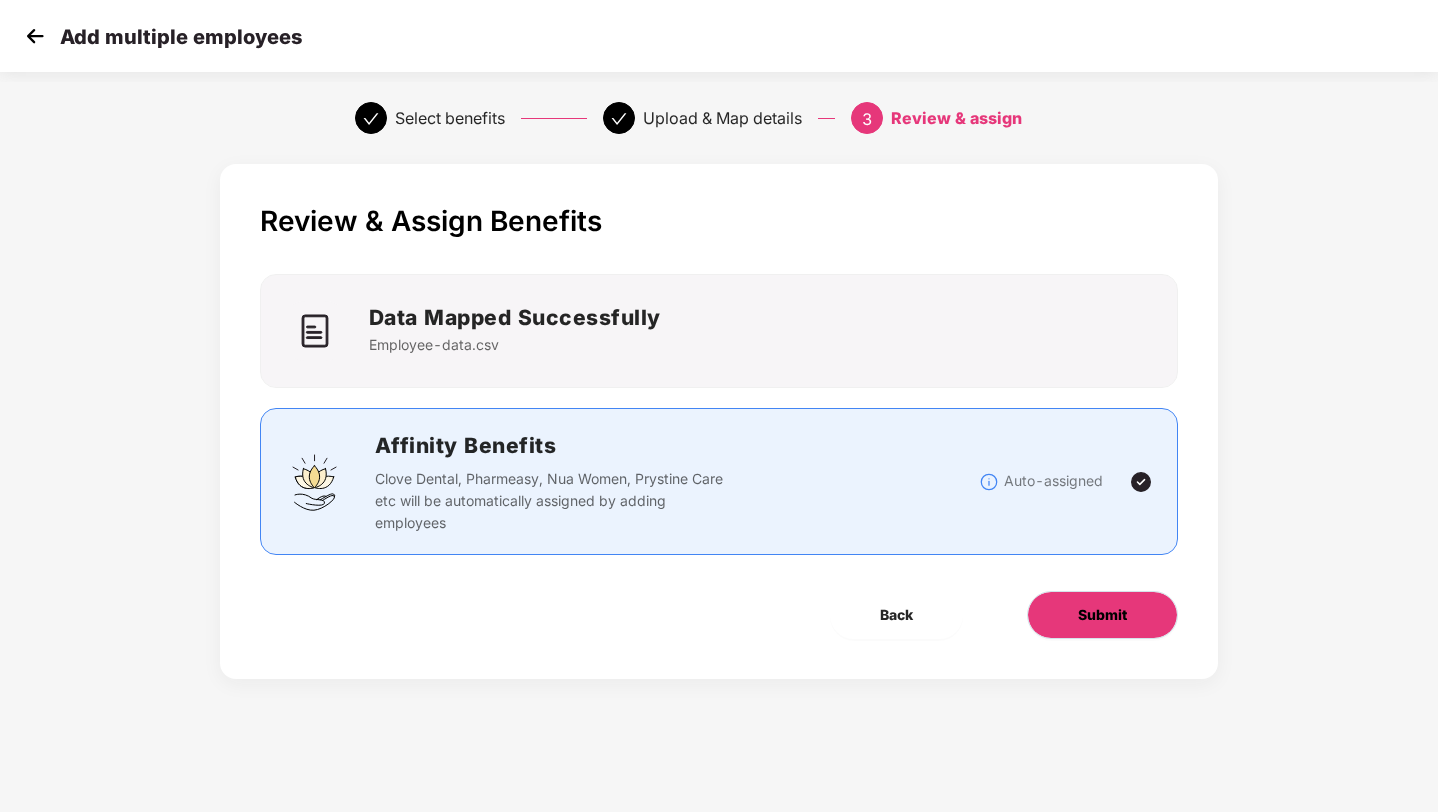click on "Submit" at bounding box center [1102, 615] 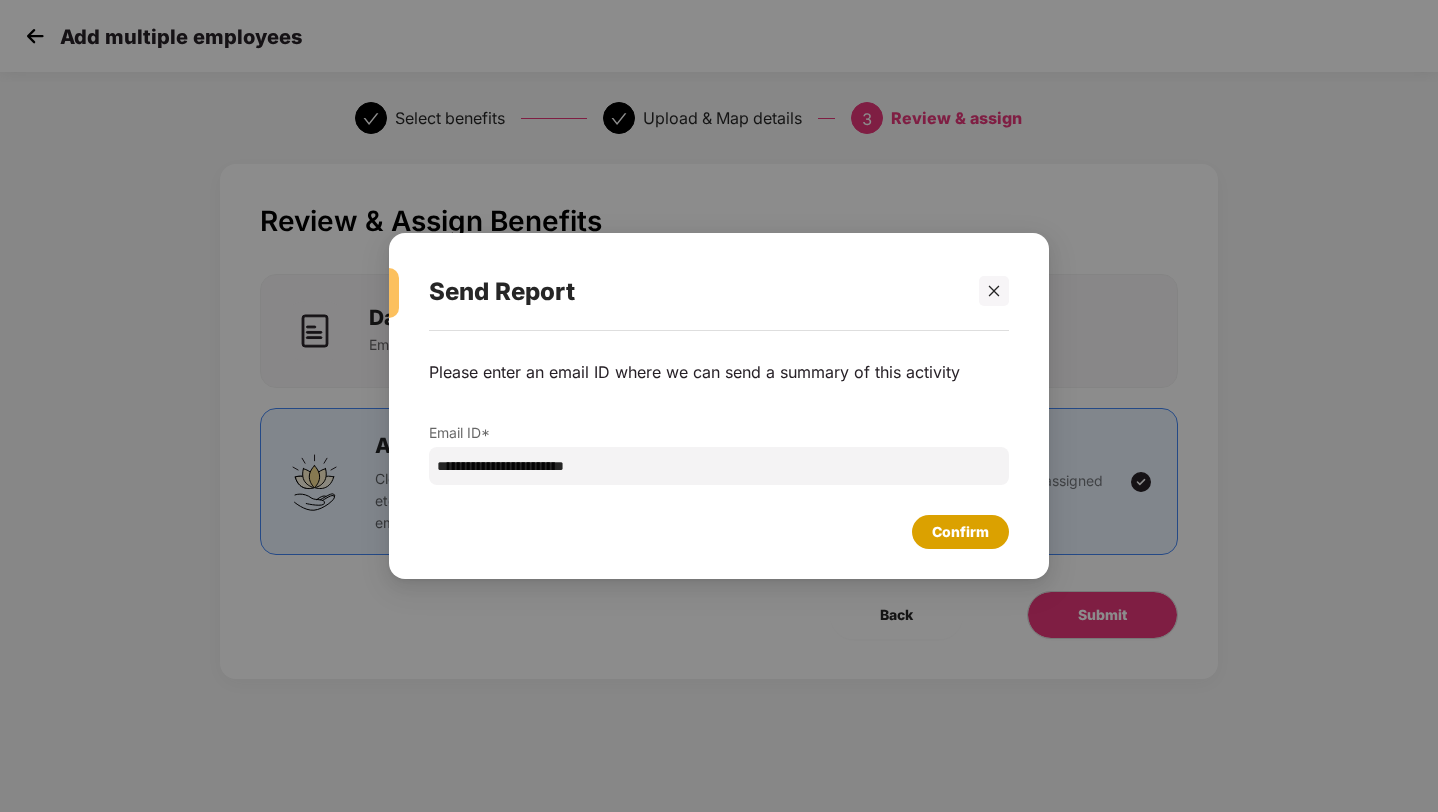 click on "Confirm" at bounding box center (960, 532) 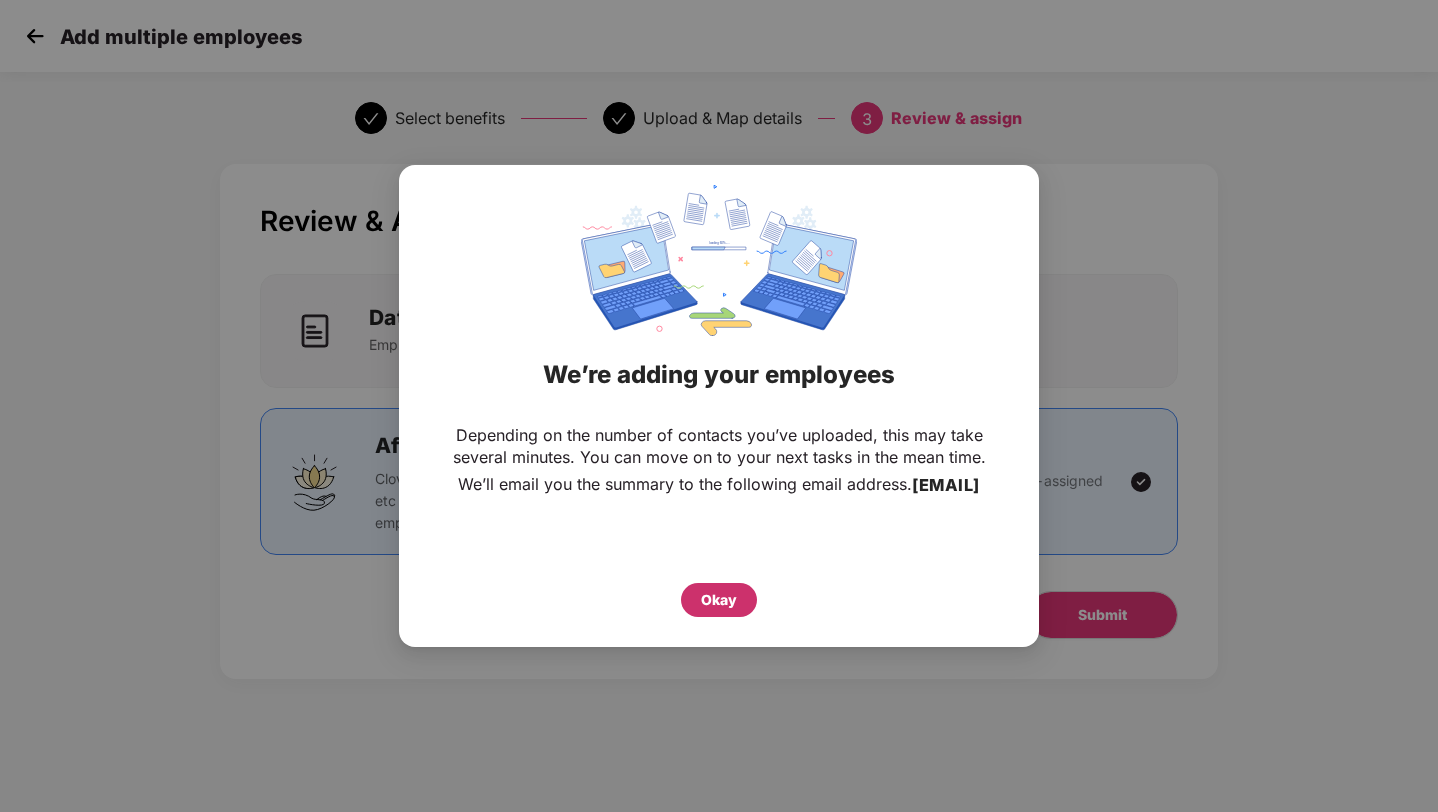 click on "Okay" at bounding box center [719, 600] 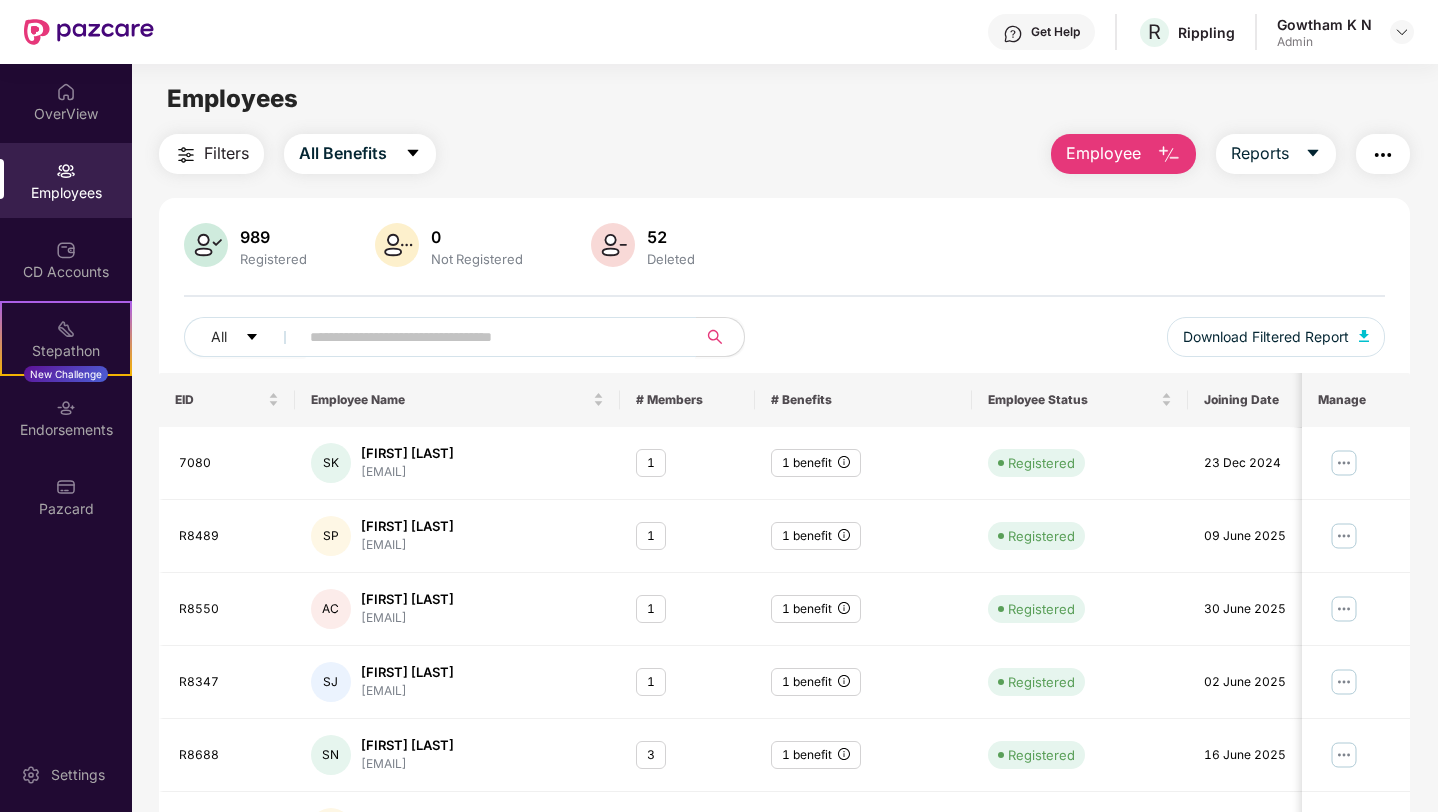 click at bounding box center [491, 337] 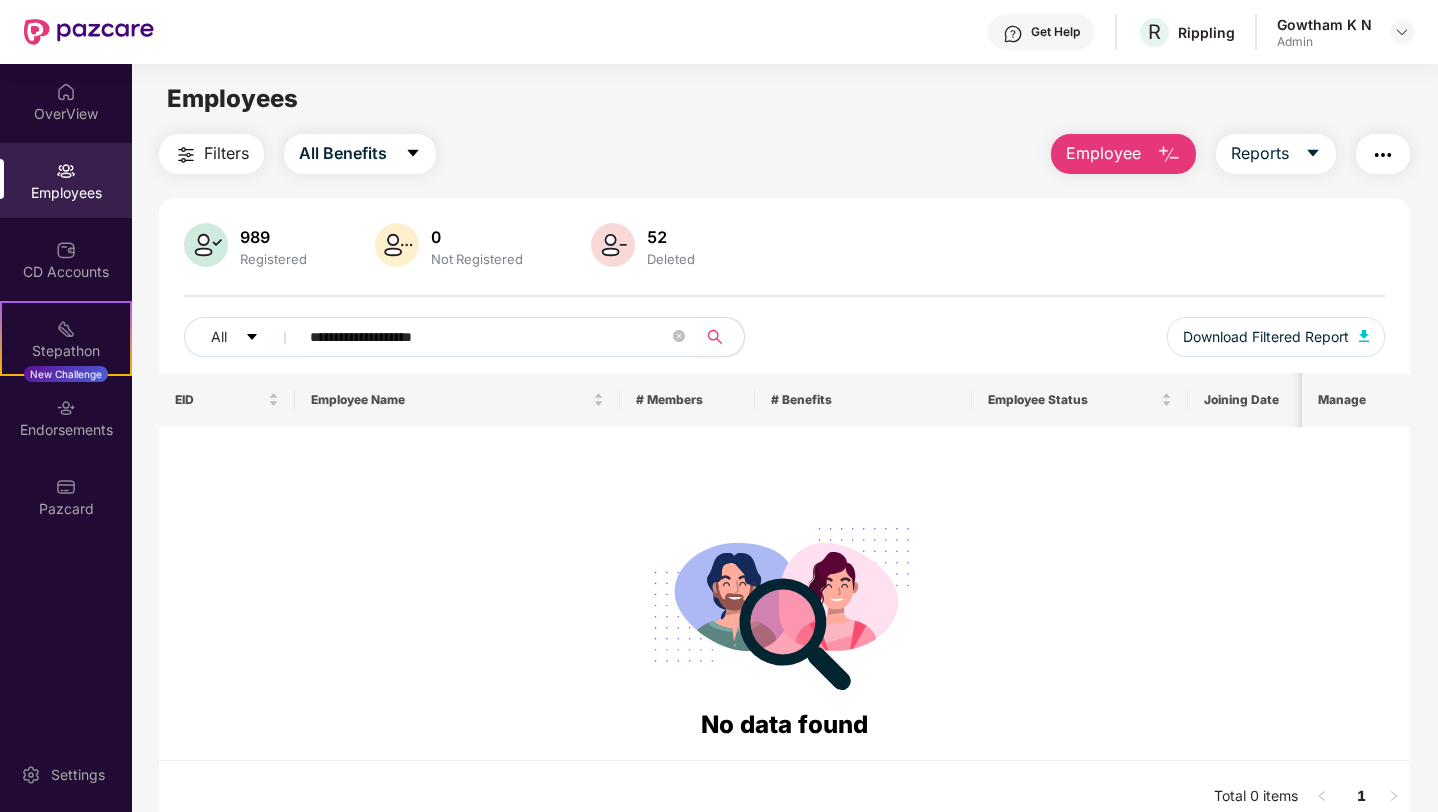 type 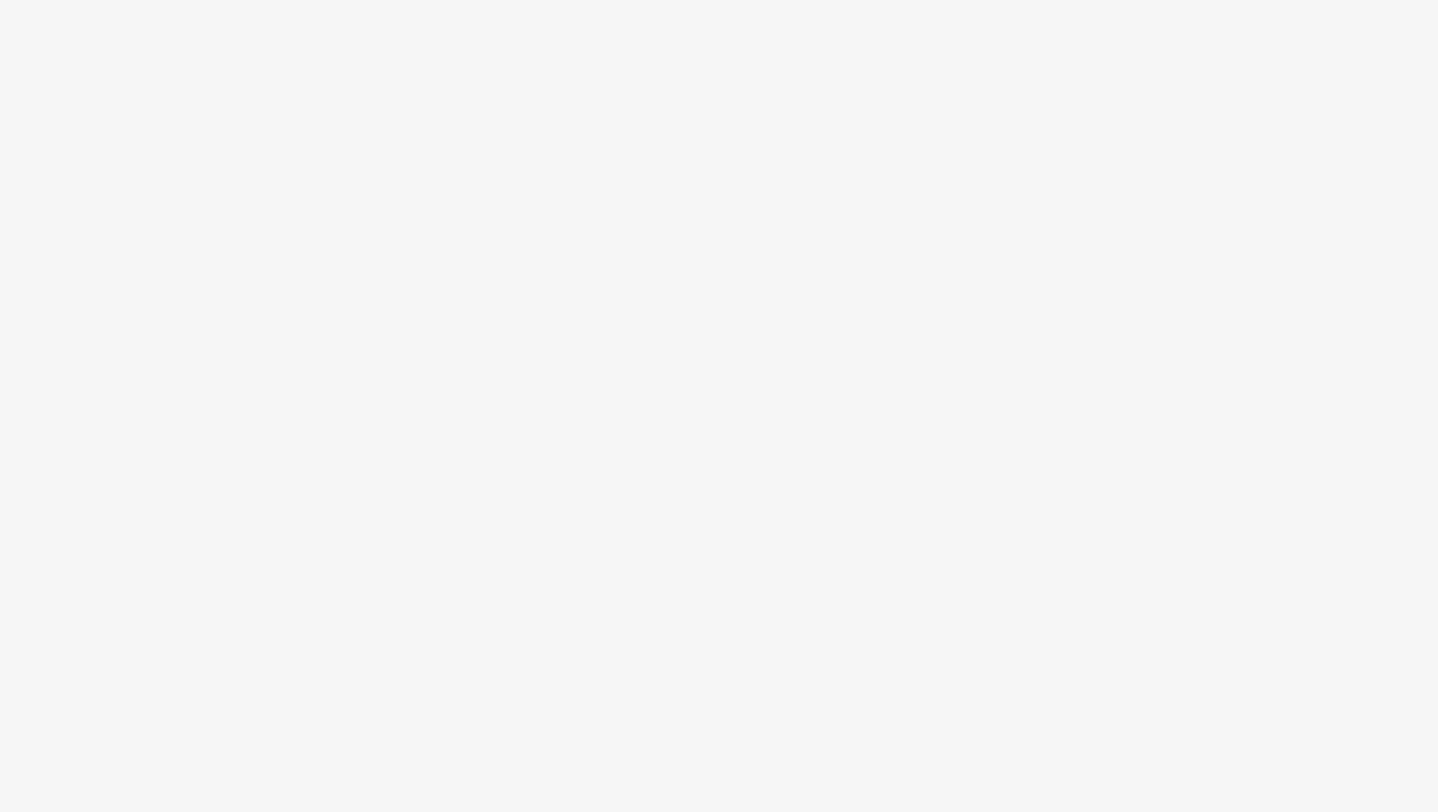 scroll, scrollTop: 0, scrollLeft: 0, axis: both 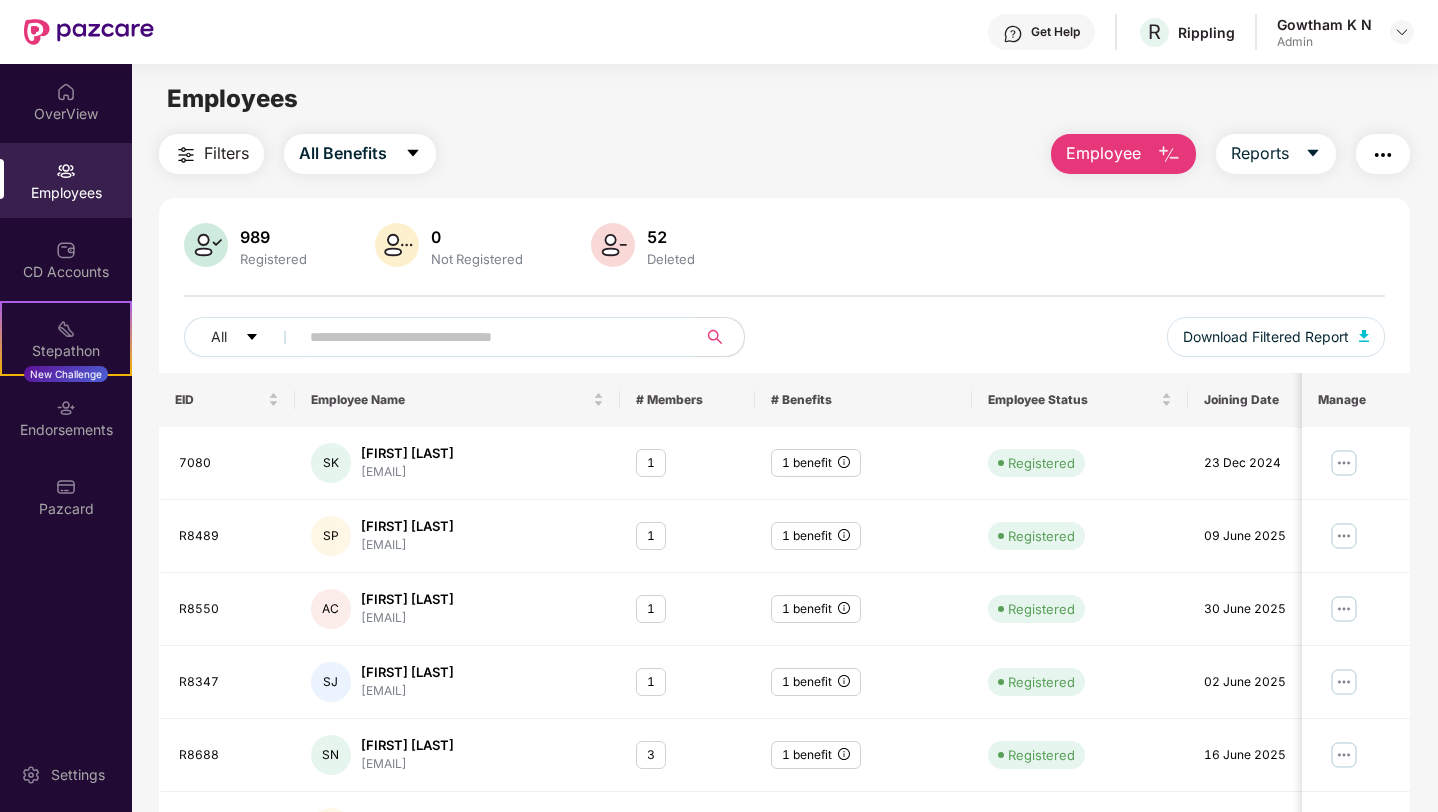 click on "Employee" at bounding box center [1103, 153] 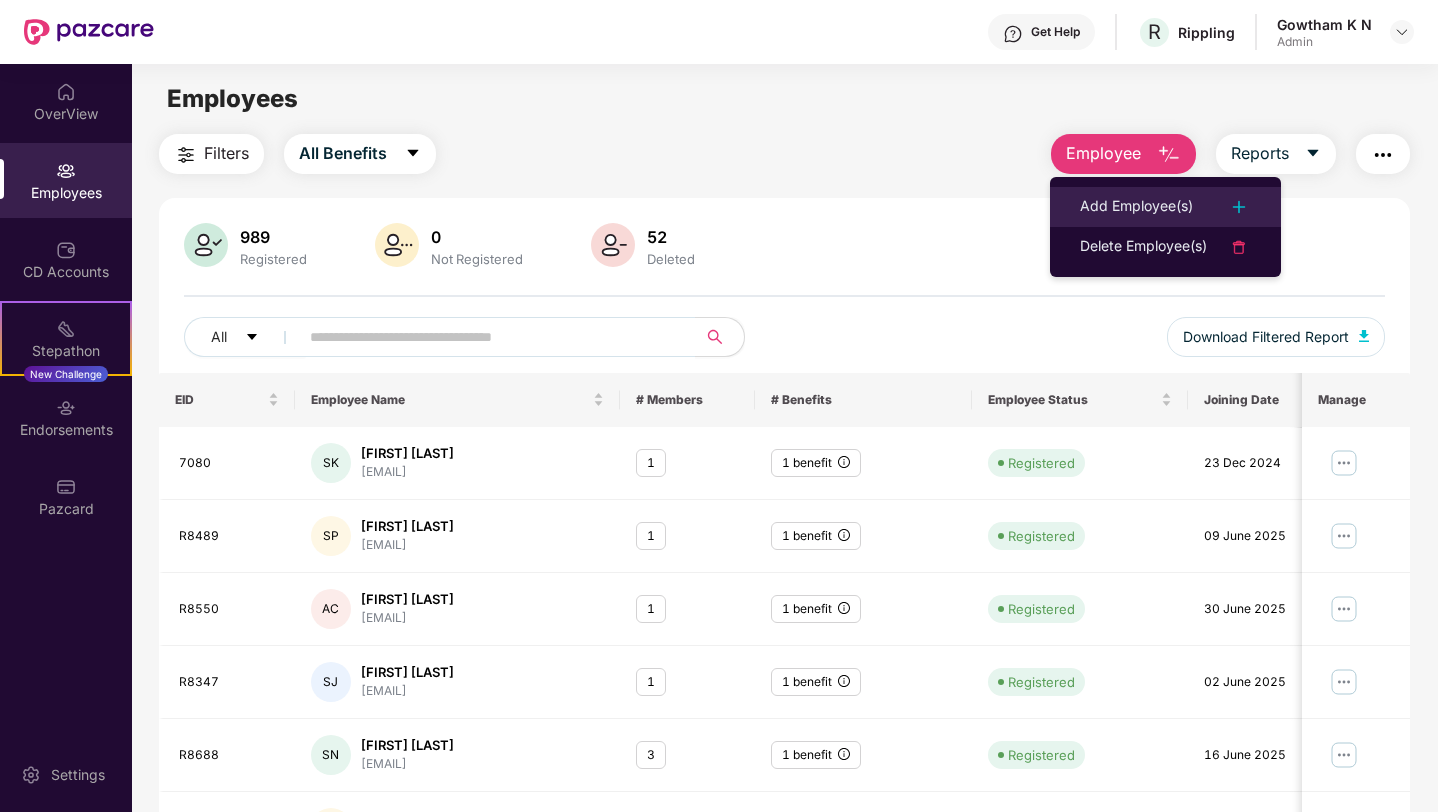 click on "Add Employee(s)" at bounding box center [1136, 207] 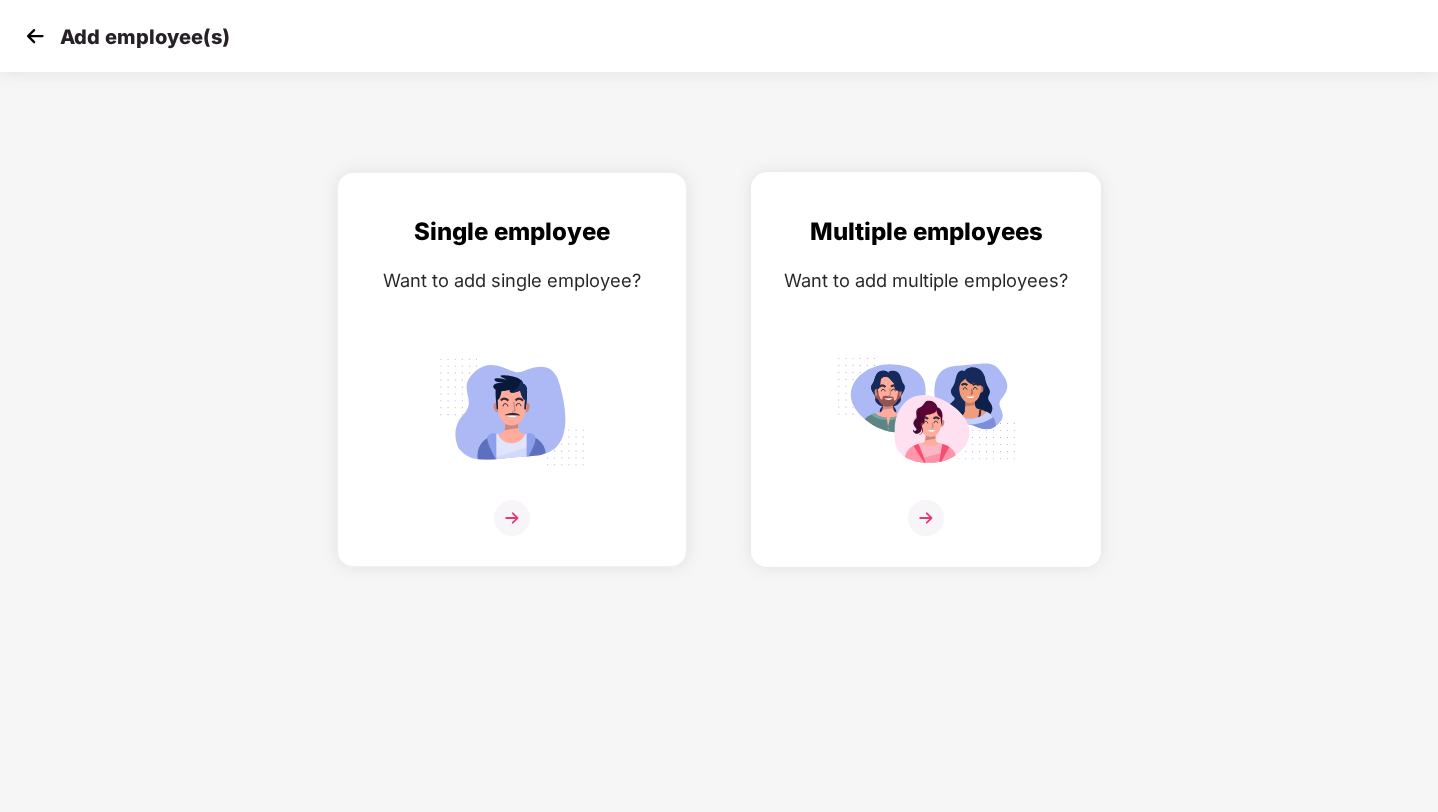 click on "Multiple employees Want to add multiple employees?" at bounding box center [926, 387] 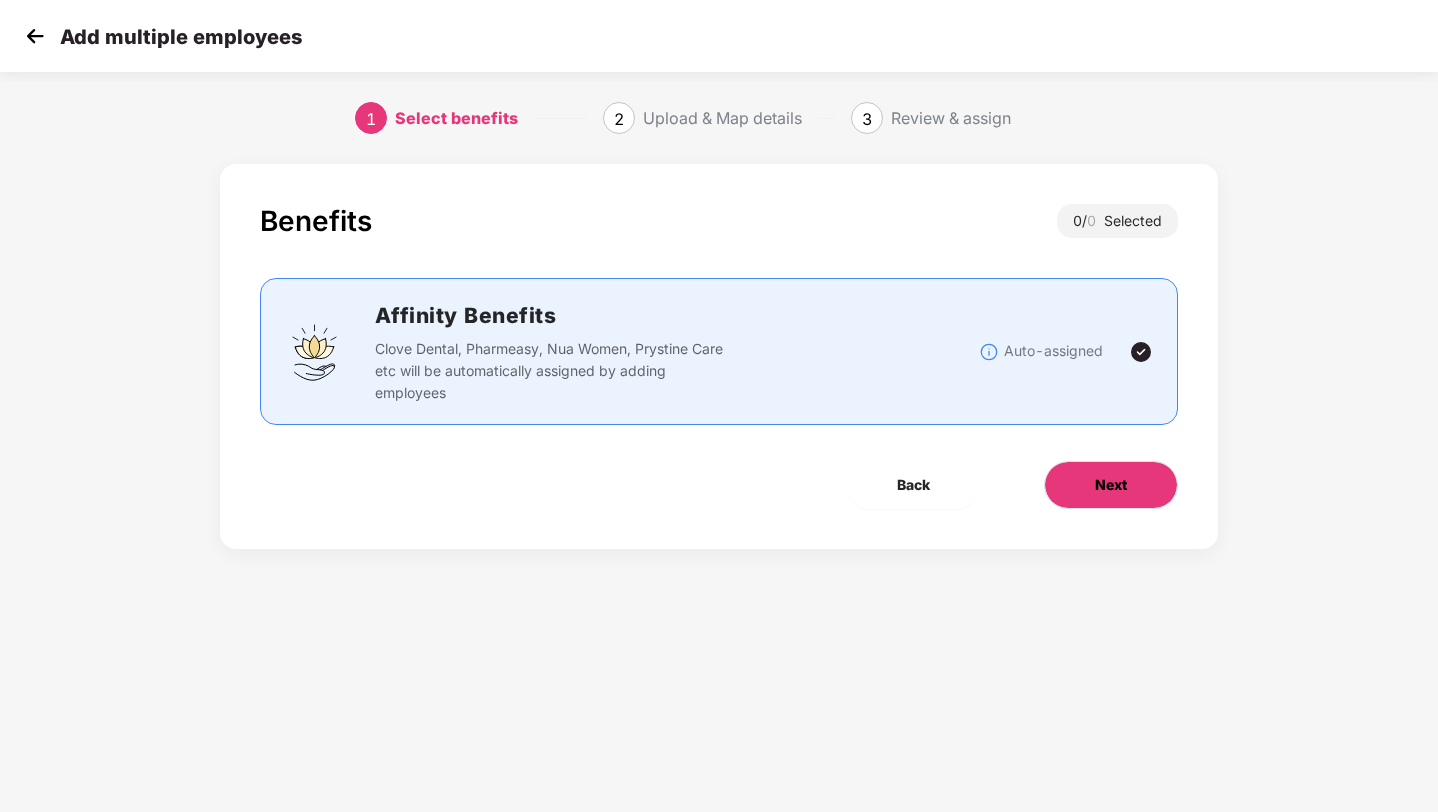 click on "Next" at bounding box center (1111, 485) 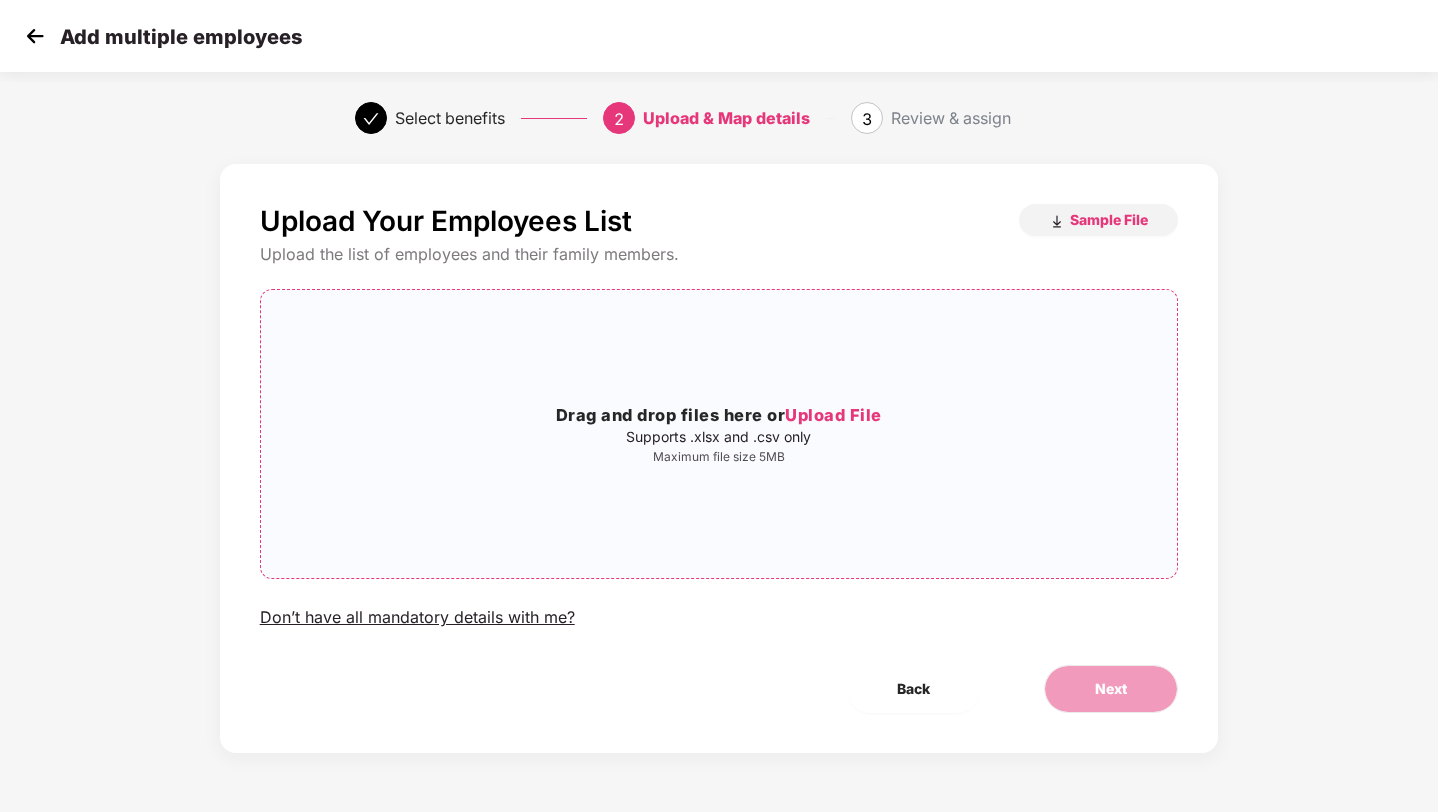click on "Drag and drop files here or  Upload File Supports .xlsx and .csv only Maximum file size 5MB" at bounding box center [719, 434] 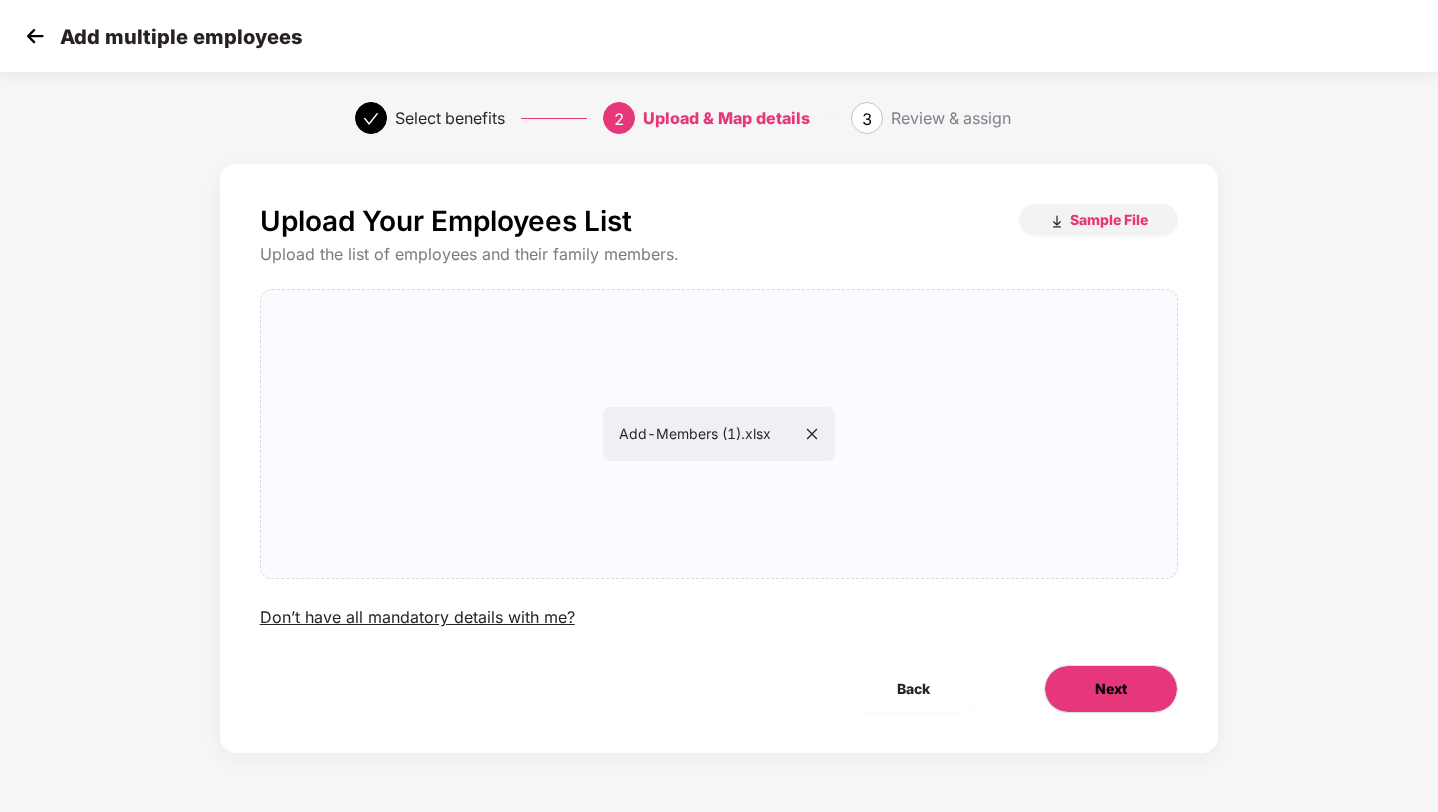 click on "Next" at bounding box center (1111, 689) 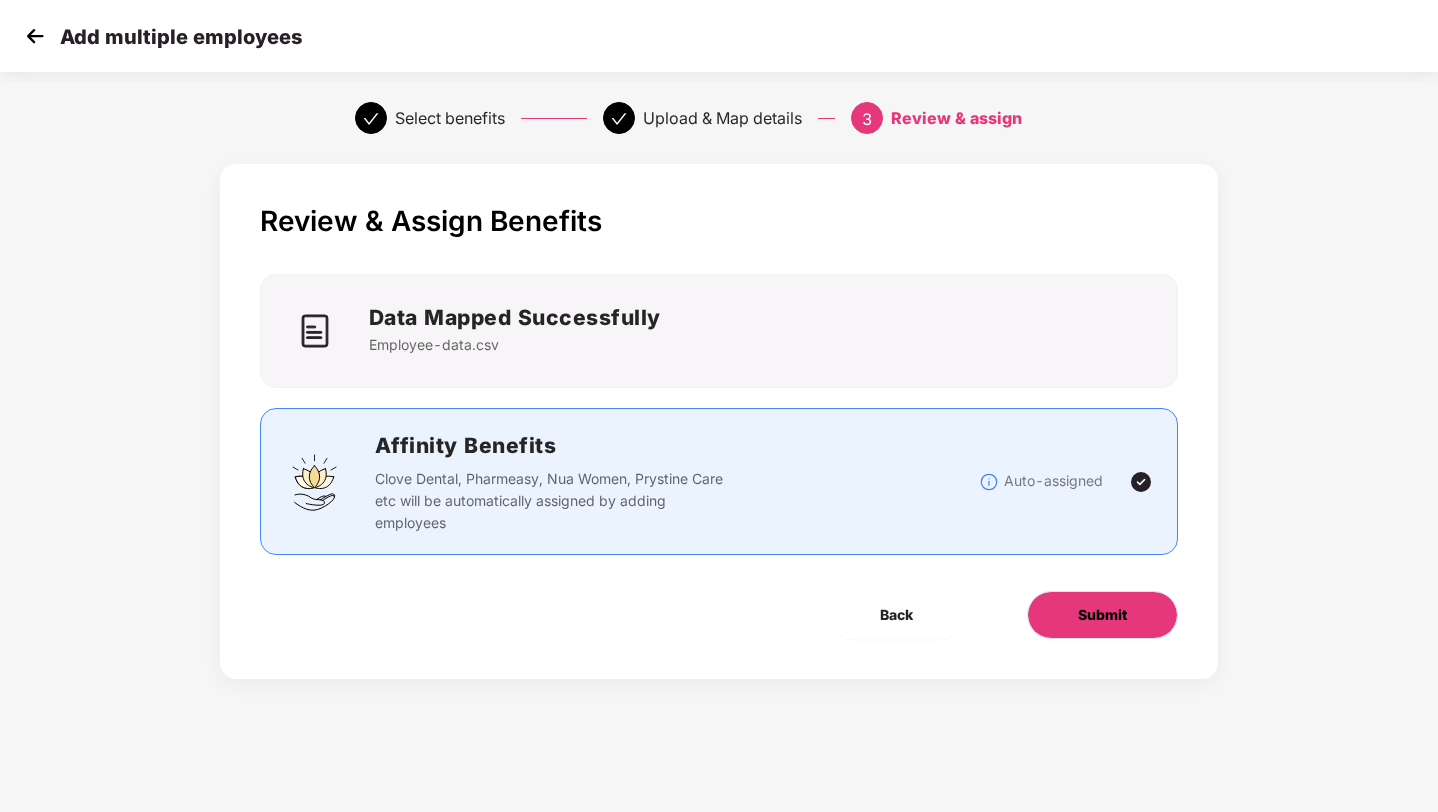 click on "Submit" at bounding box center [1102, 615] 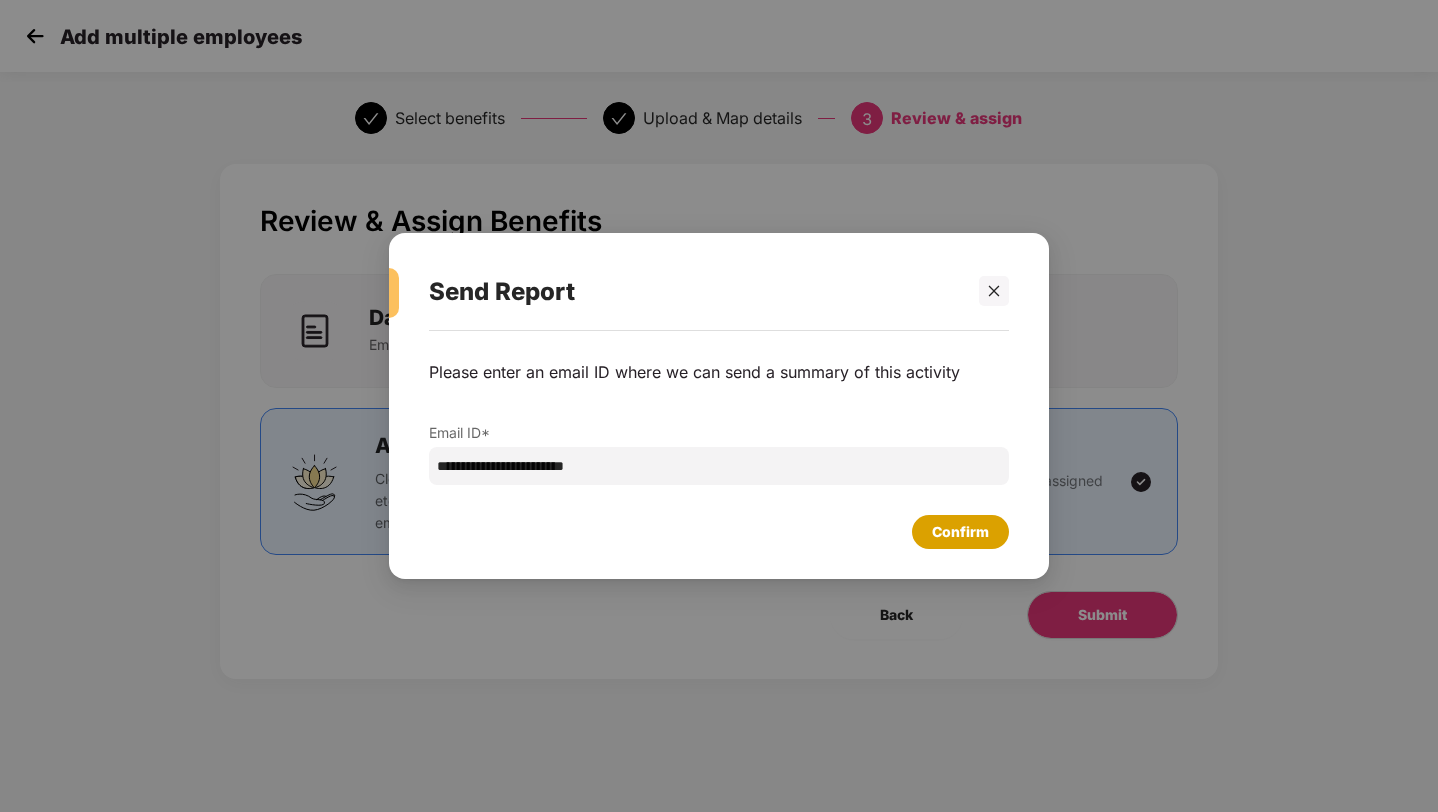 click on "Confirm" at bounding box center (960, 532) 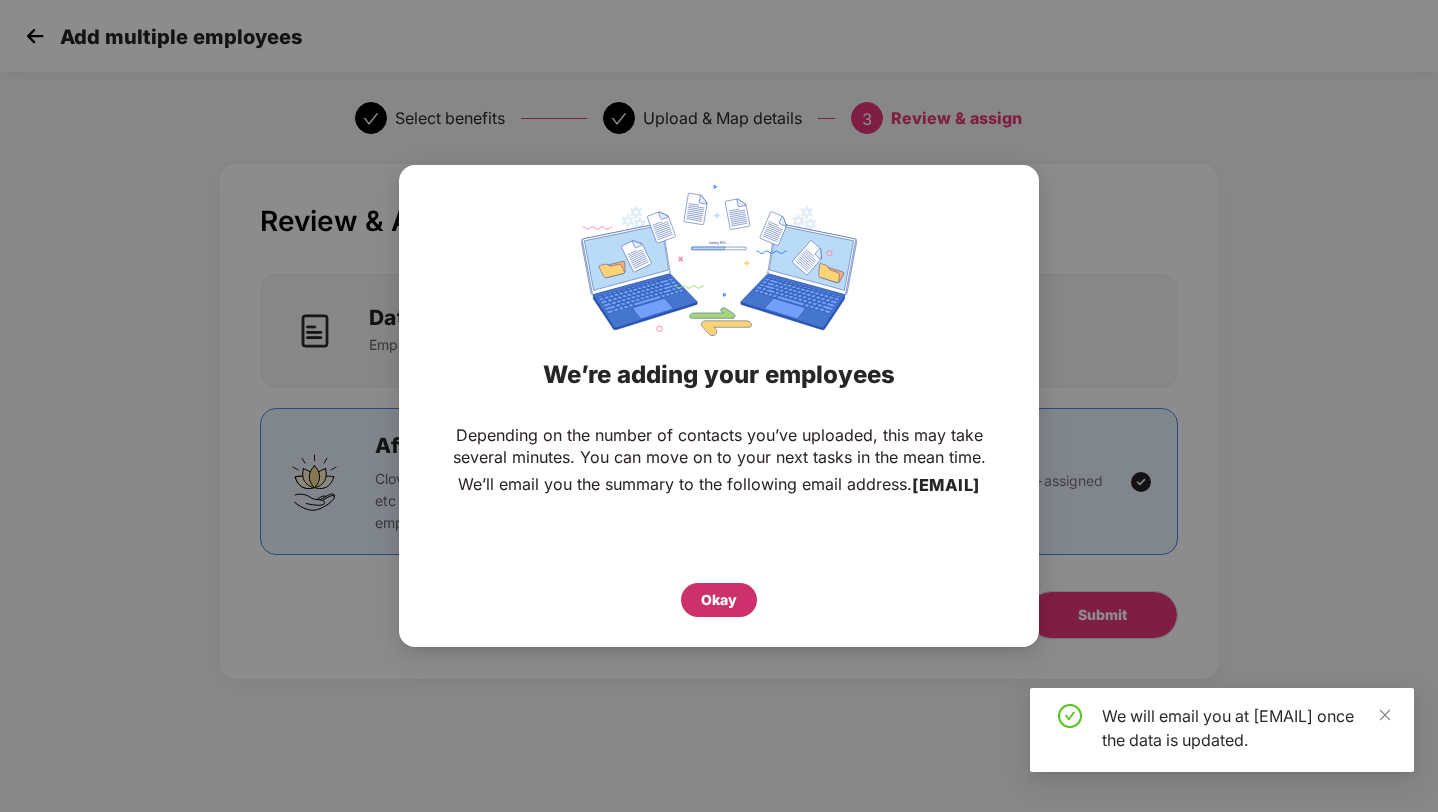 click on "Okay" at bounding box center (719, 600) 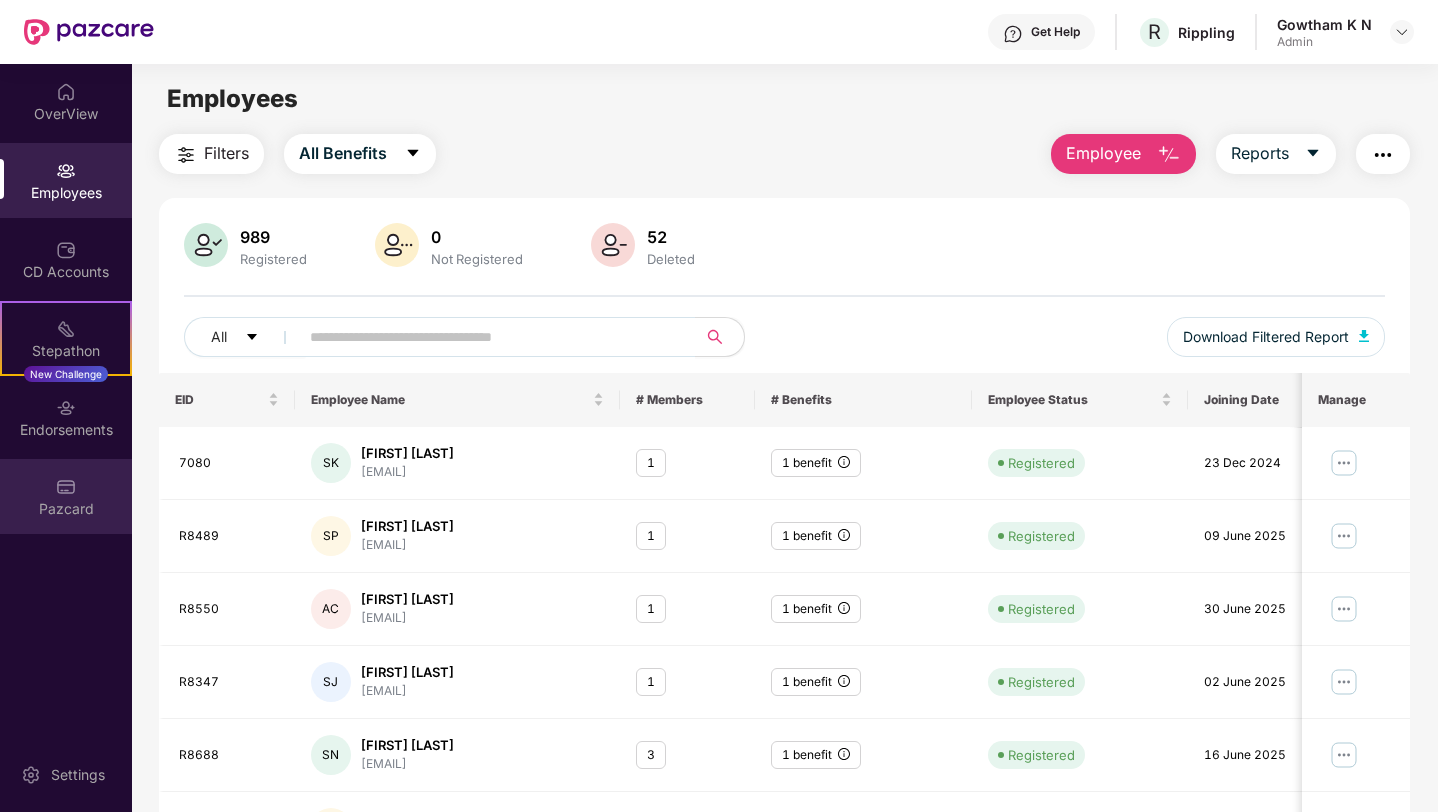 click at bounding box center (66, 487) 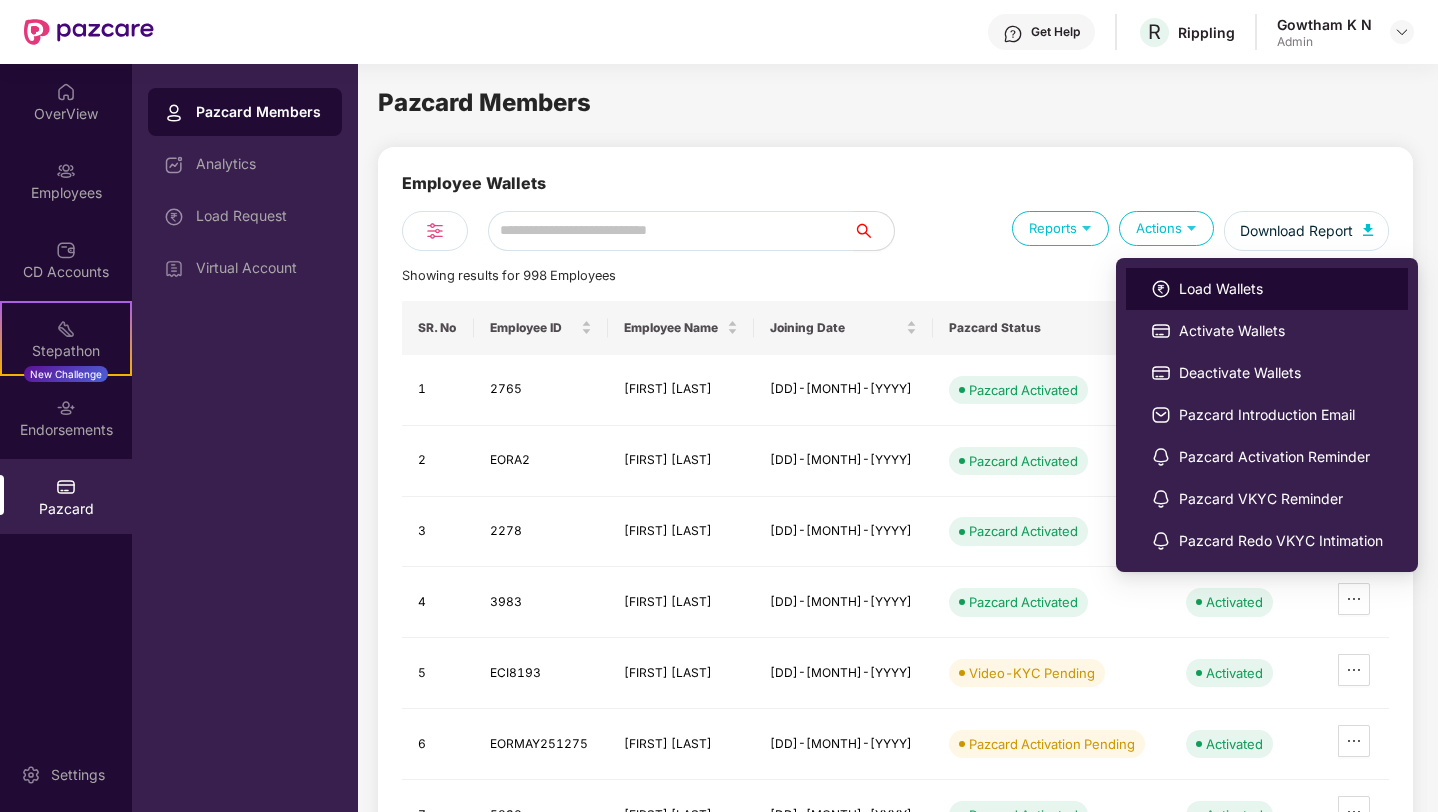 click on "Load Wallets" at bounding box center [1267, 289] 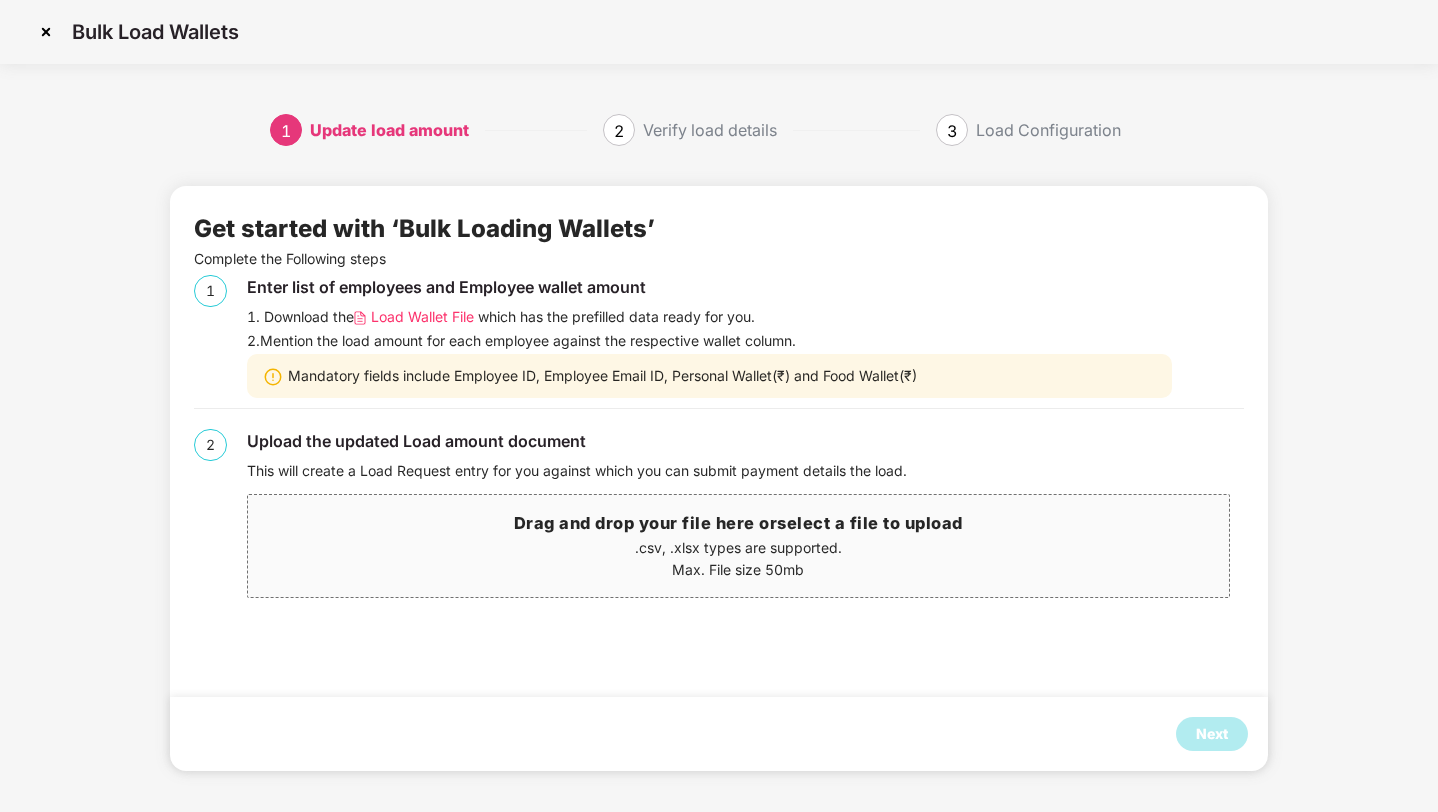 click at bounding box center [46, 32] 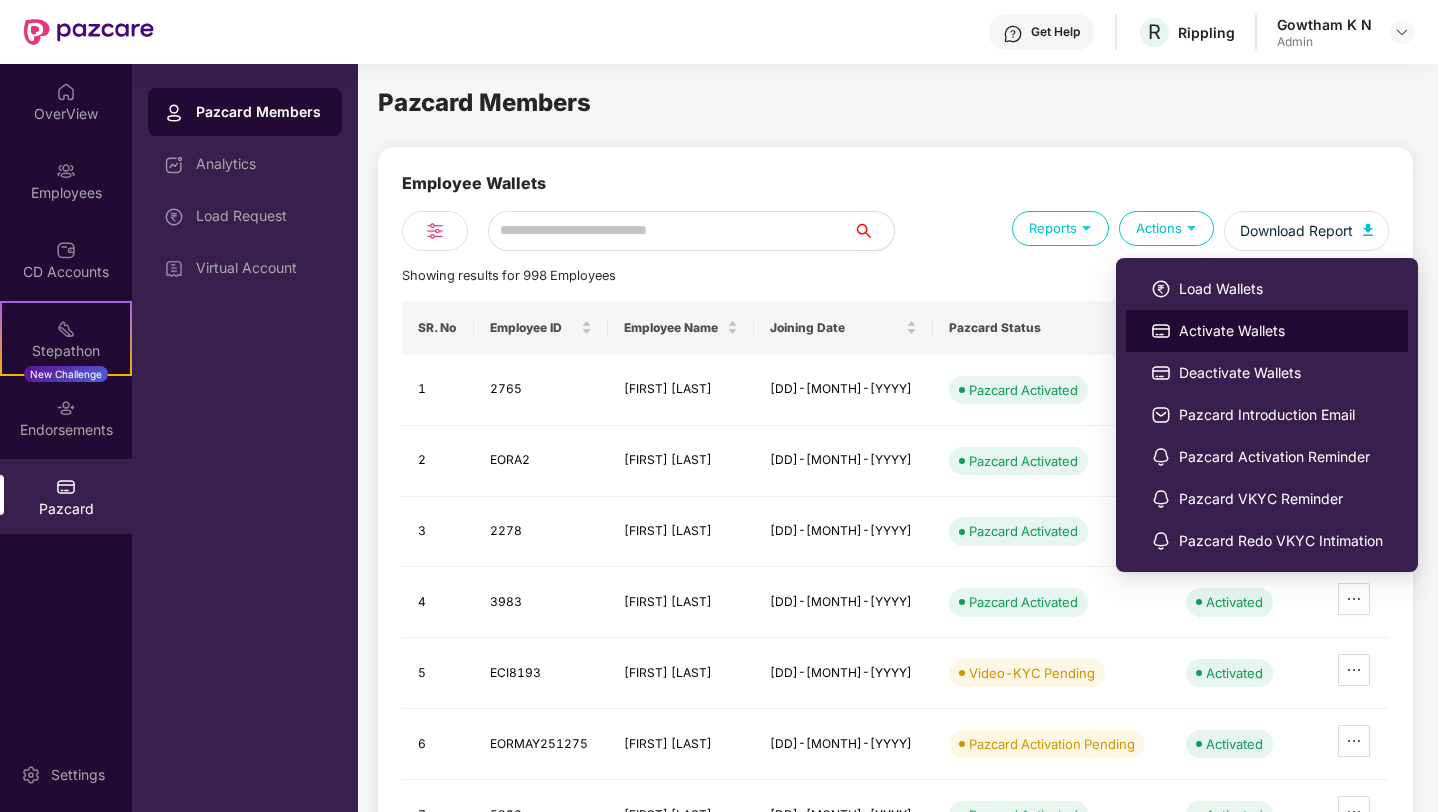 click on "Activate Wallets" at bounding box center [1281, 331] 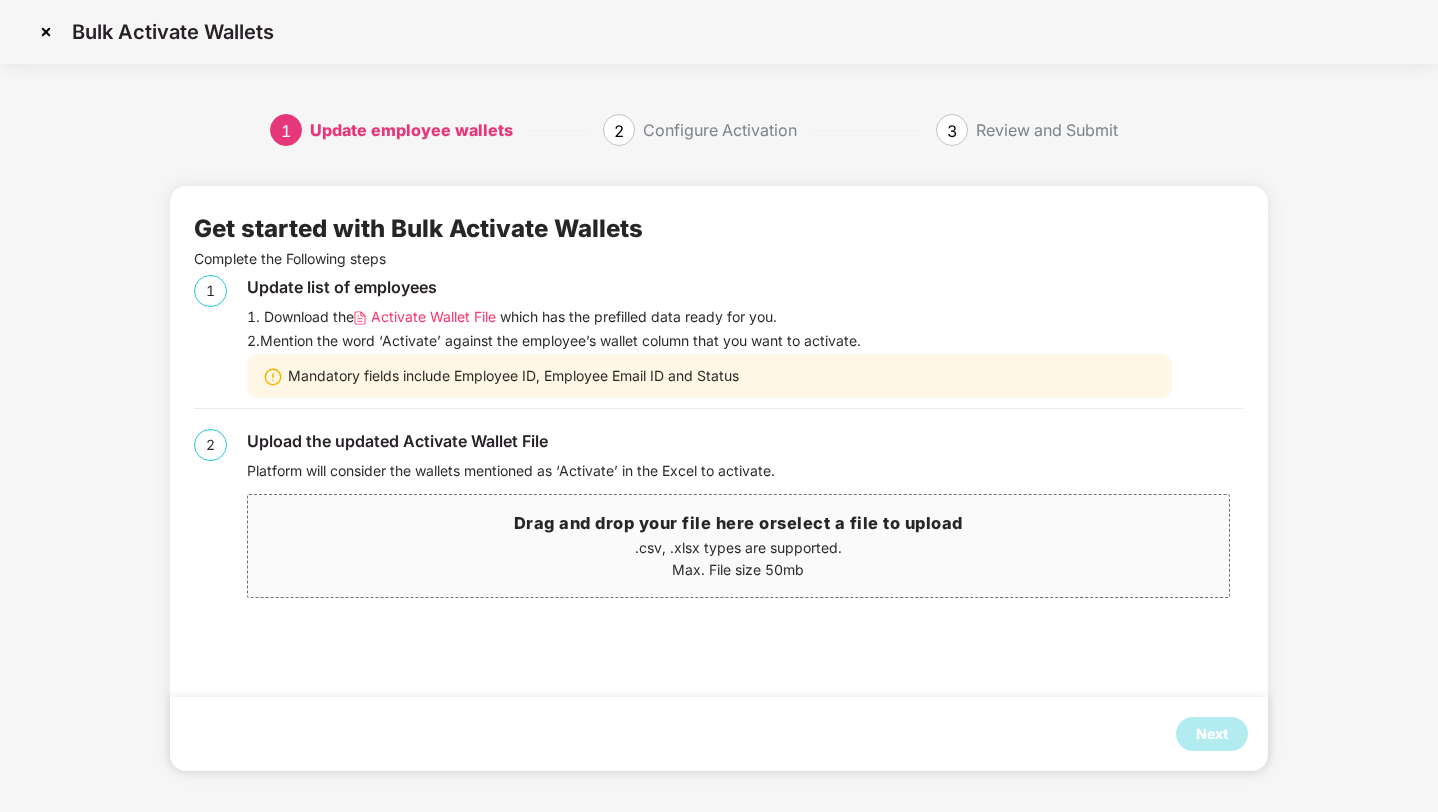 click on "Activate Wallet File" at bounding box center (433, 317) 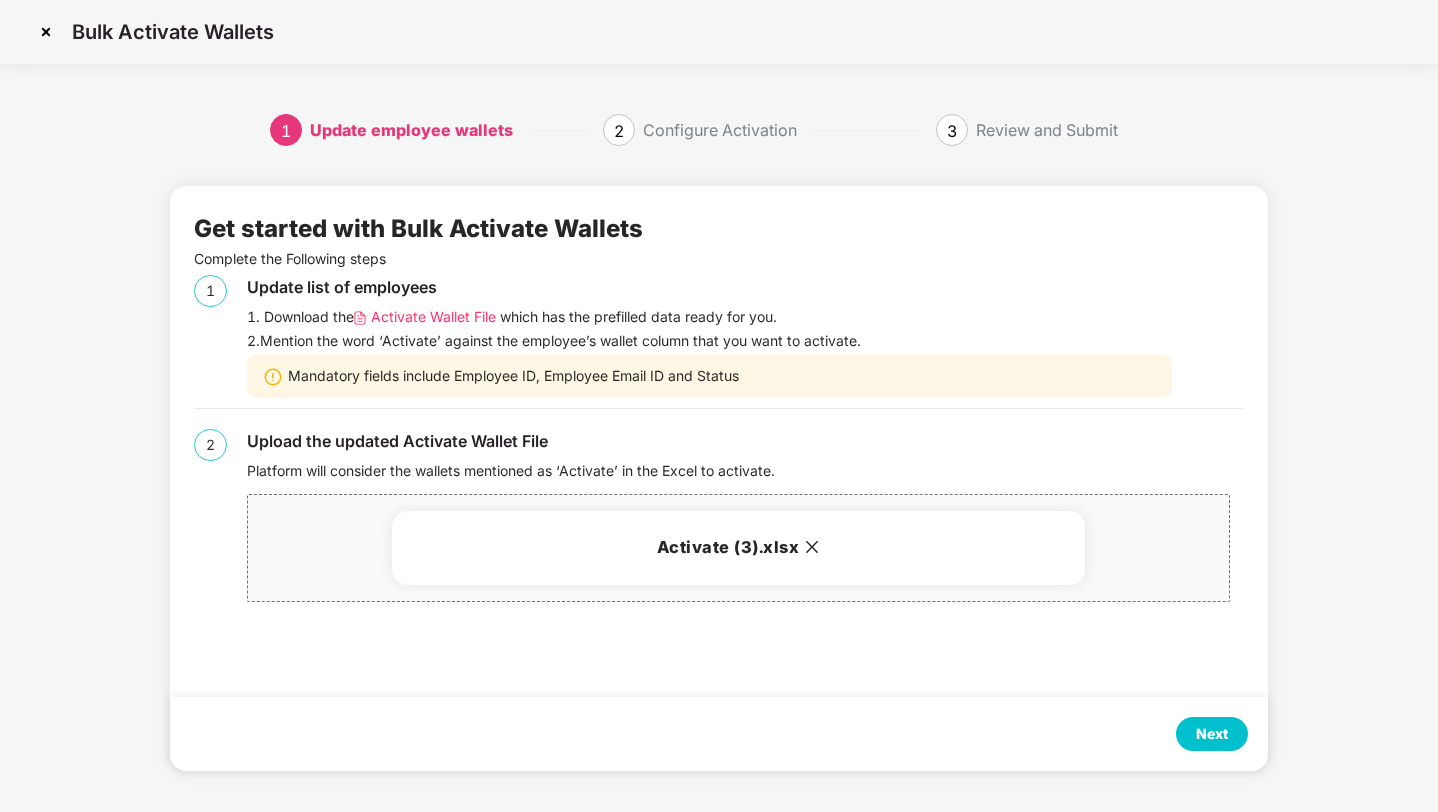 click on "Next" at bounding box center [1212, 734] 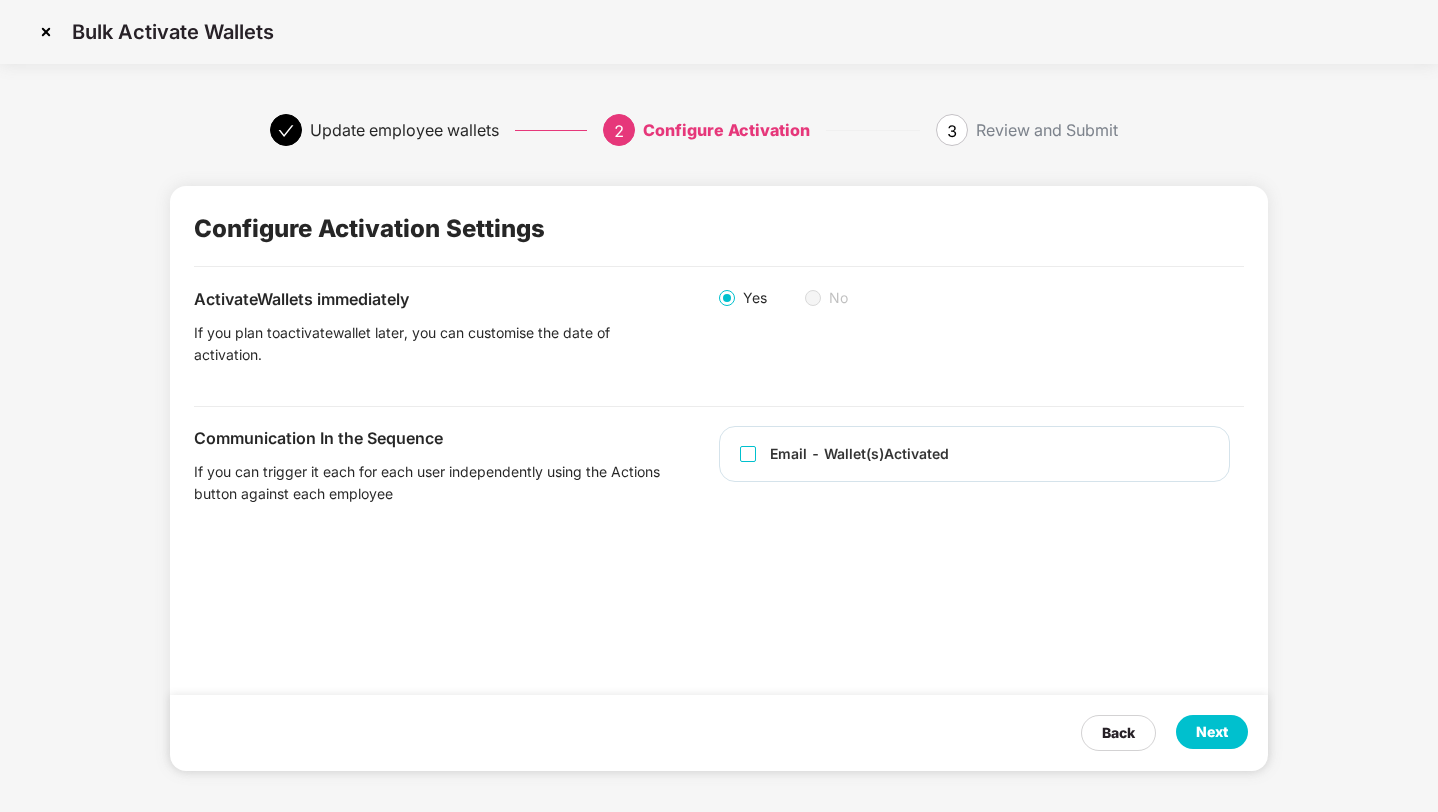 click on "Email - Wallet(s)  Activated" at bounding box center [859, 454] 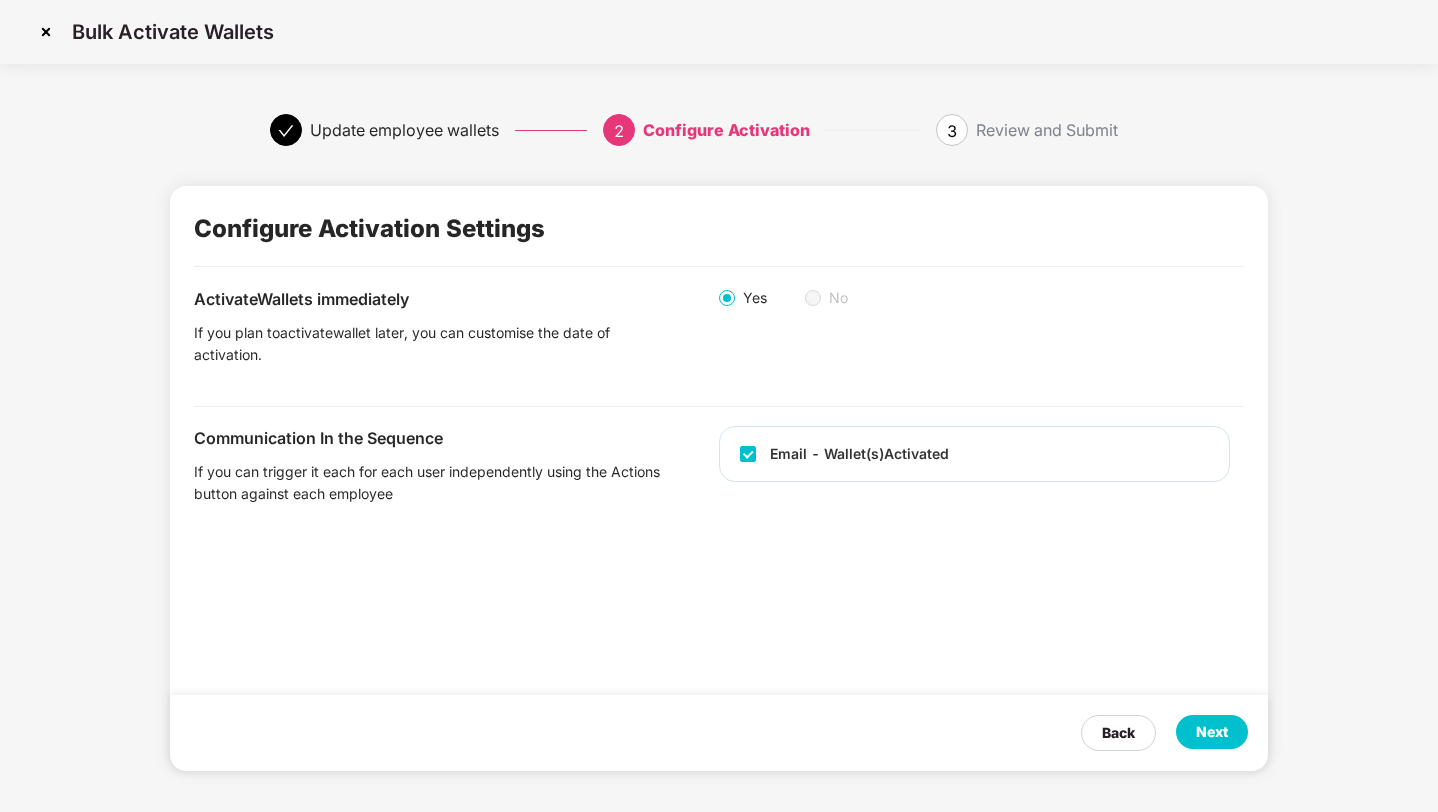 click on "Next" at bounding box center [1212, 732] 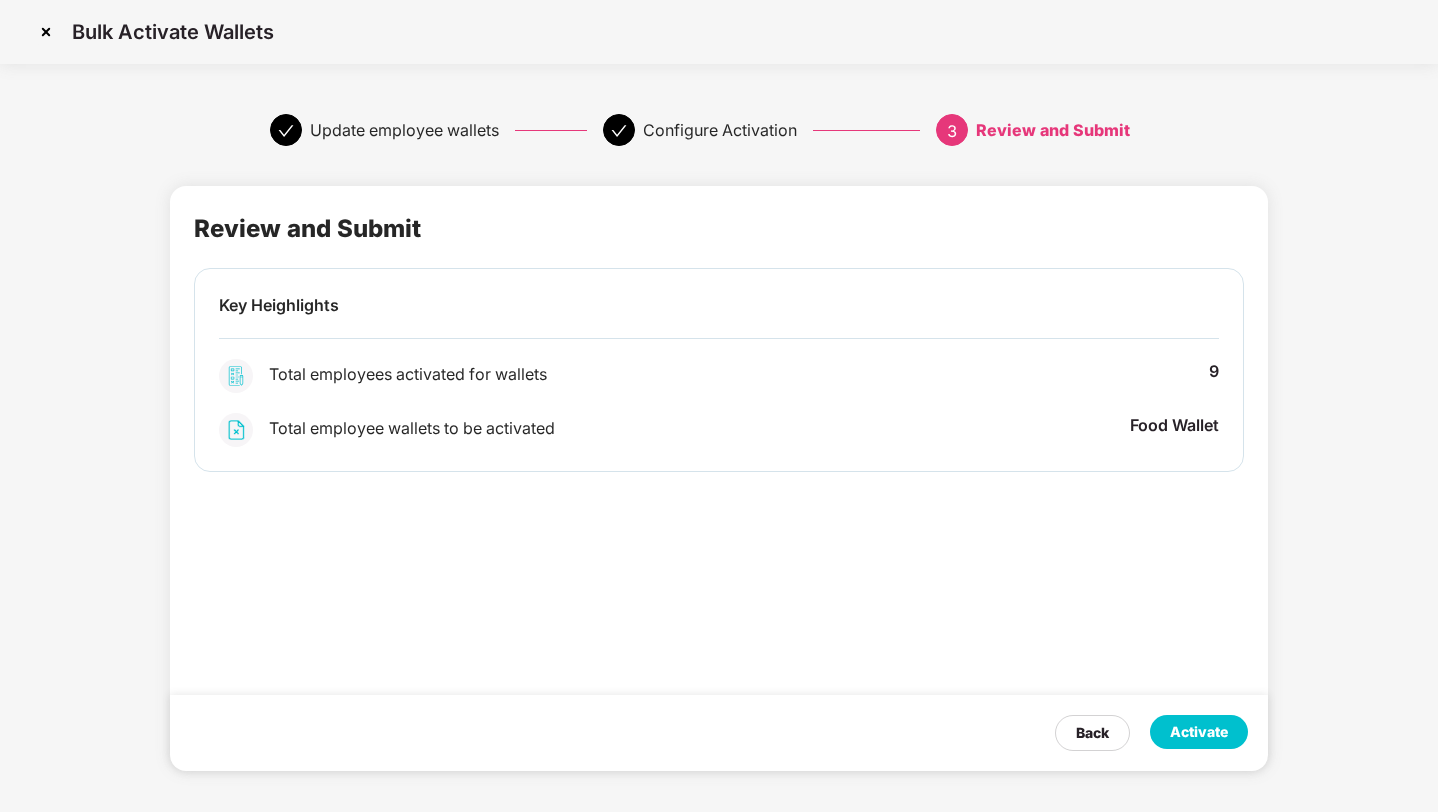 click on "Activate" at bounding box center (1199, 732) 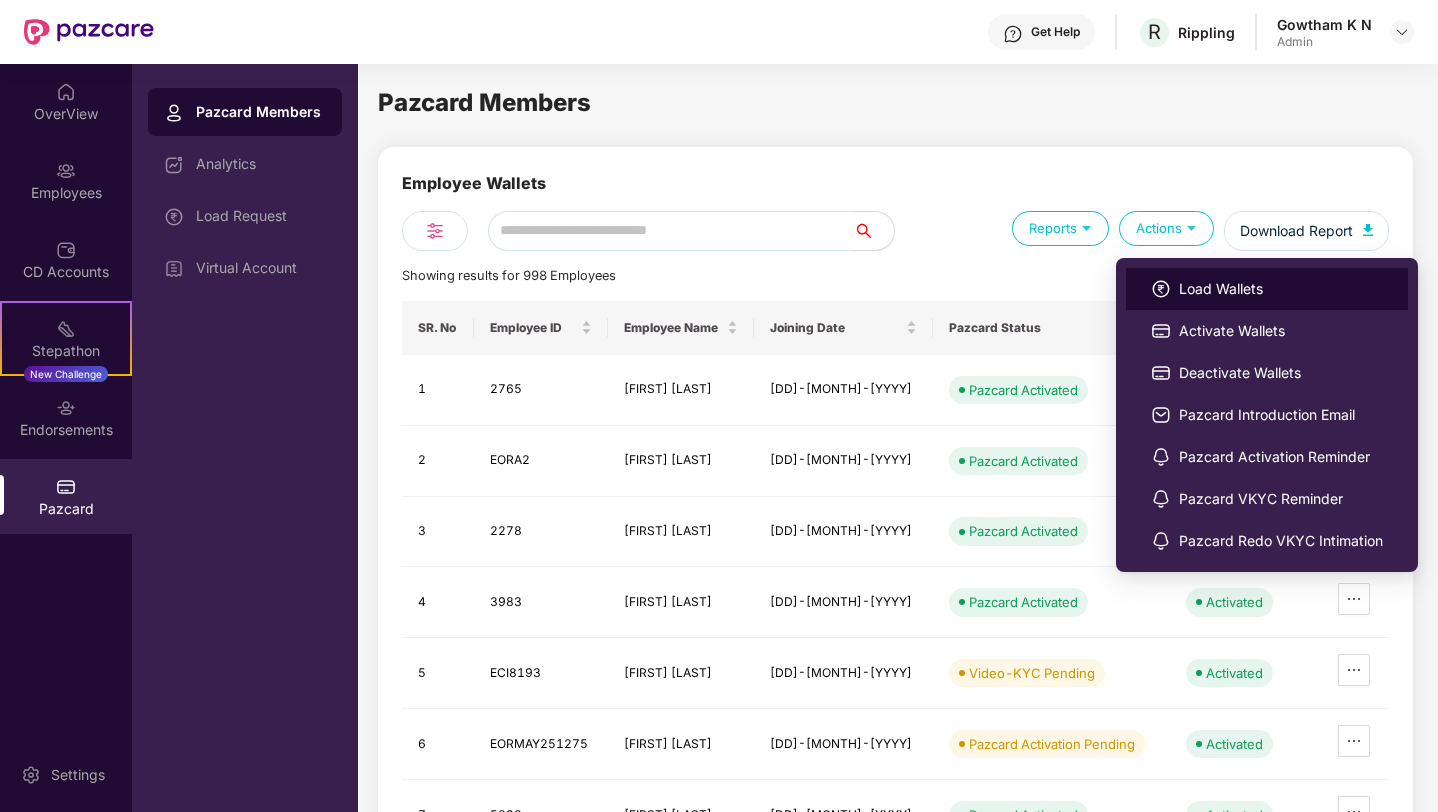 click on "Load Wallets" at bounding box center (1281, 289) 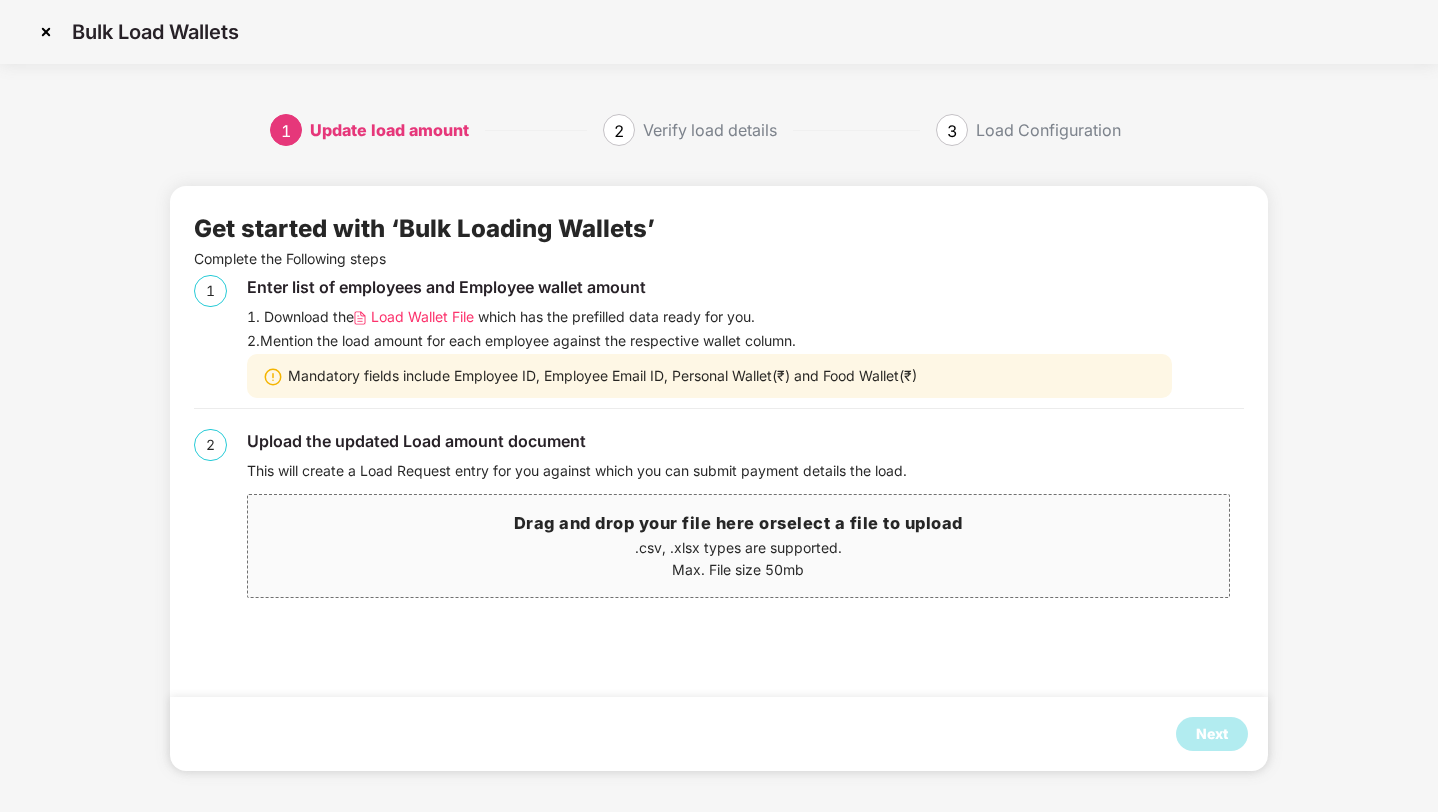 click on "Load Wallet File" at bounding box center [422, 317] 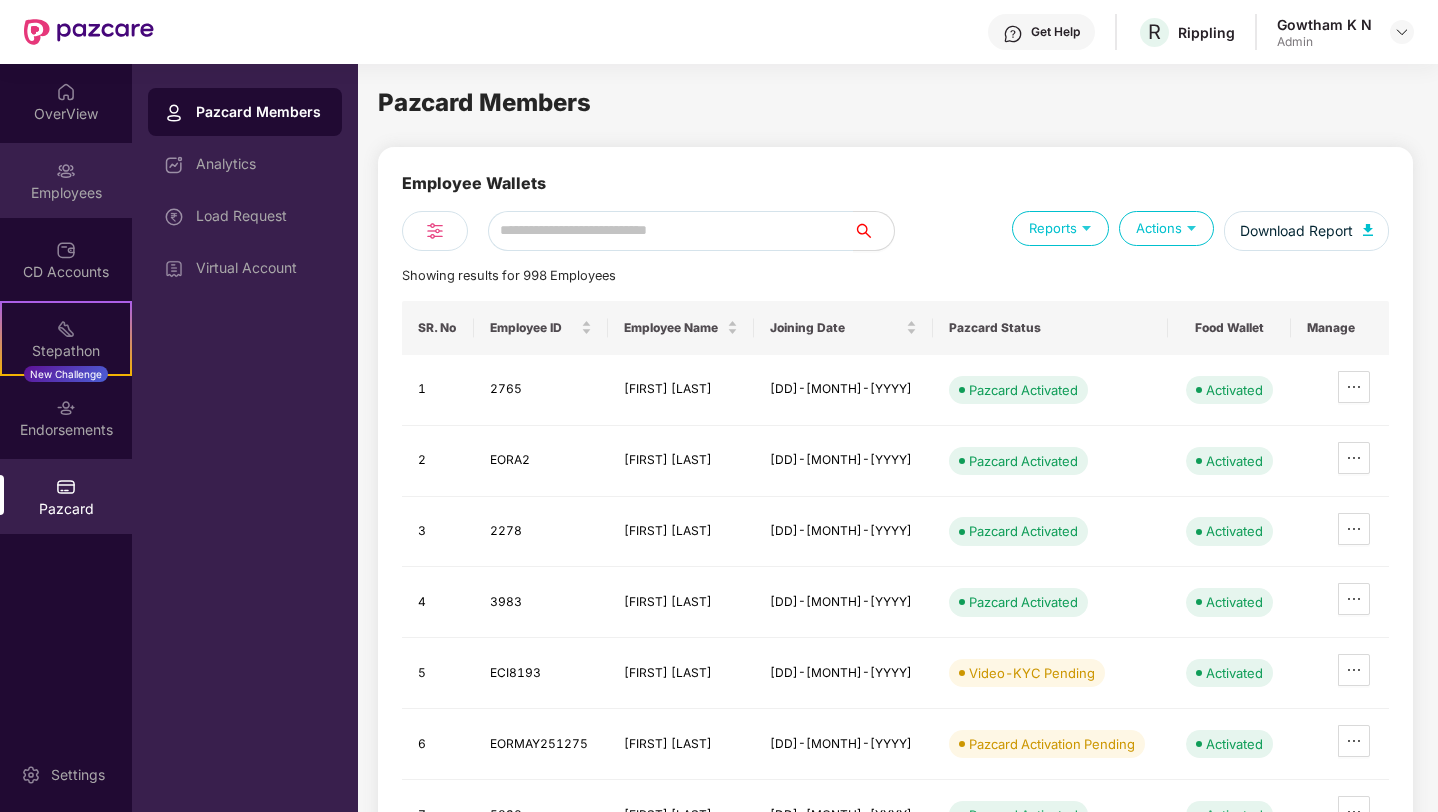 click on "Employees" at bounding box center (66, 180) 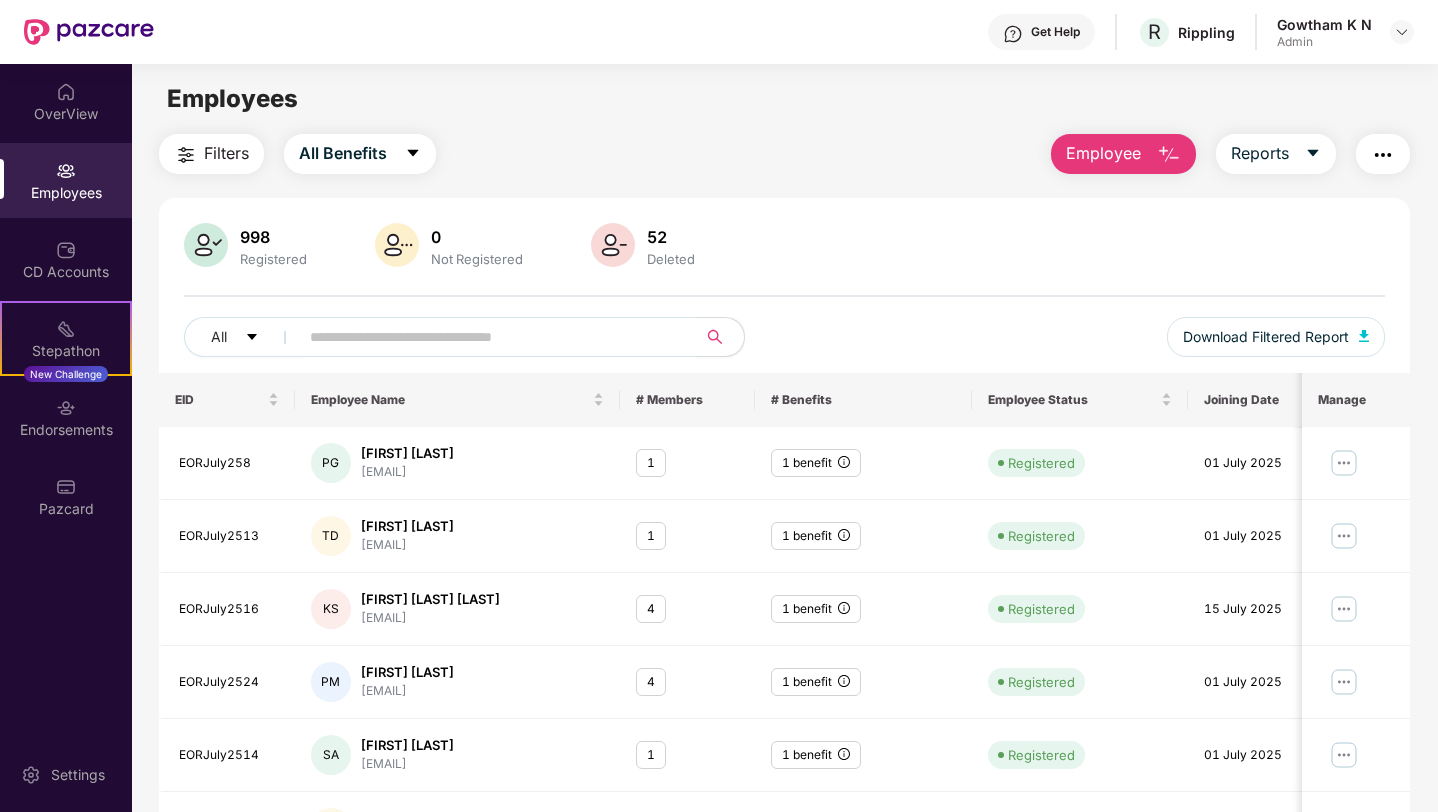 click at bounding box center (489, 337) 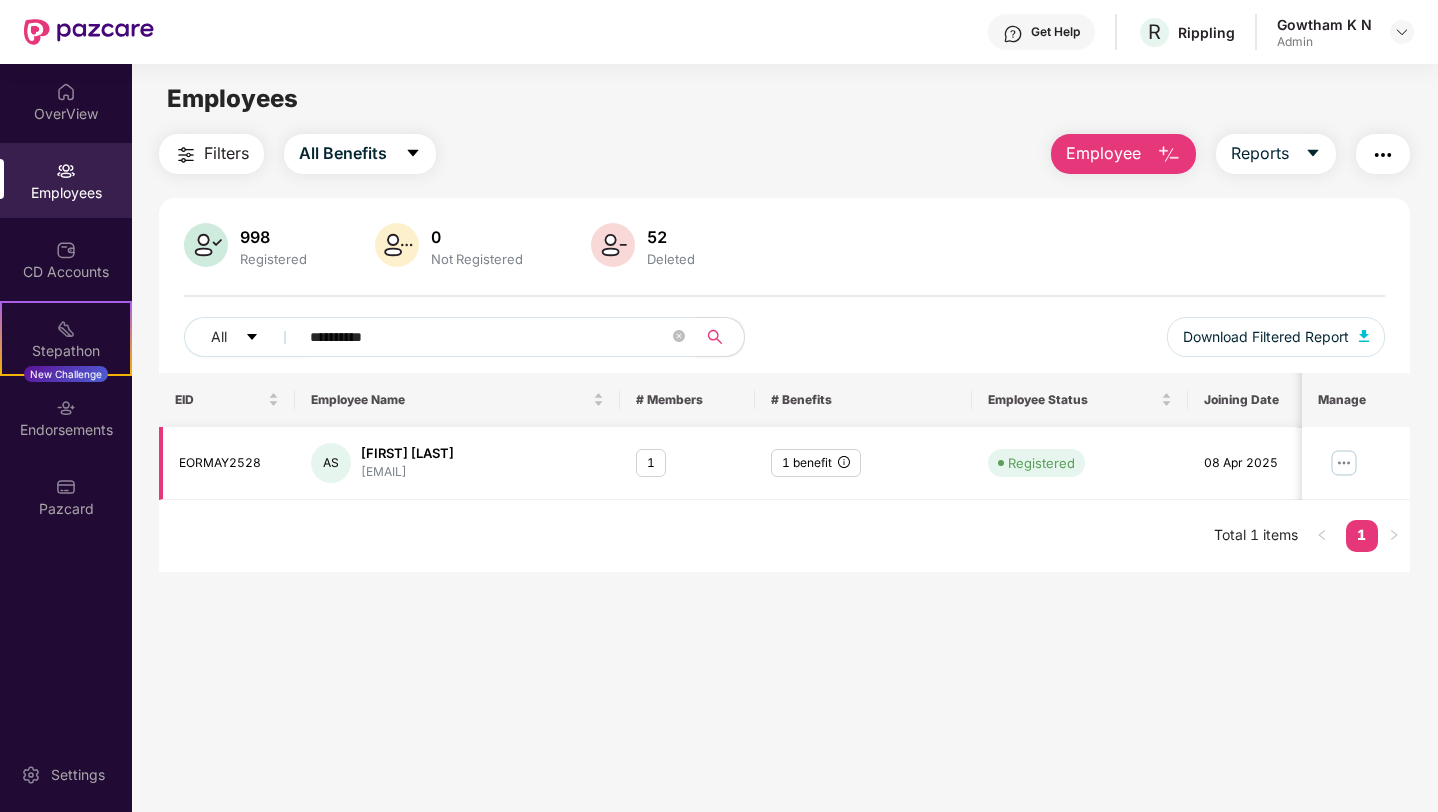 type on "**********" 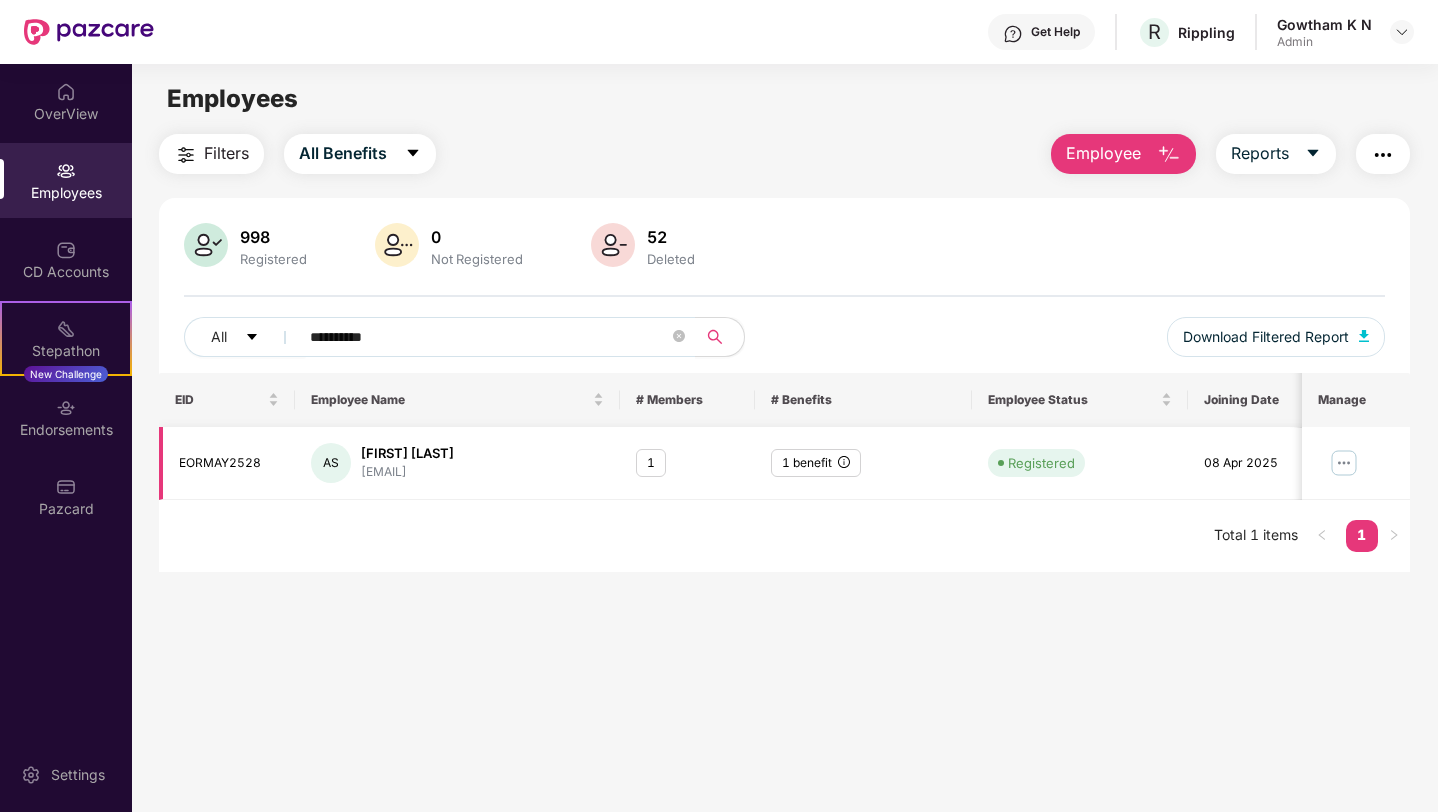 click at bounding box center [1343, 463] 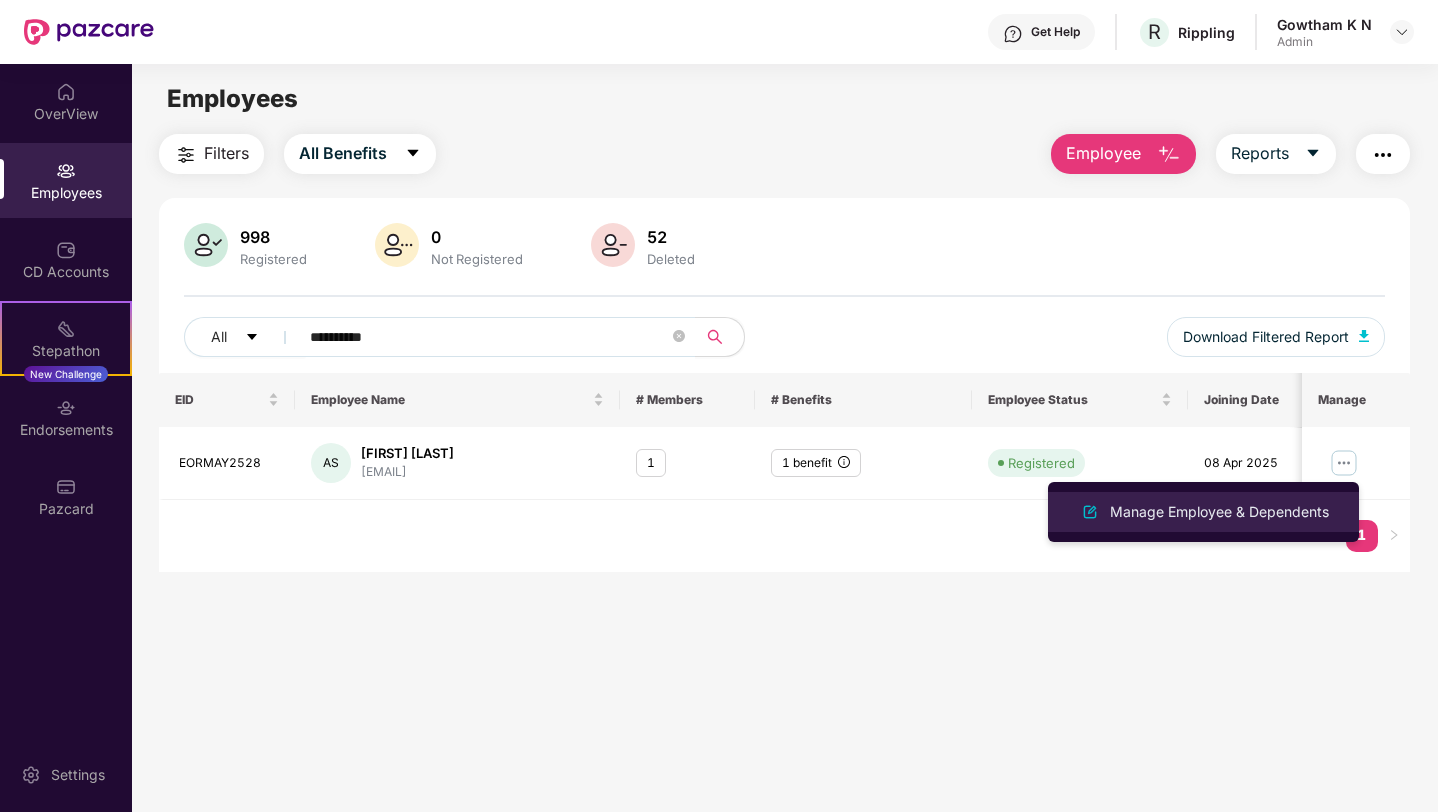 click on "Manage Employee & Dependents" at bounding box center [1219, 512] 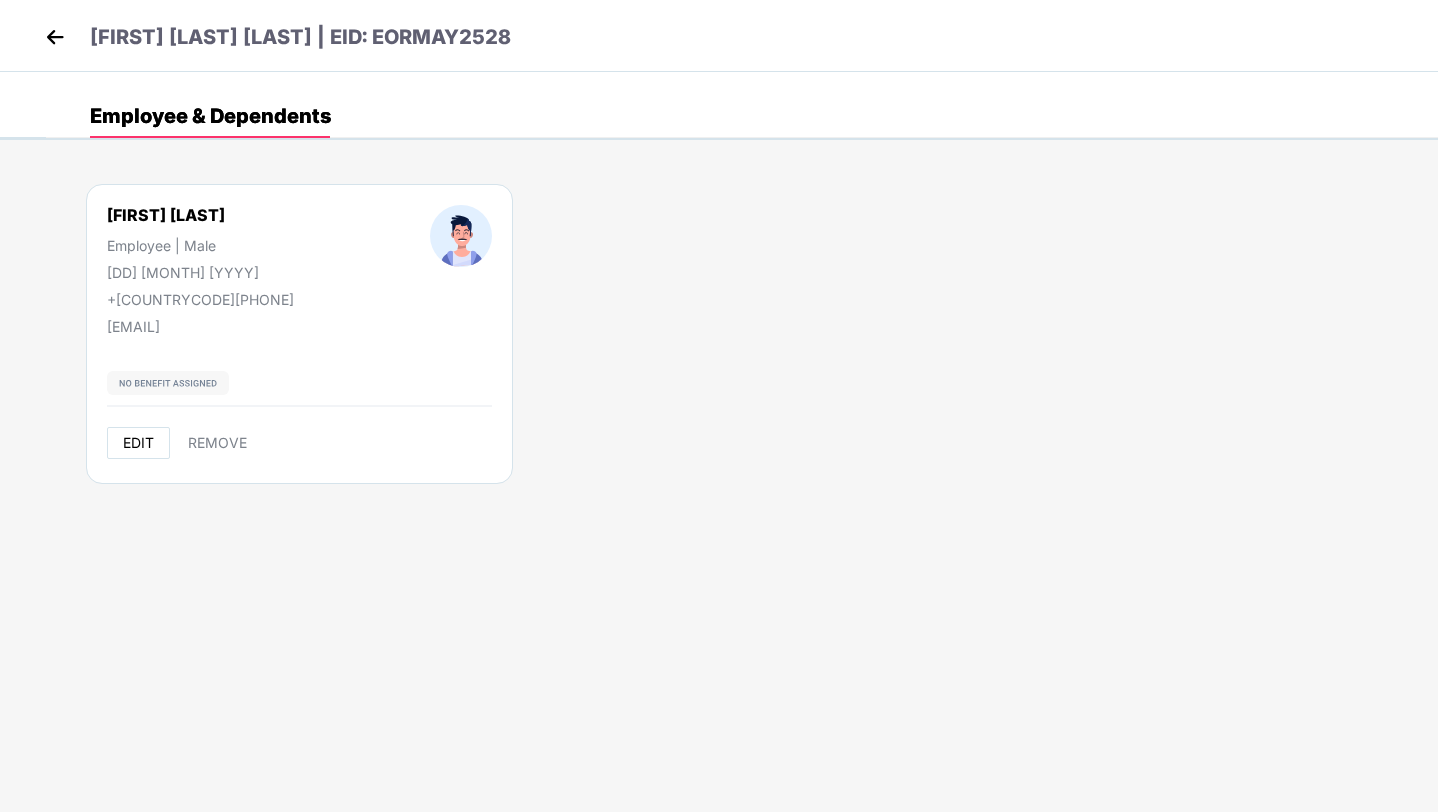 click on "EDIT" at bounding box center (138, 443) 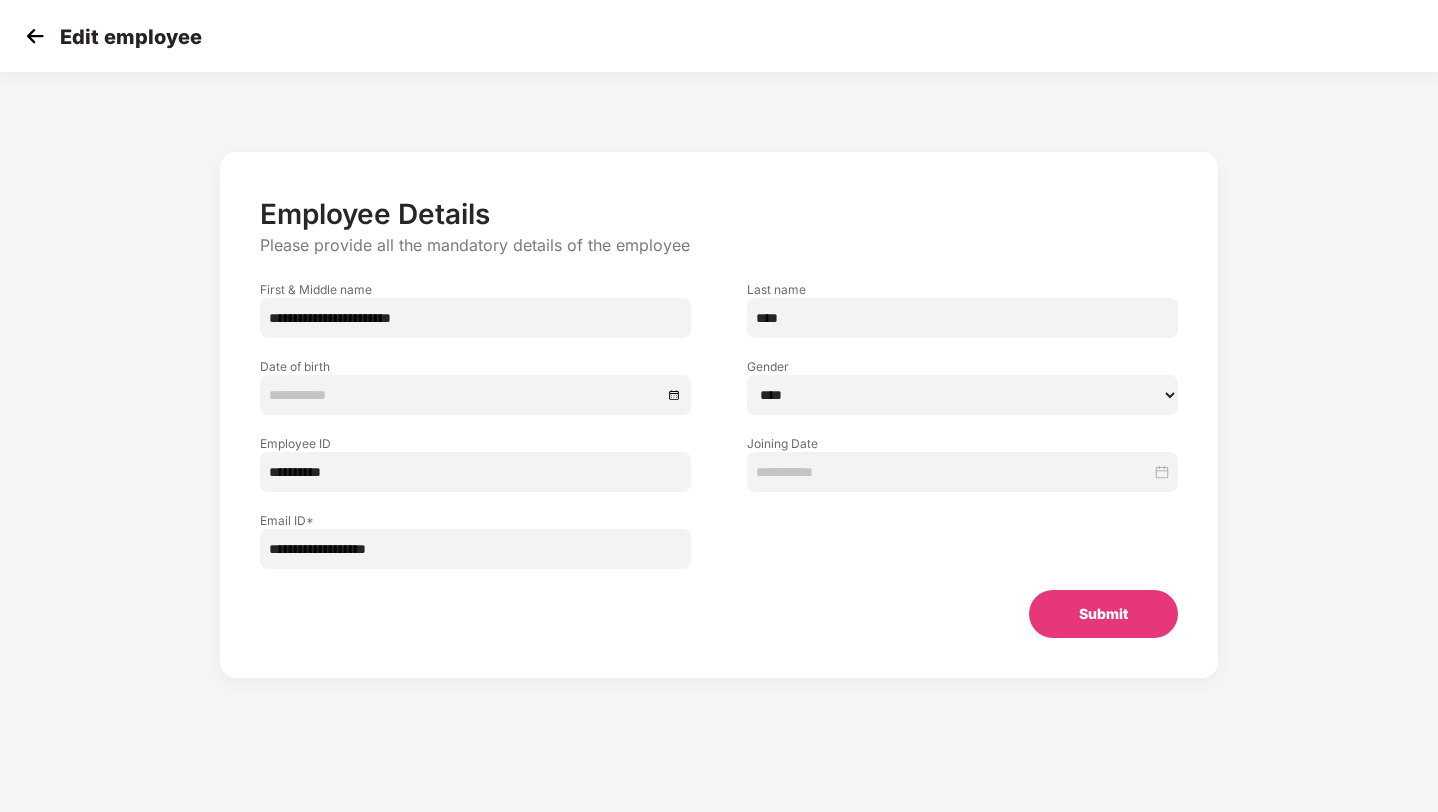 type on "**********" 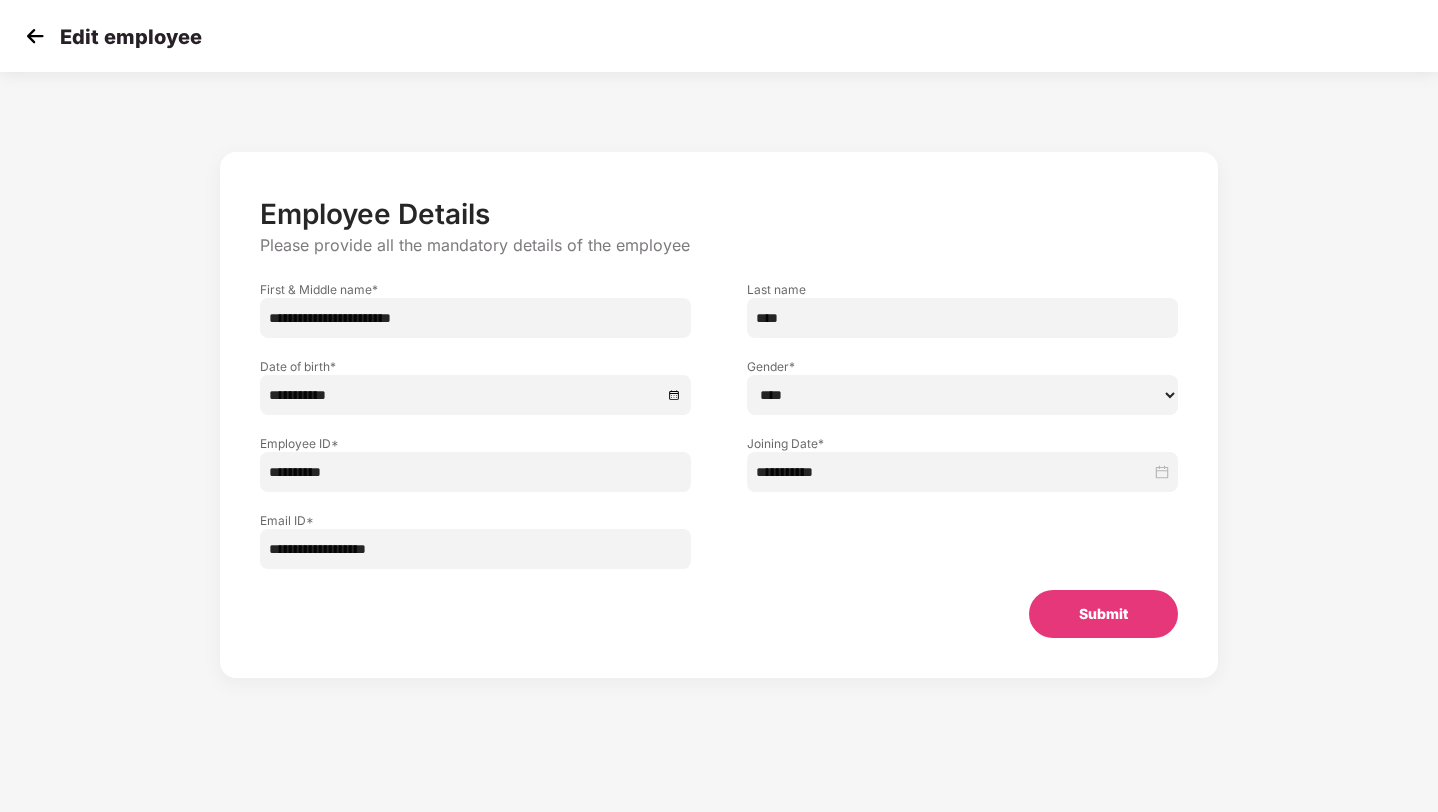 click on "**********" at bounding box center (475, 318) 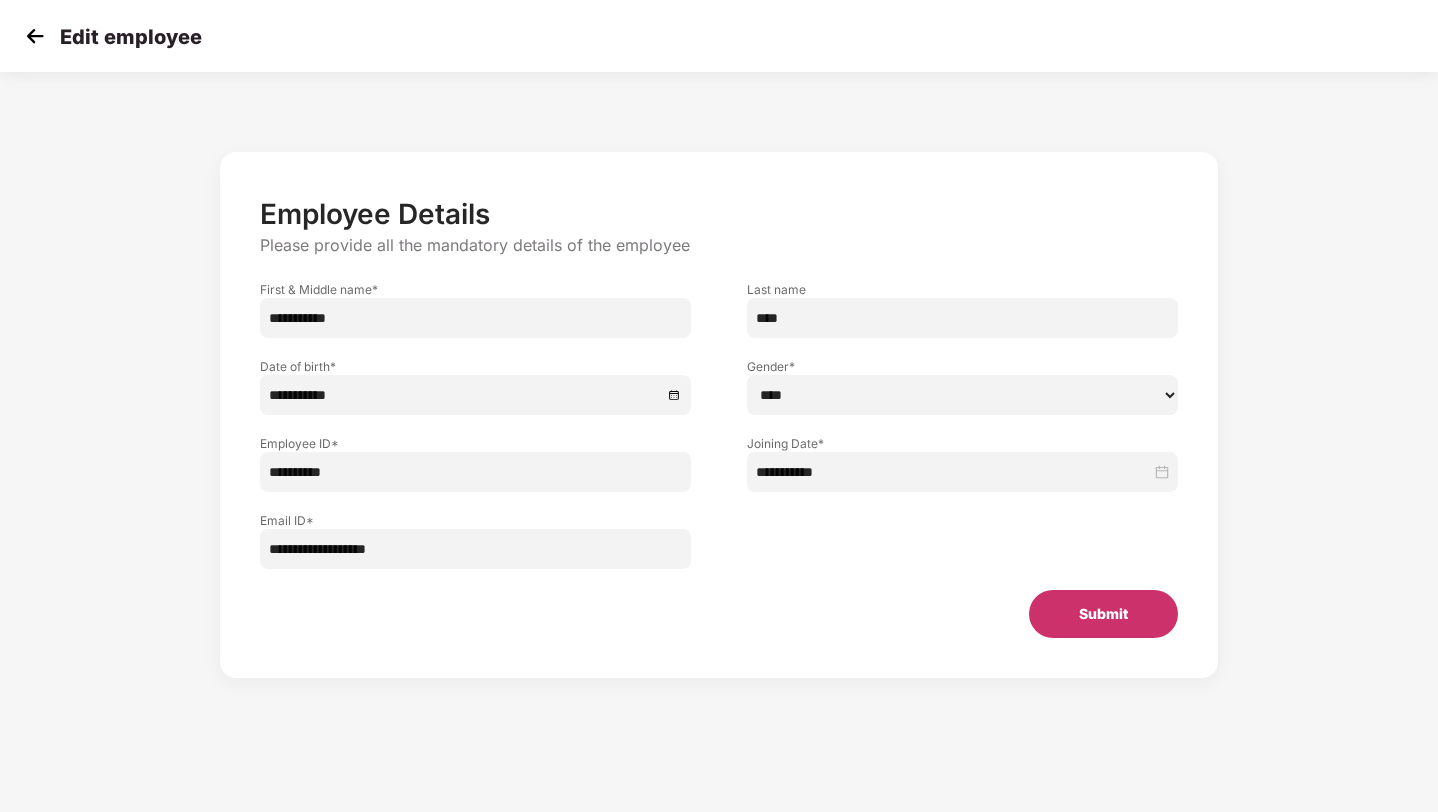 type on "**********" 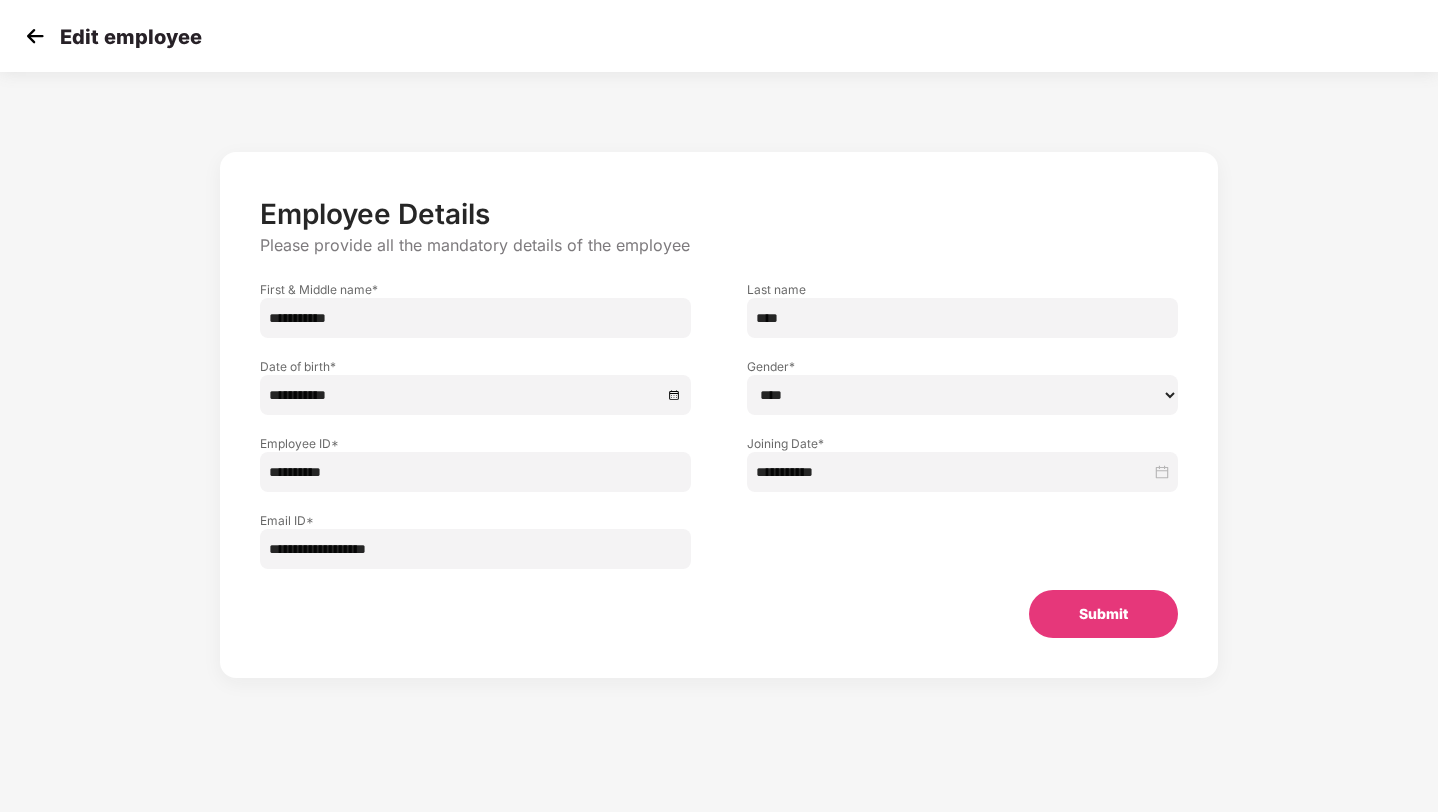 click on "Submit" at bounding box center (1103, 614) 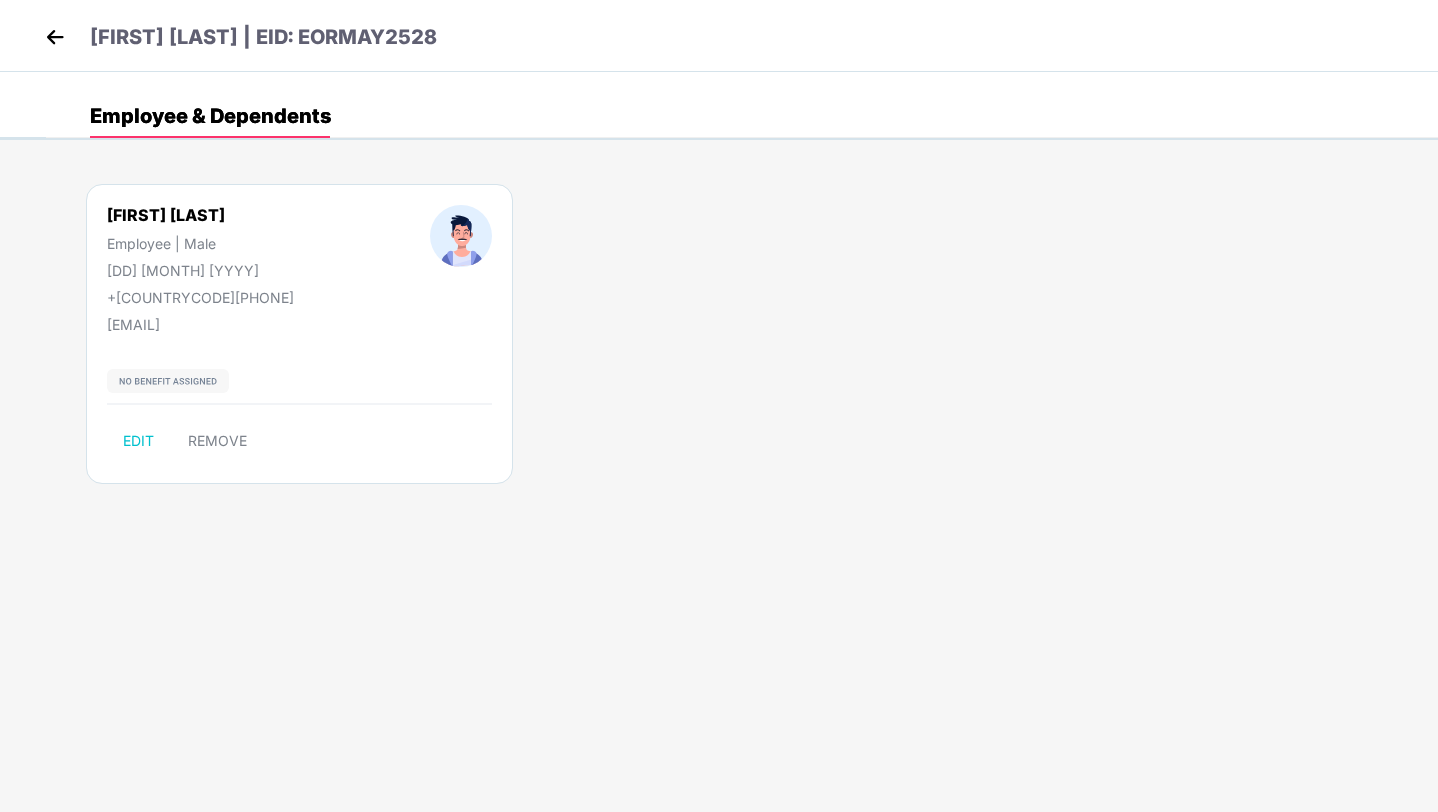 click at bounding box center (55, 37) 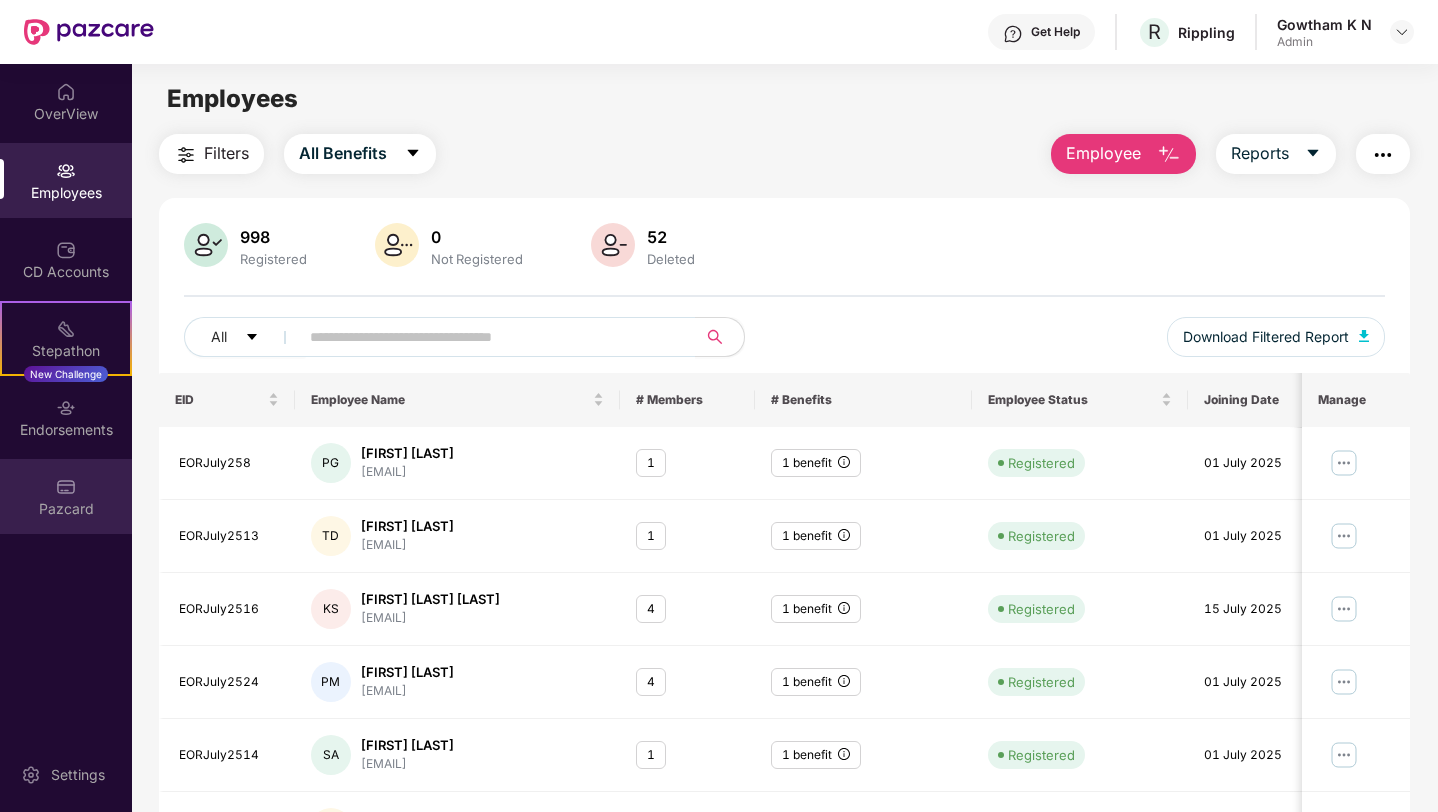 click on "Pazcard" at bounding box center [66, 496] 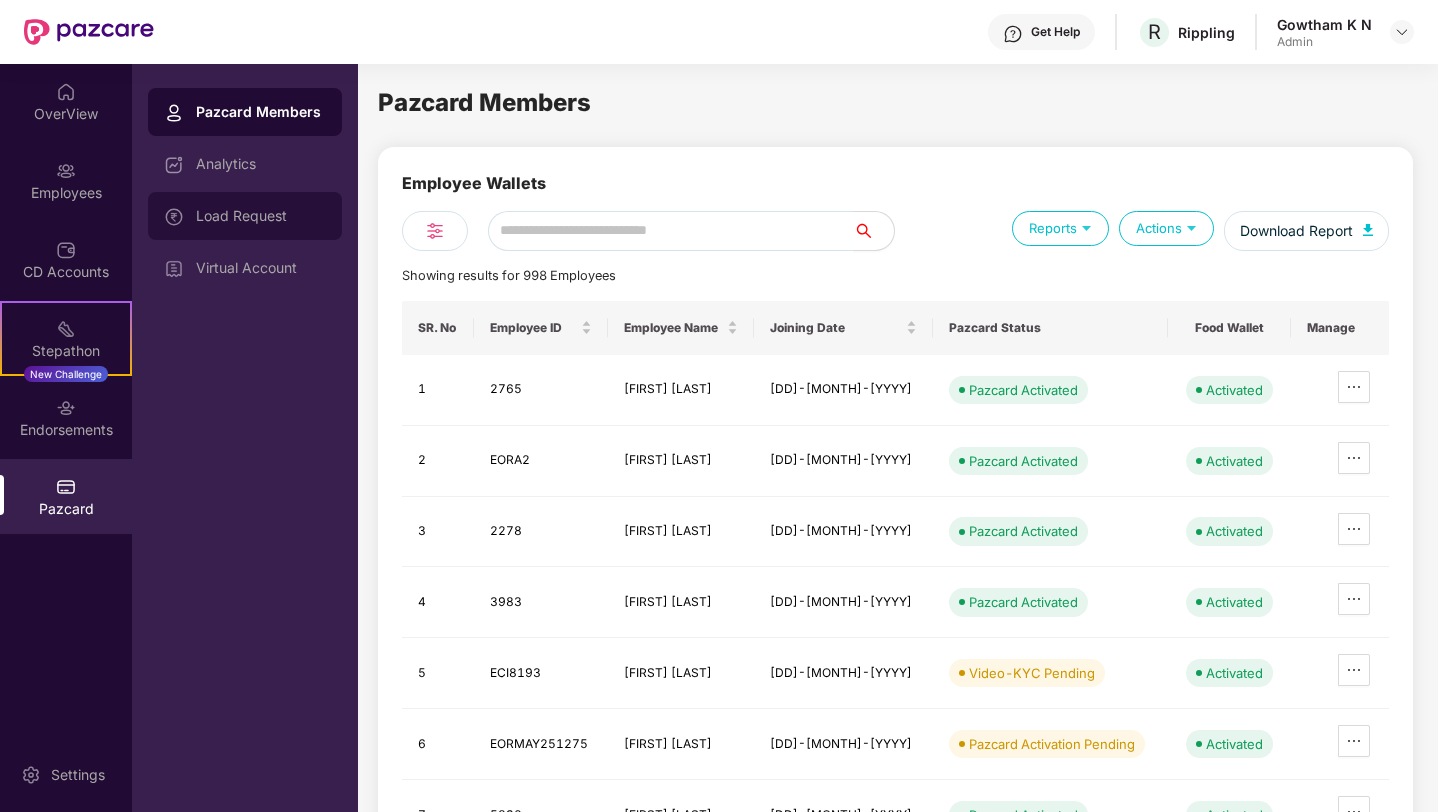 click on "Load Request" at bounding box center (245, 216) 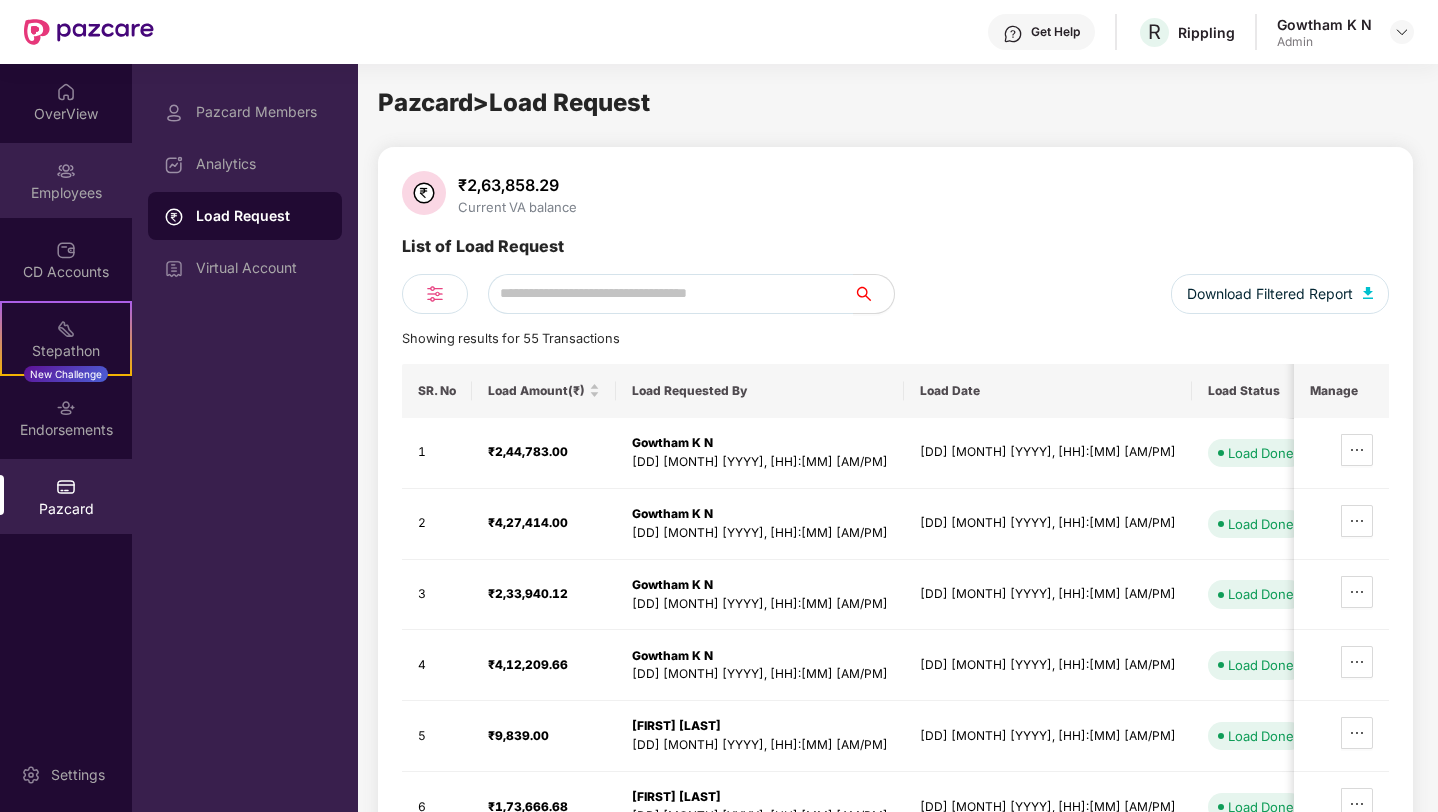 click on "Employees" at bounding box center [66, 193] 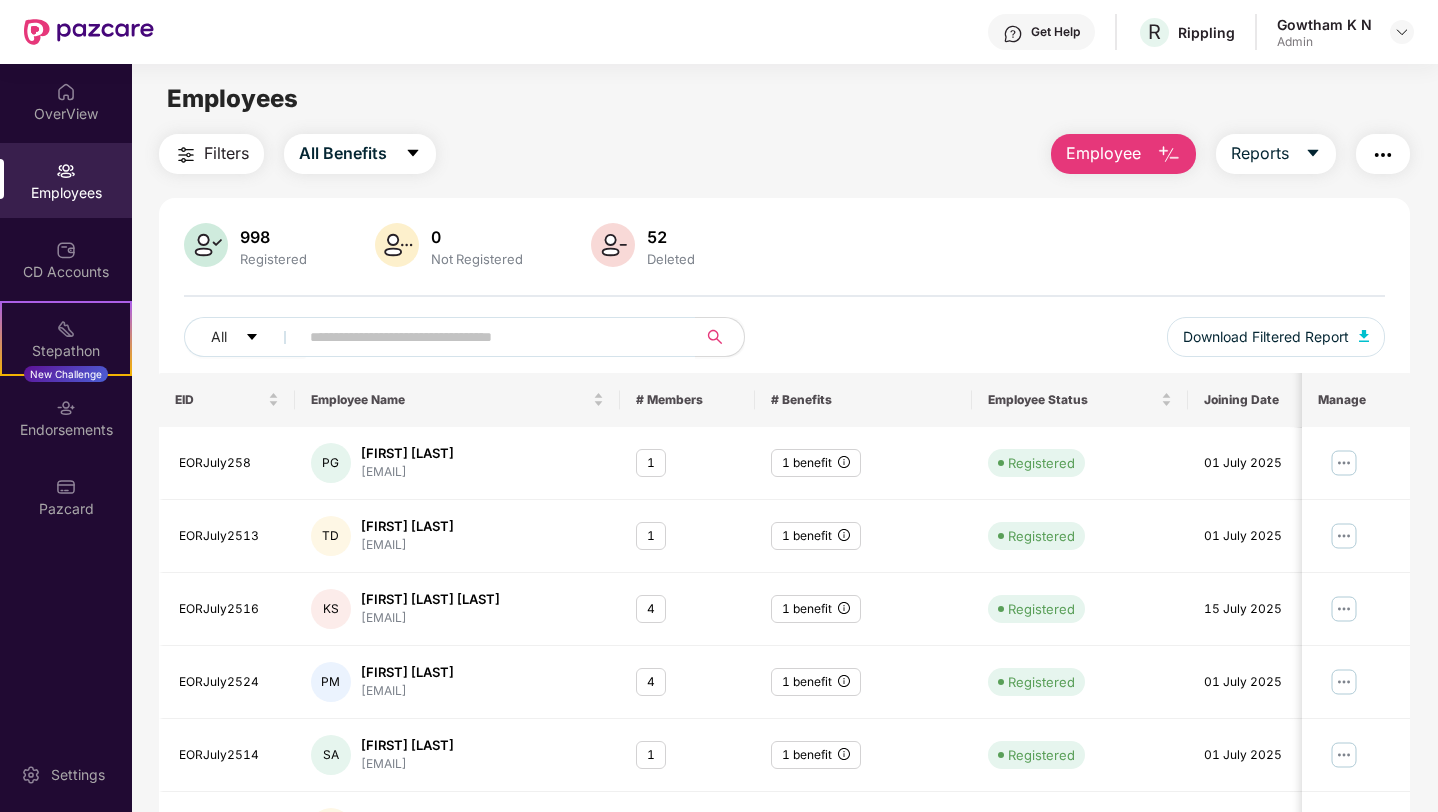 click on "Employee" at bounding box center [1103, 153] 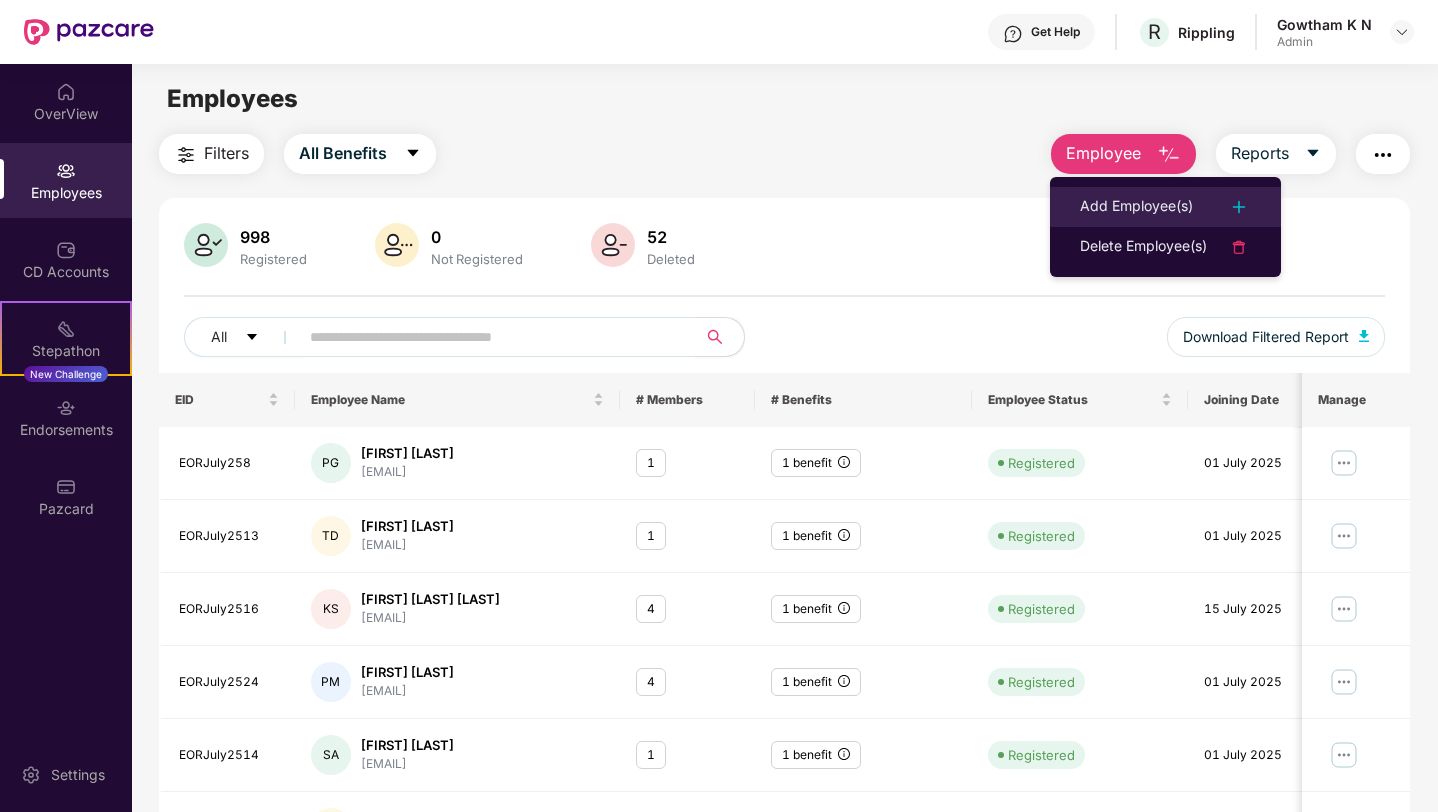 click on "Add Employee(s)" at bounding box center [1136, 207] 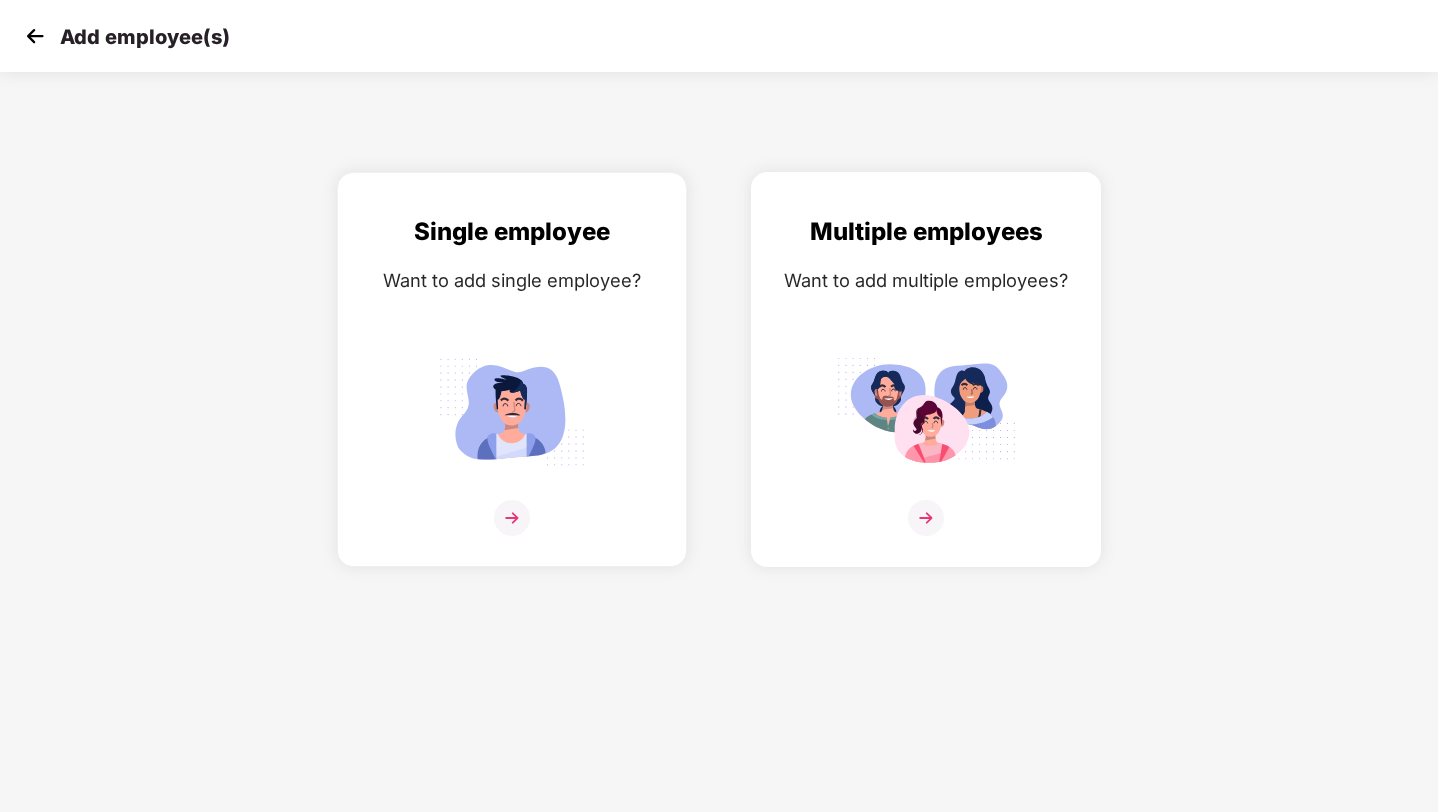 click on "Multiple employees Want to add multiple employees?" at bounding box center (926, 387) 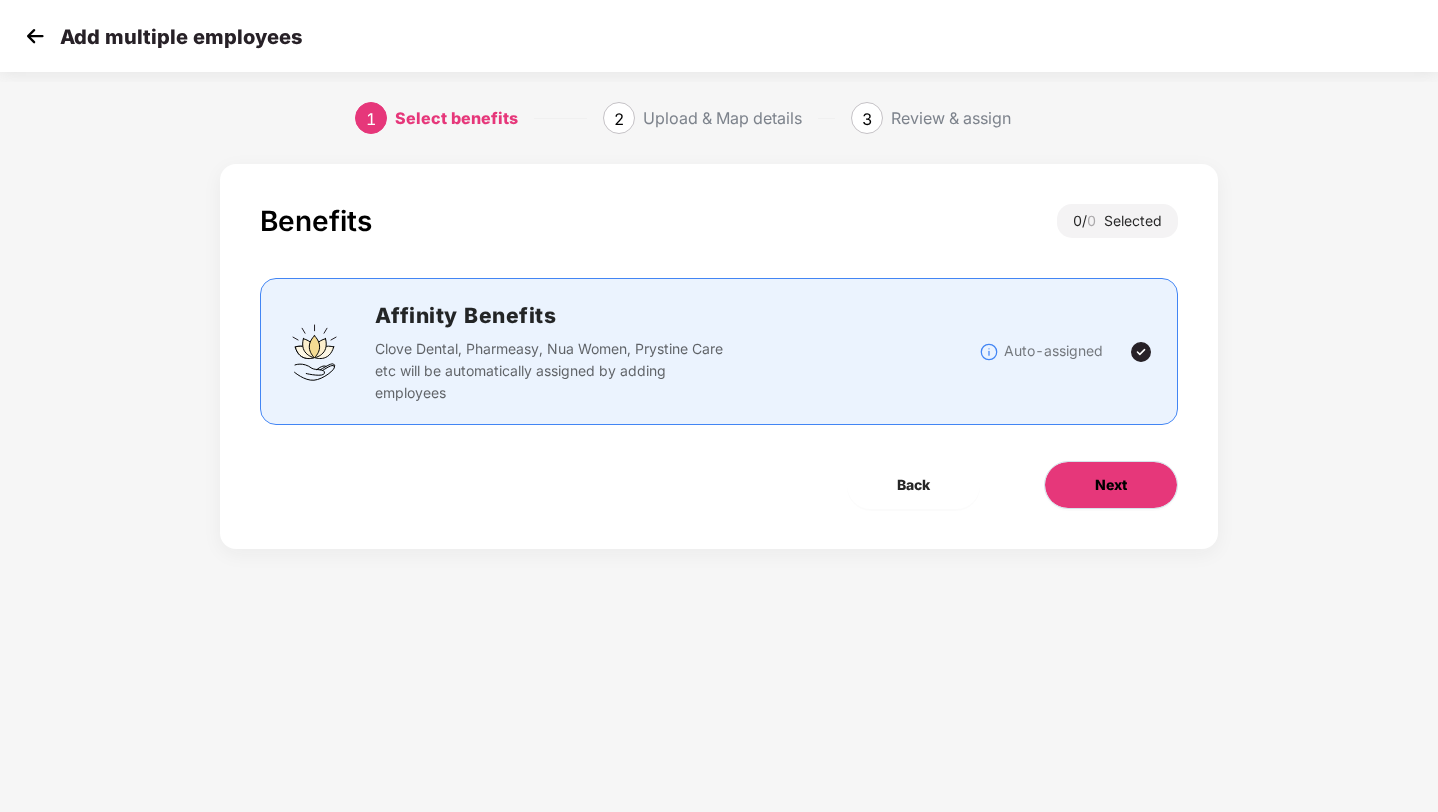 click on "Next" at bounding box center [1111, 485] 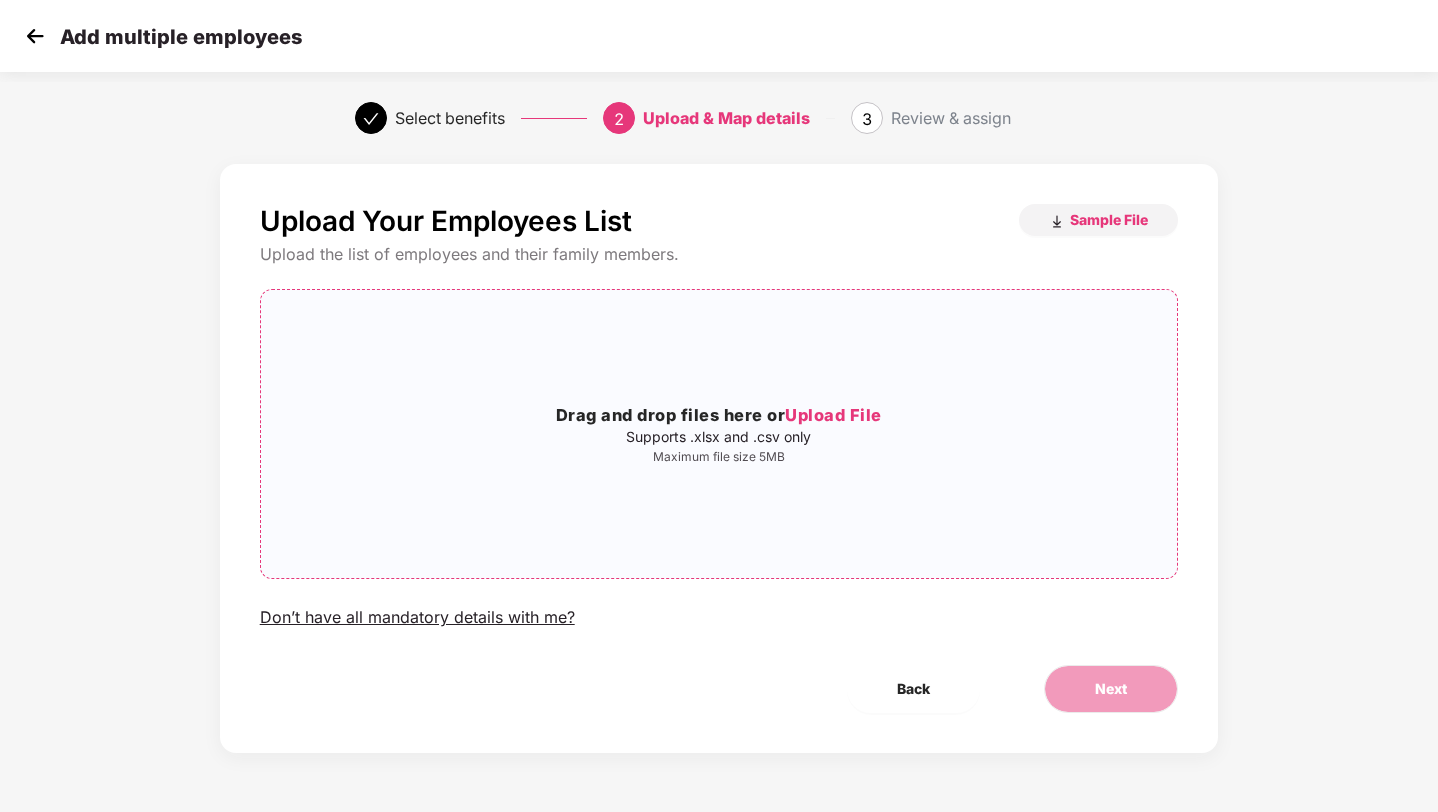 click on "Drag and drop files here or  Upload File Supports .xlsx and .csv only Maximum file size 5MB" at bounding box center [719, 434] 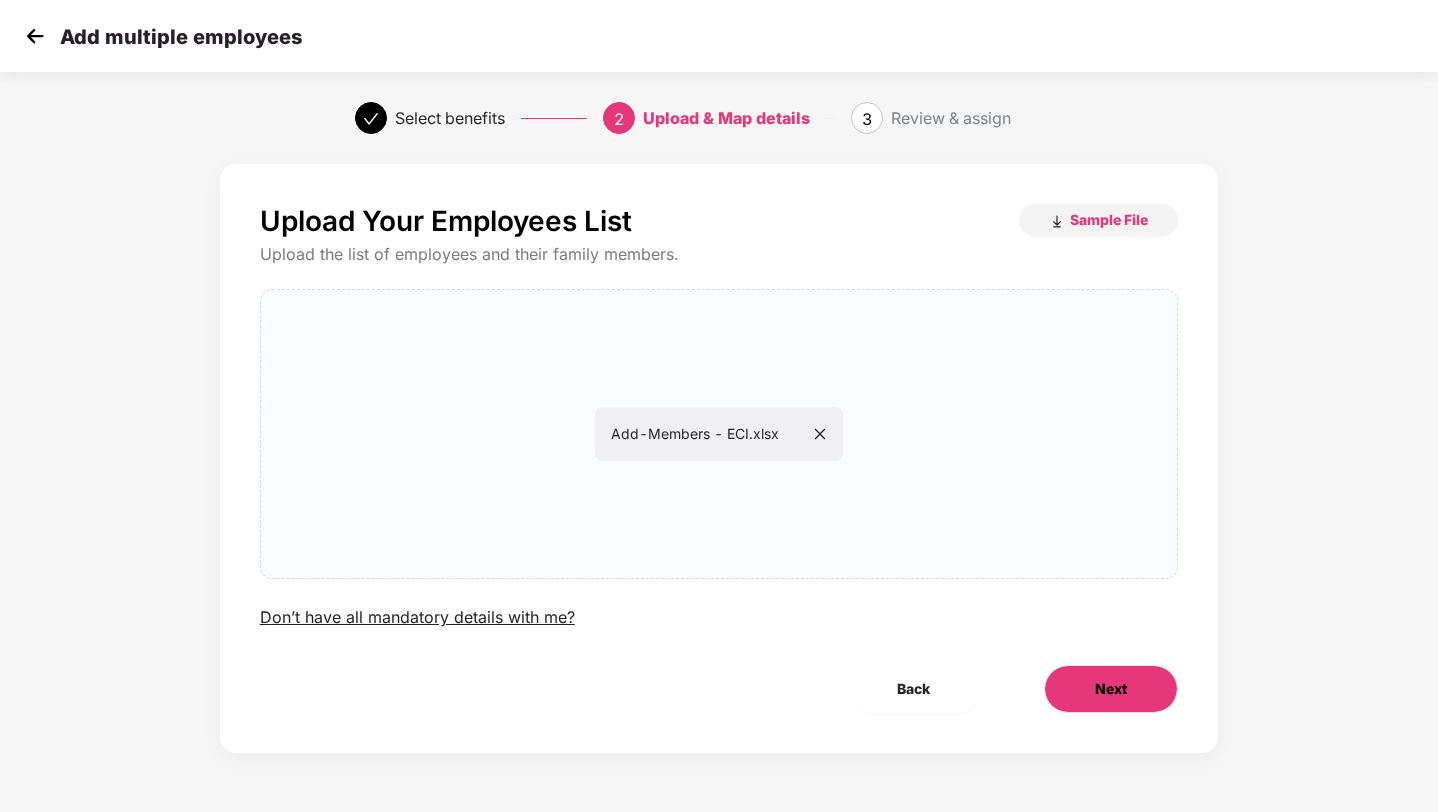 click on "Next" at bounding box center [1111, 689] 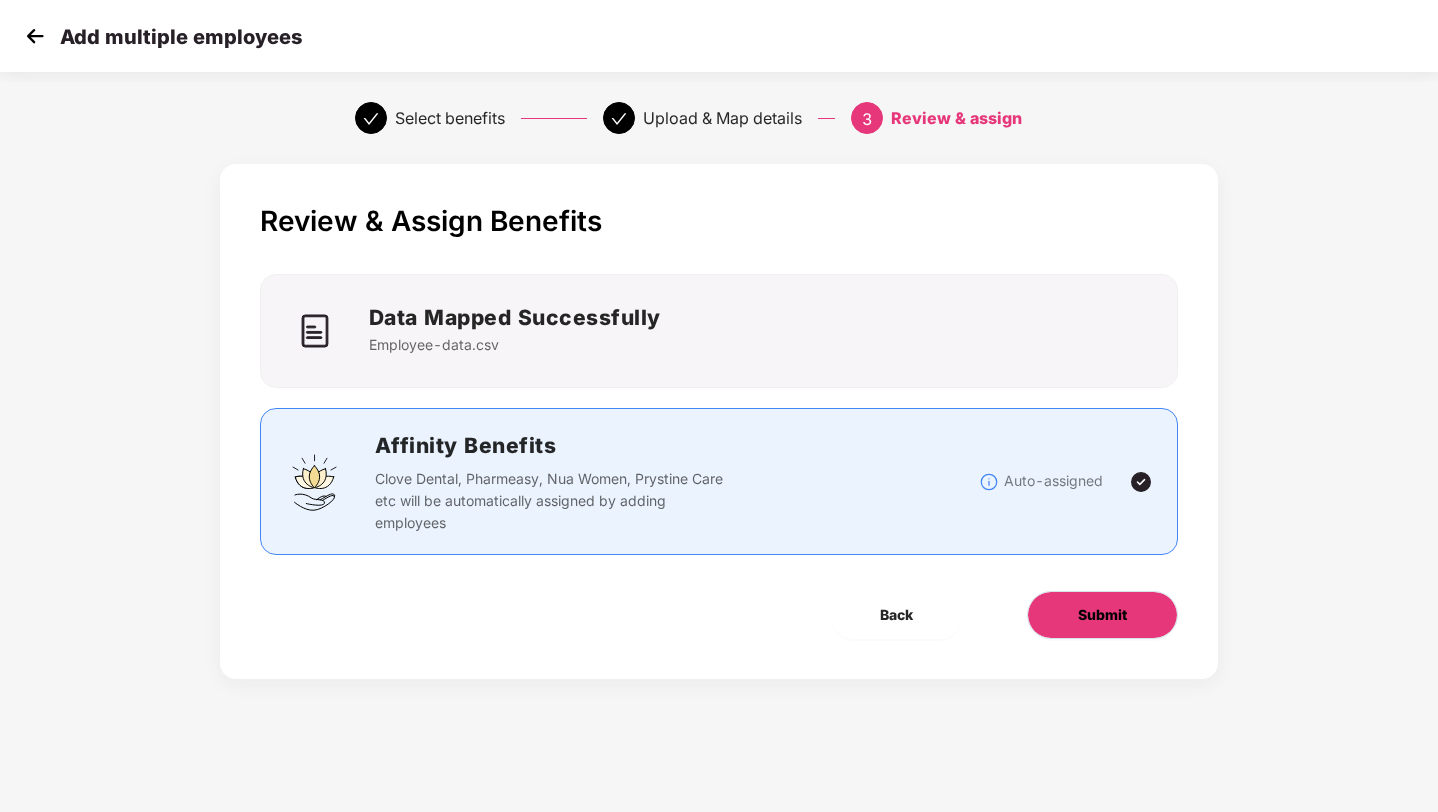 click on "Submit" at bounding box center (1102, 615) 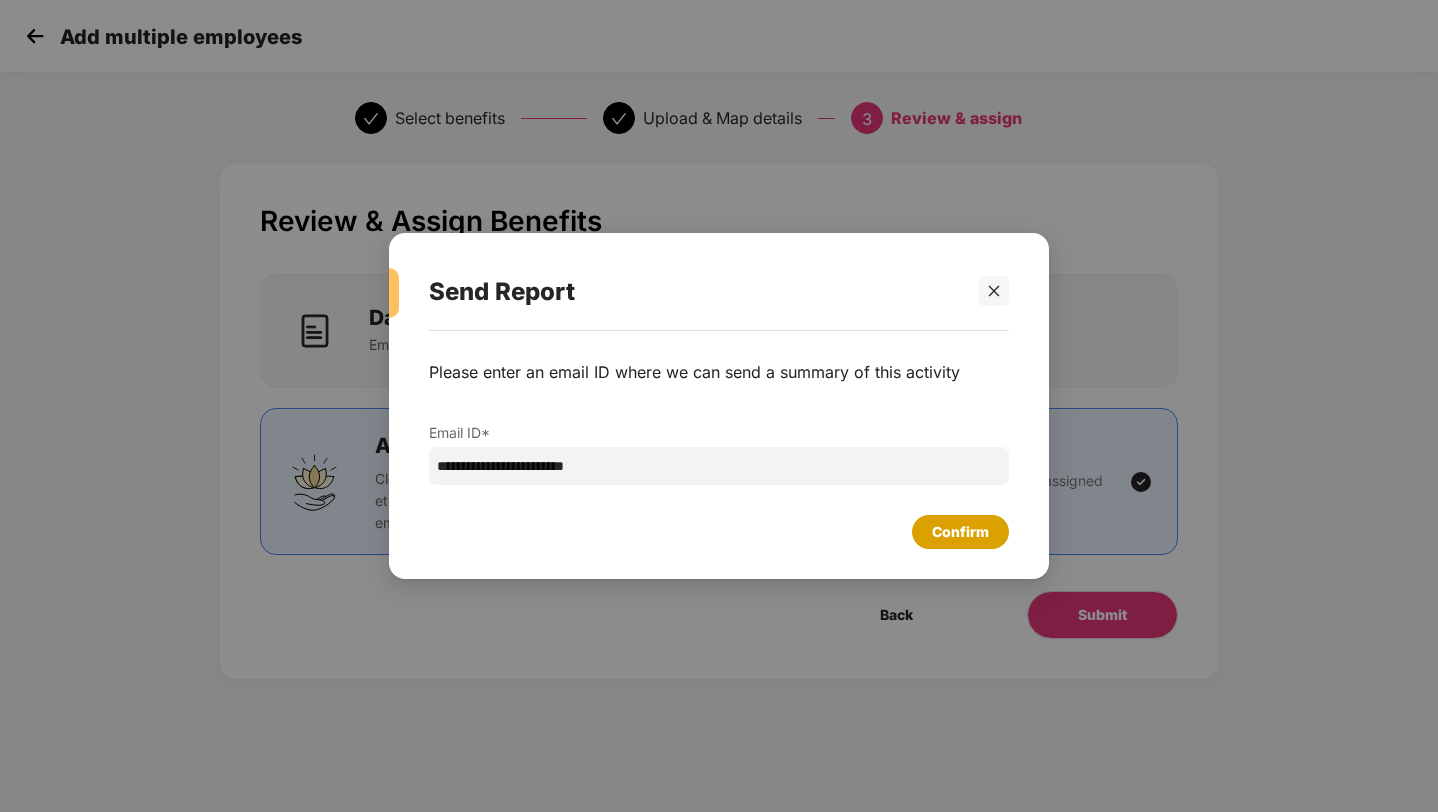 click on "Confirm" at bounding box center [960, 532] 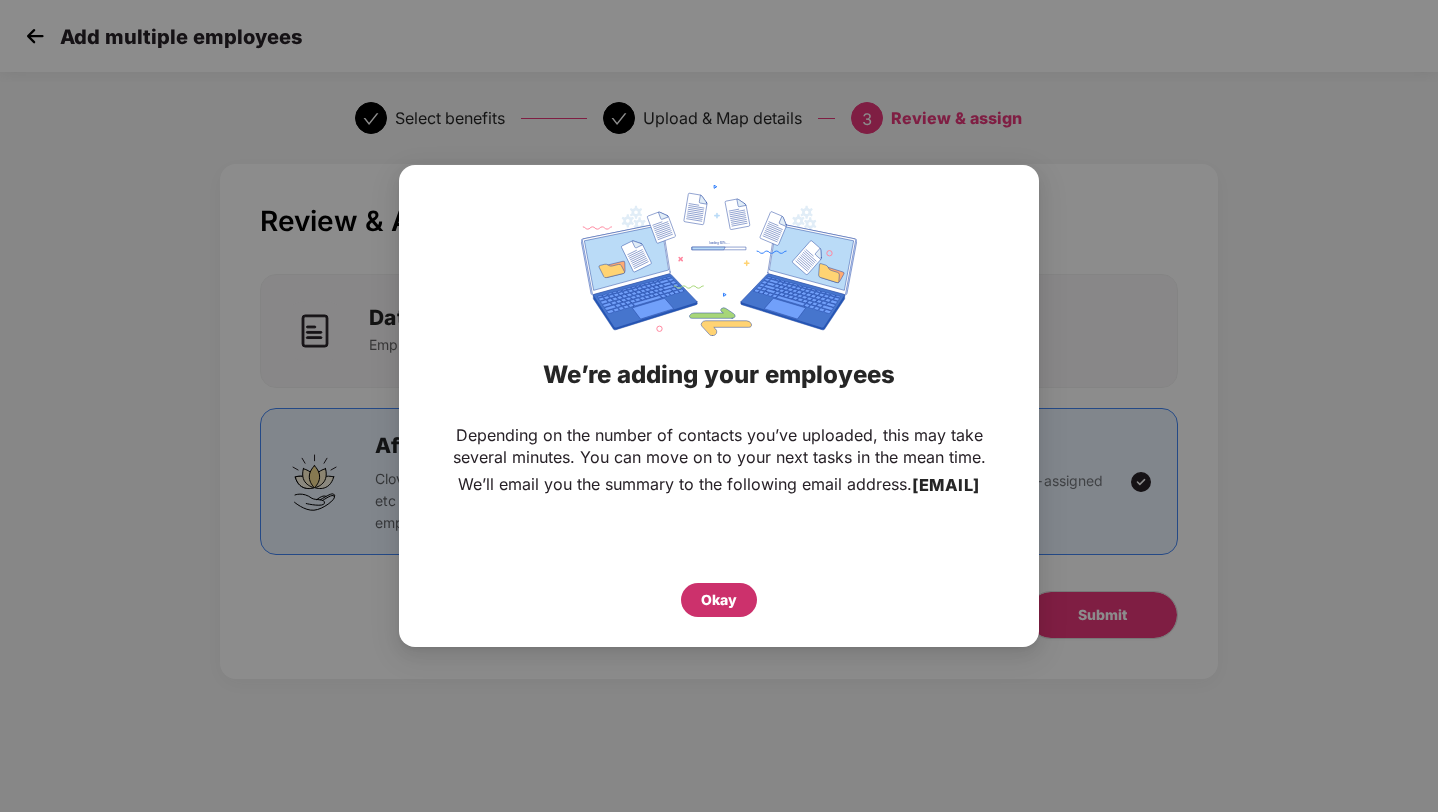 click on "Okay" at bounding box center [719, 600] 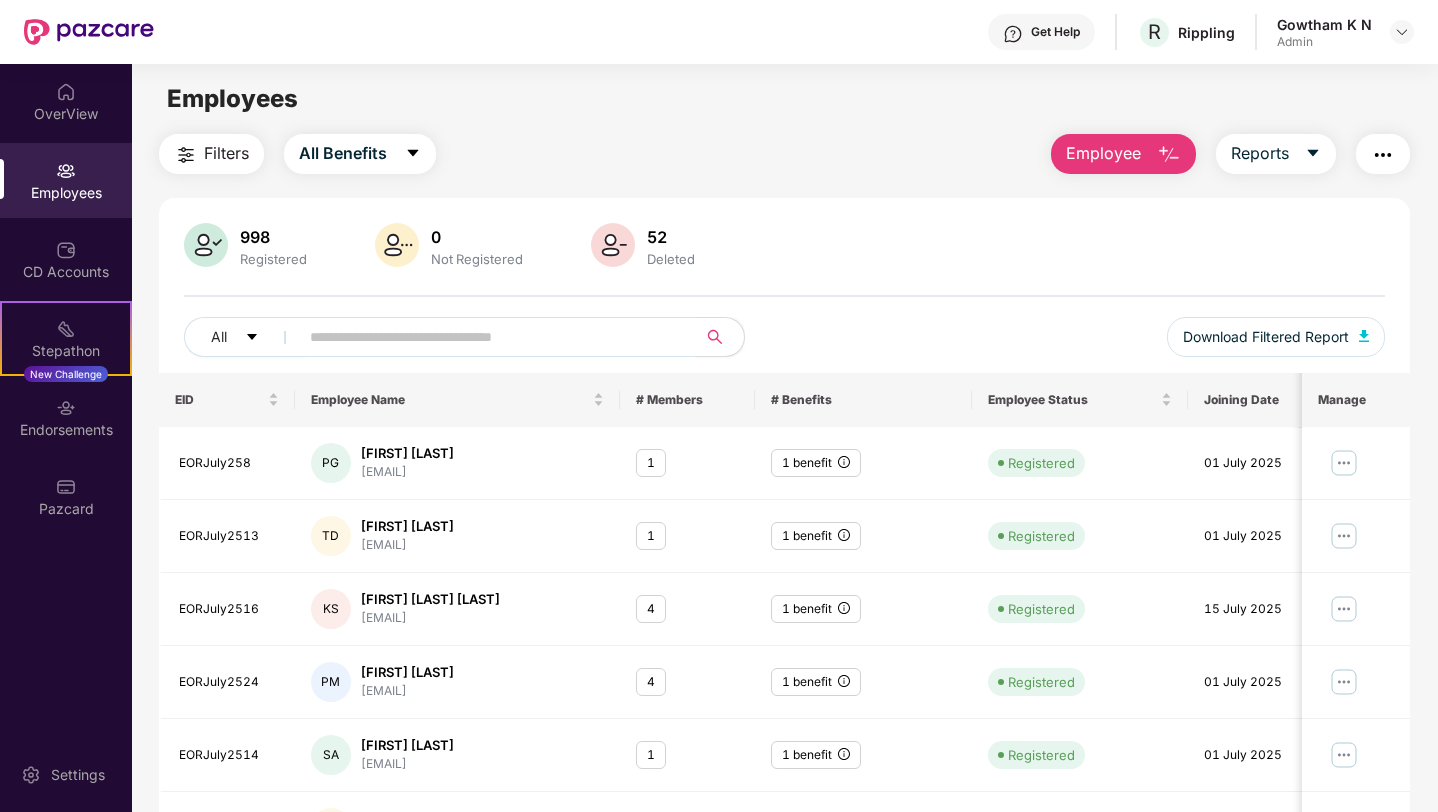 click on "Employee" at bounding box center [1103, 153] 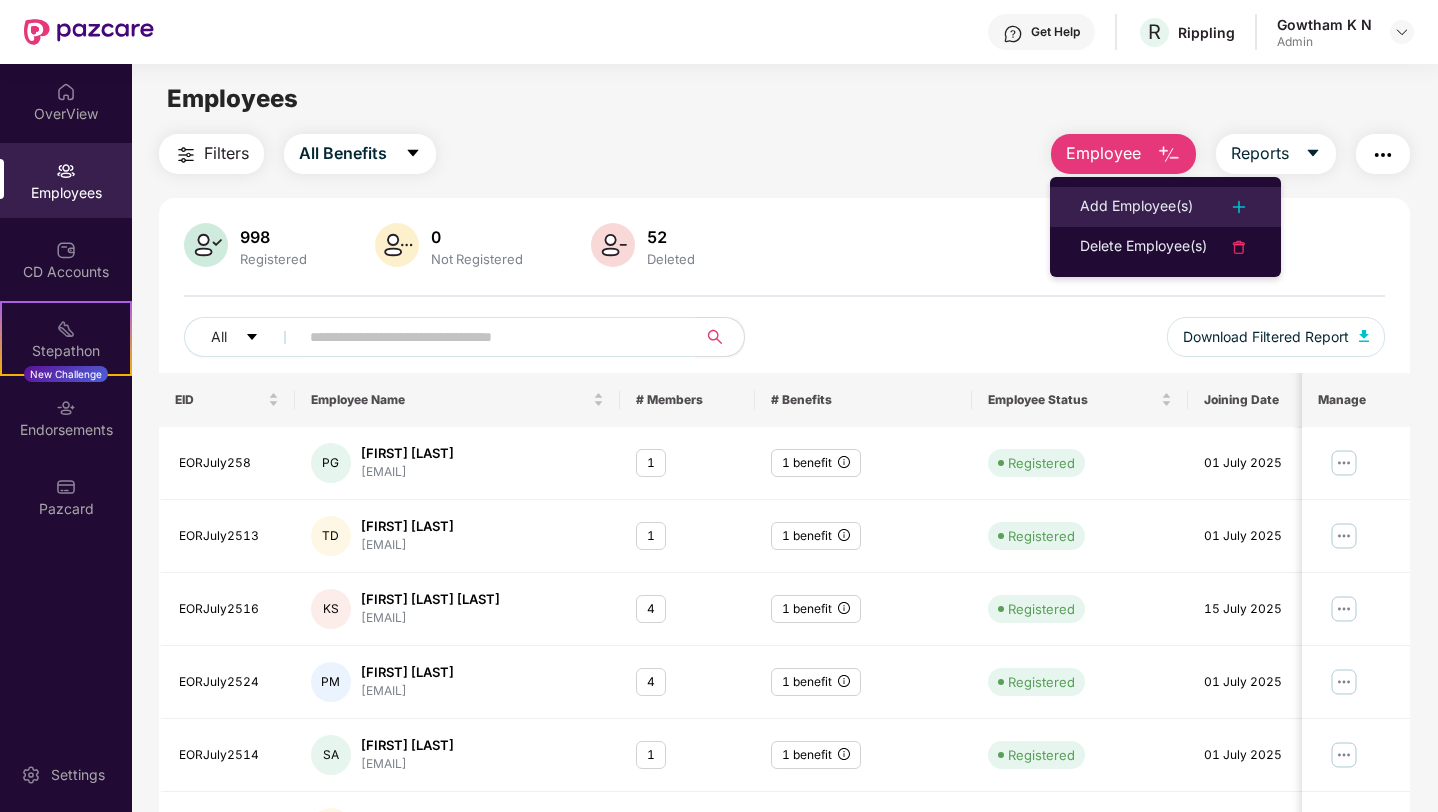click on "Add Employee(s)" at bounding box center (1136, 207) 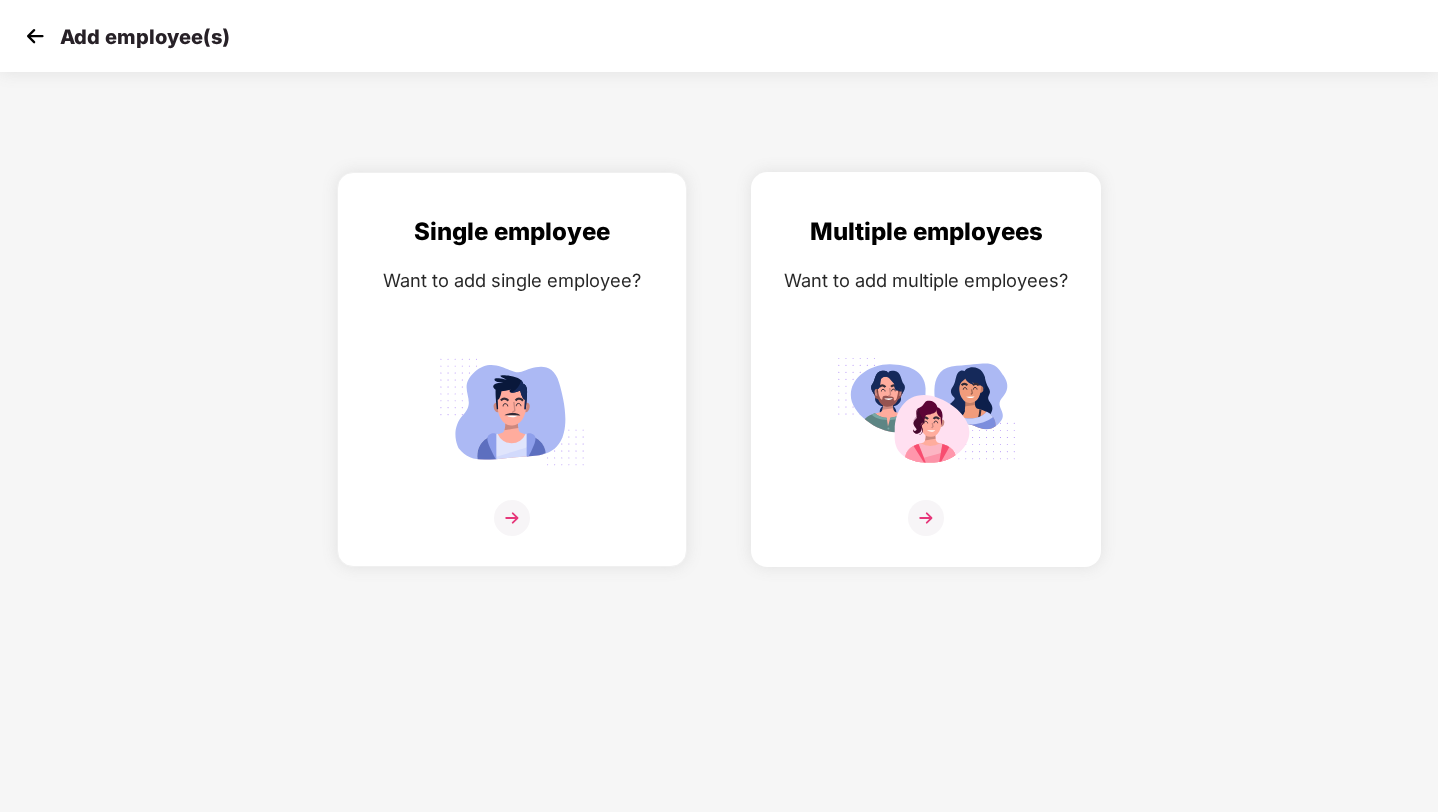 click on "Multiple employees Want to add multiple employees?" at bounding box center (926, 387) 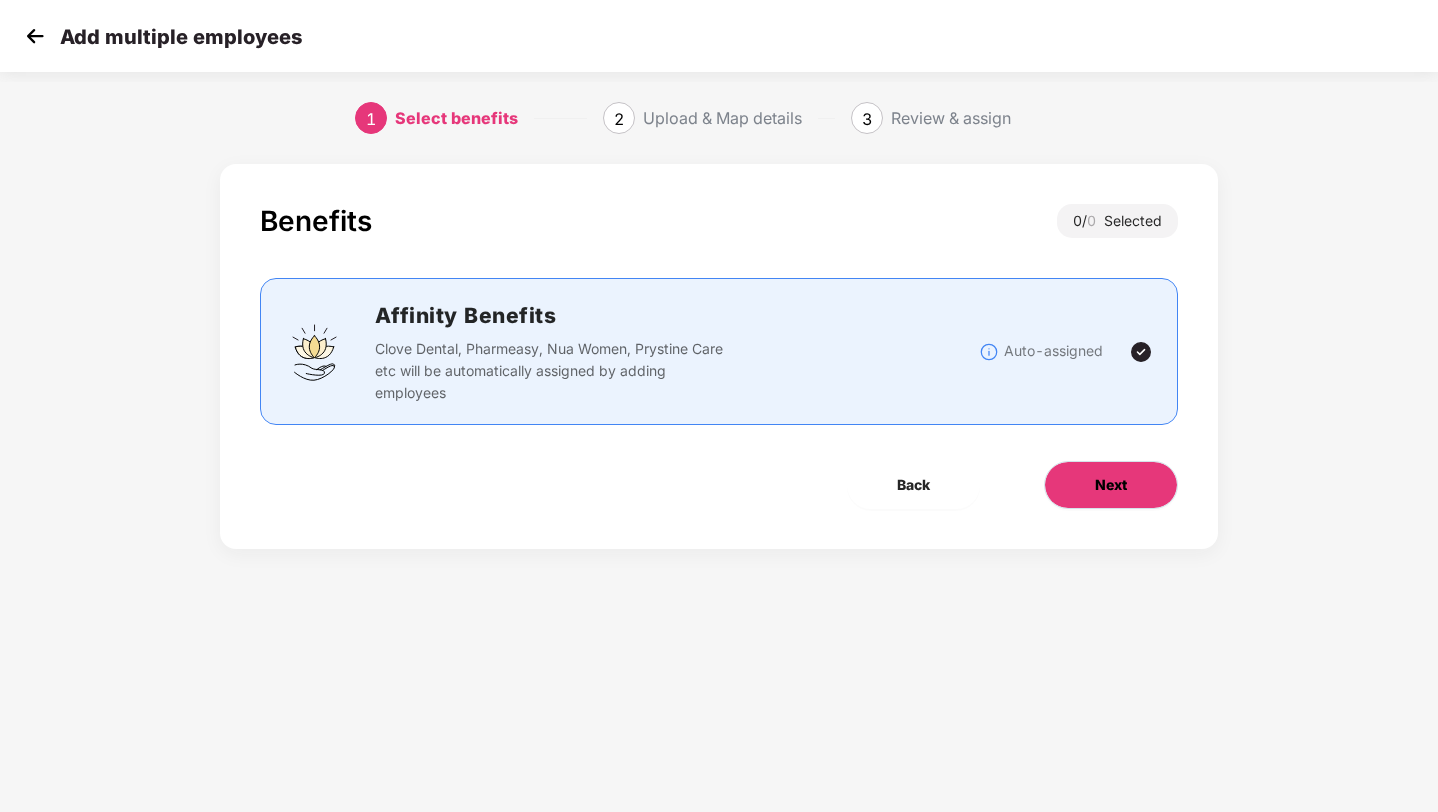 click on "Next" at bounding box center (1111, 485) 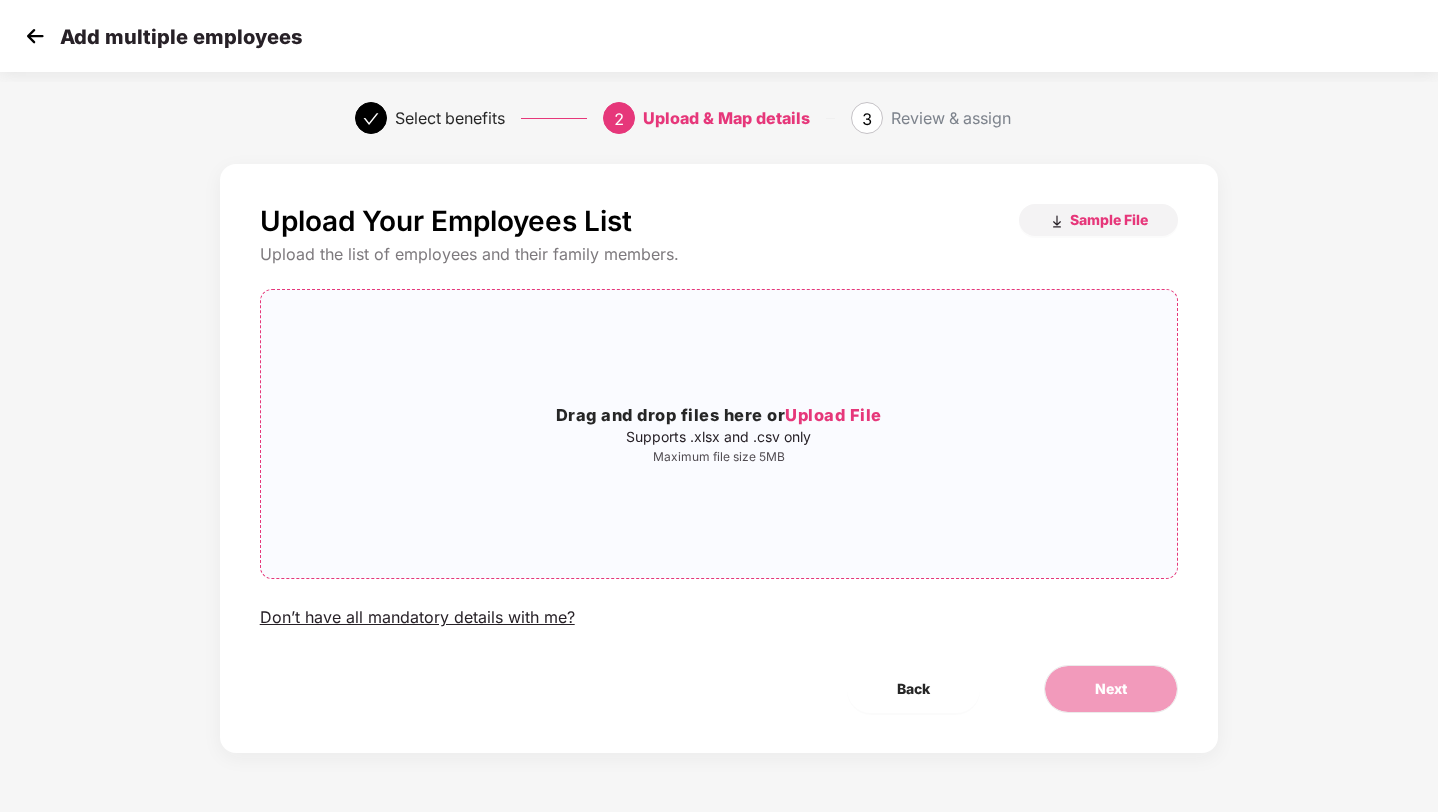 click on "Drag and drop files here or  Upload File Supports .xlsx and .csv only Maximum file size 5MB" at bounding box center [719, 434] 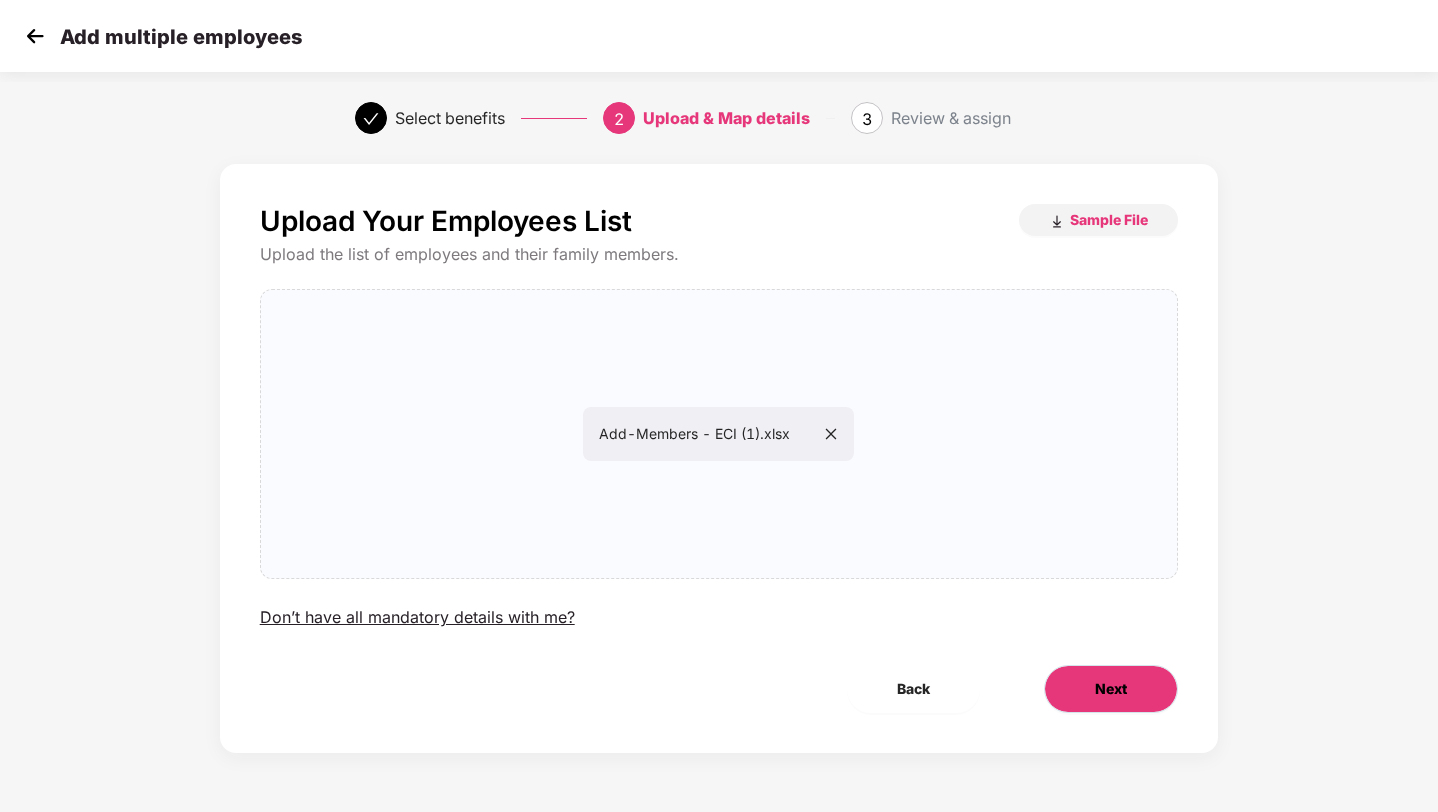 click on "Next" at bounding box center (1111, 689) 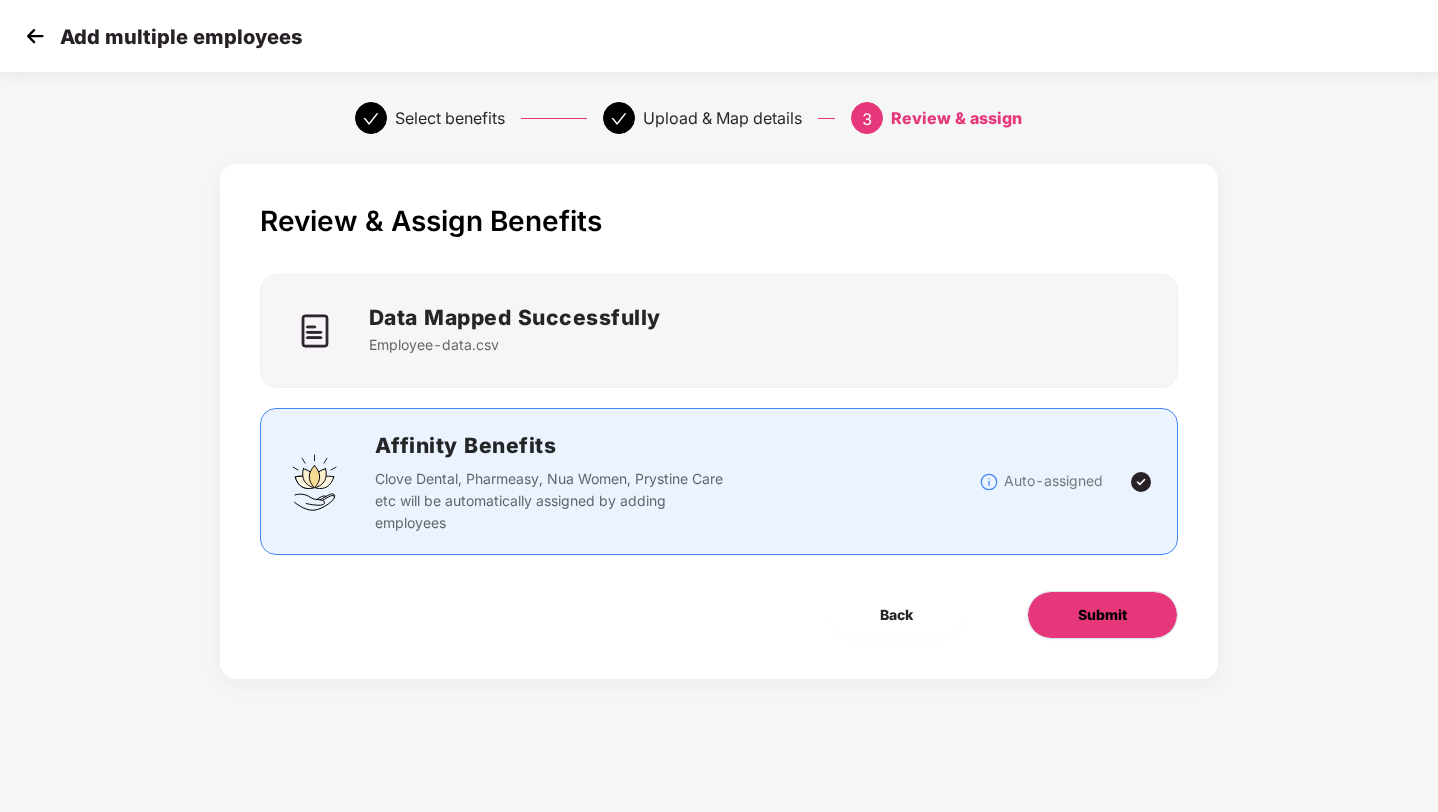 click on "Submit" at bounding box center [1102, 615] 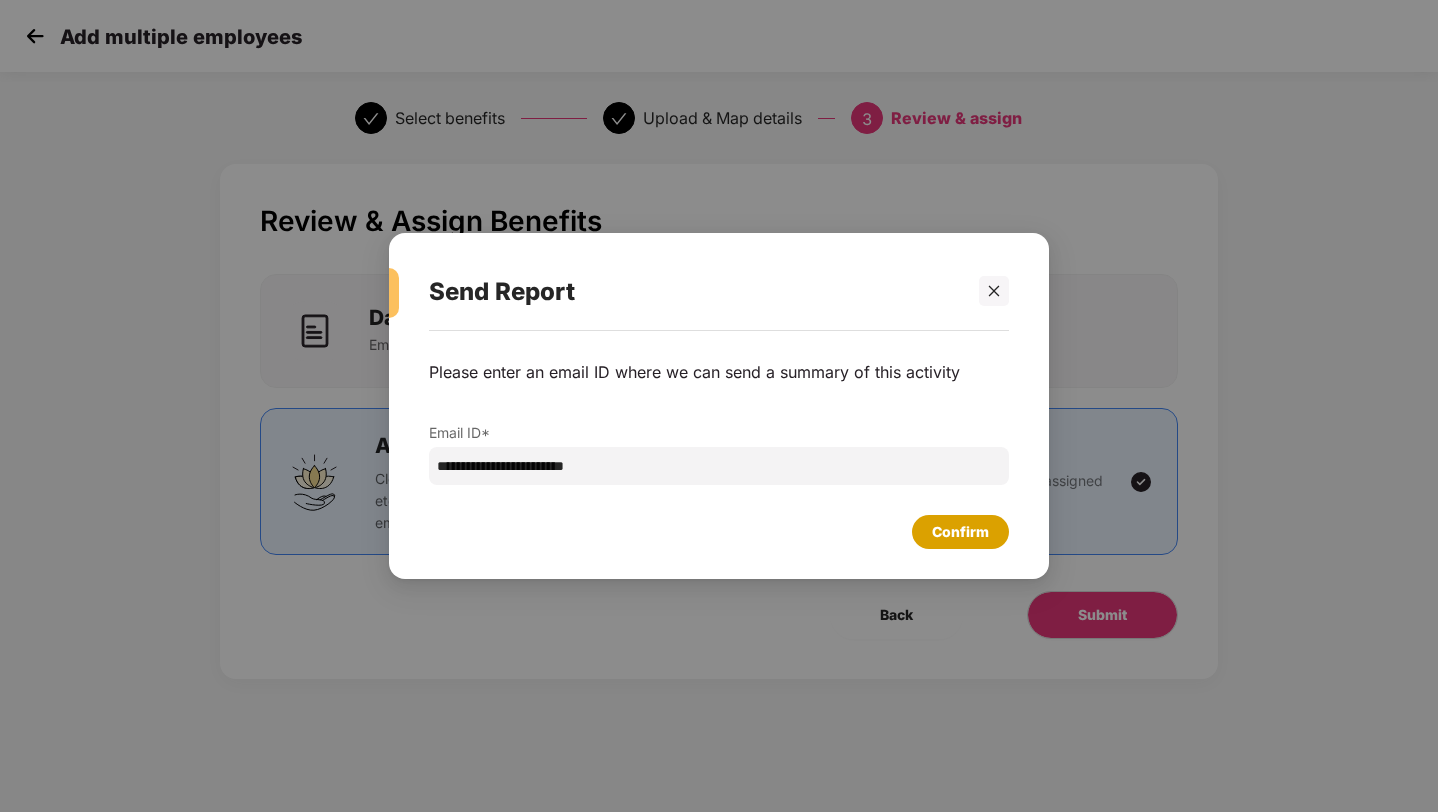 click on "Confirm" at bounding box center (960, 532) 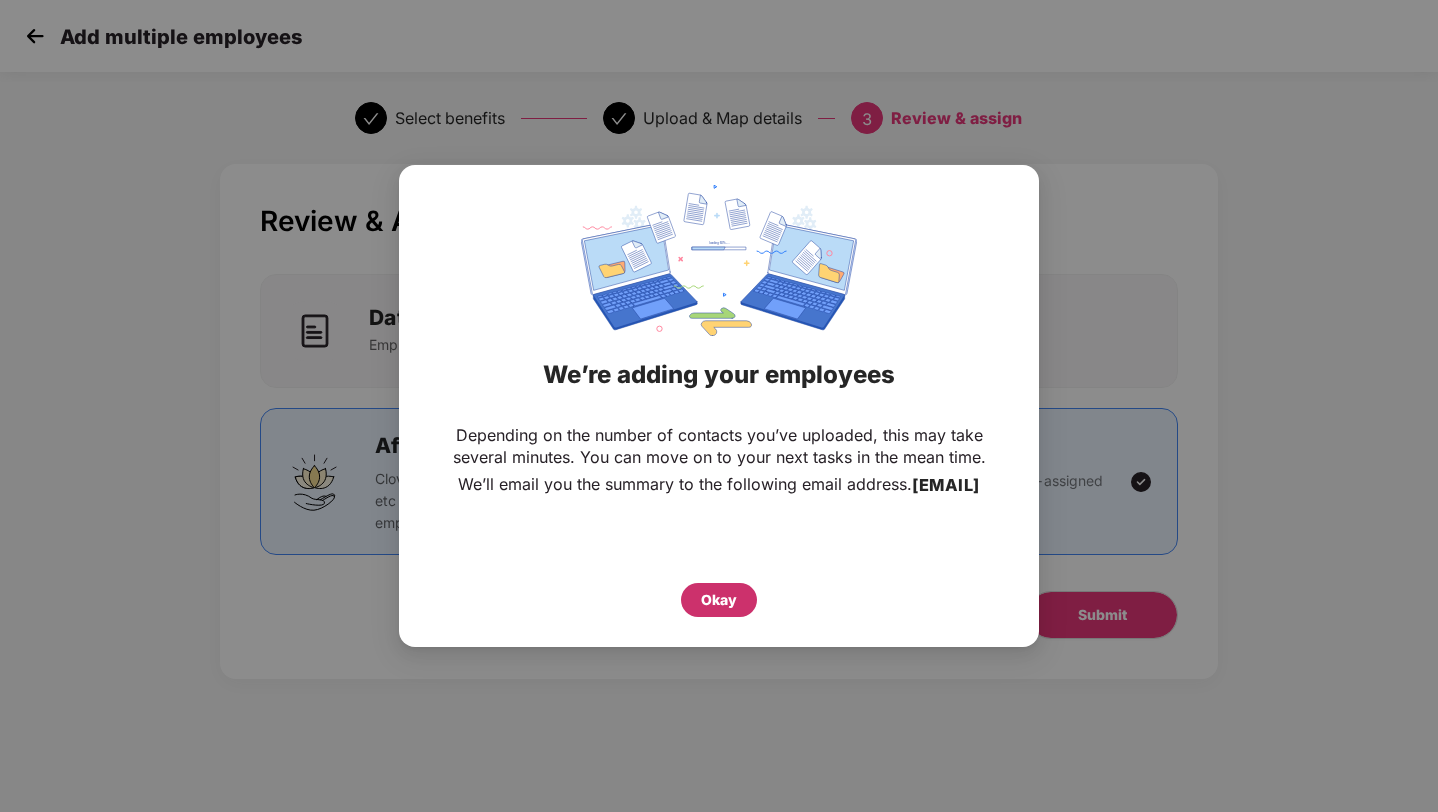 click on "Okay" at bounding box center [719, 600] 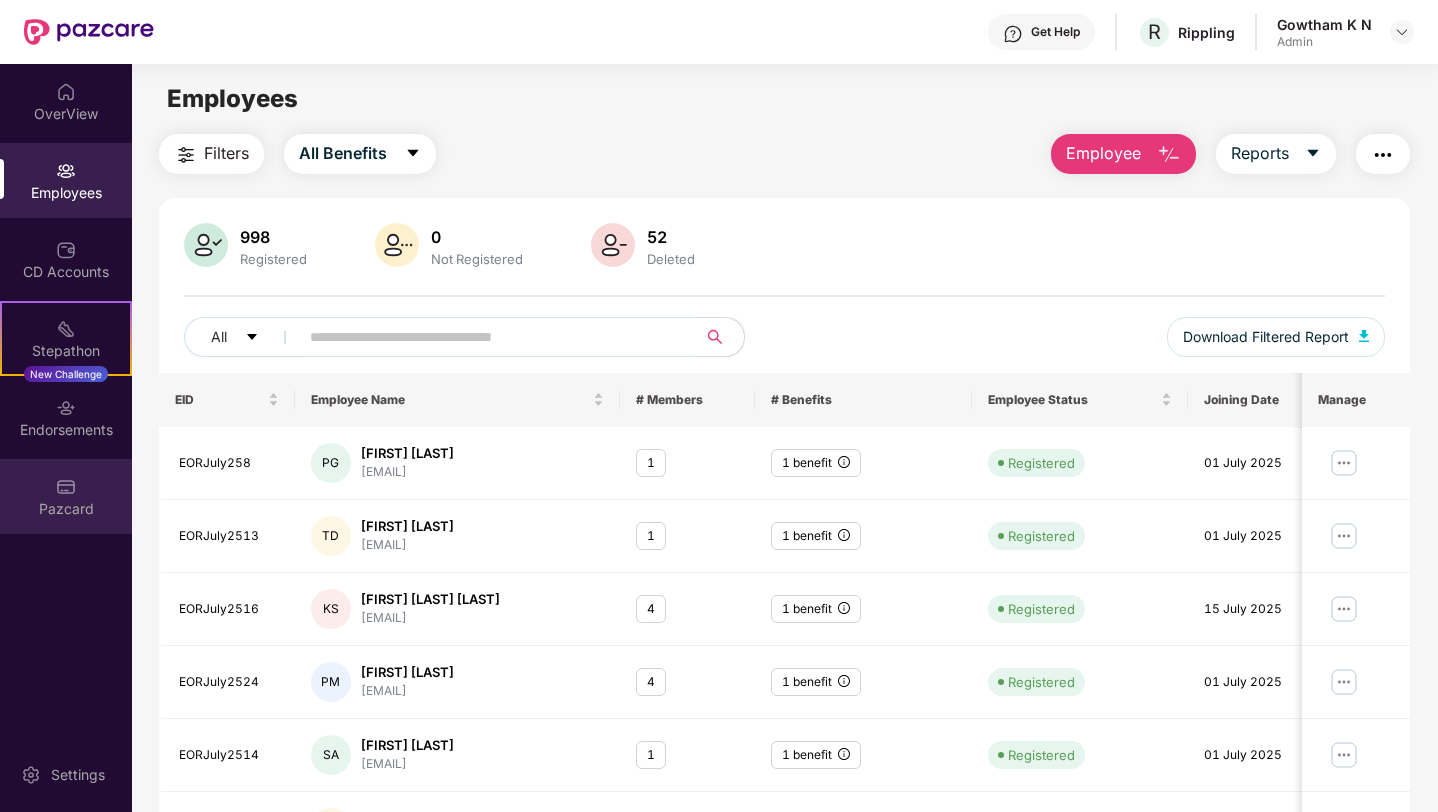 click at bounding box center [66, 487] 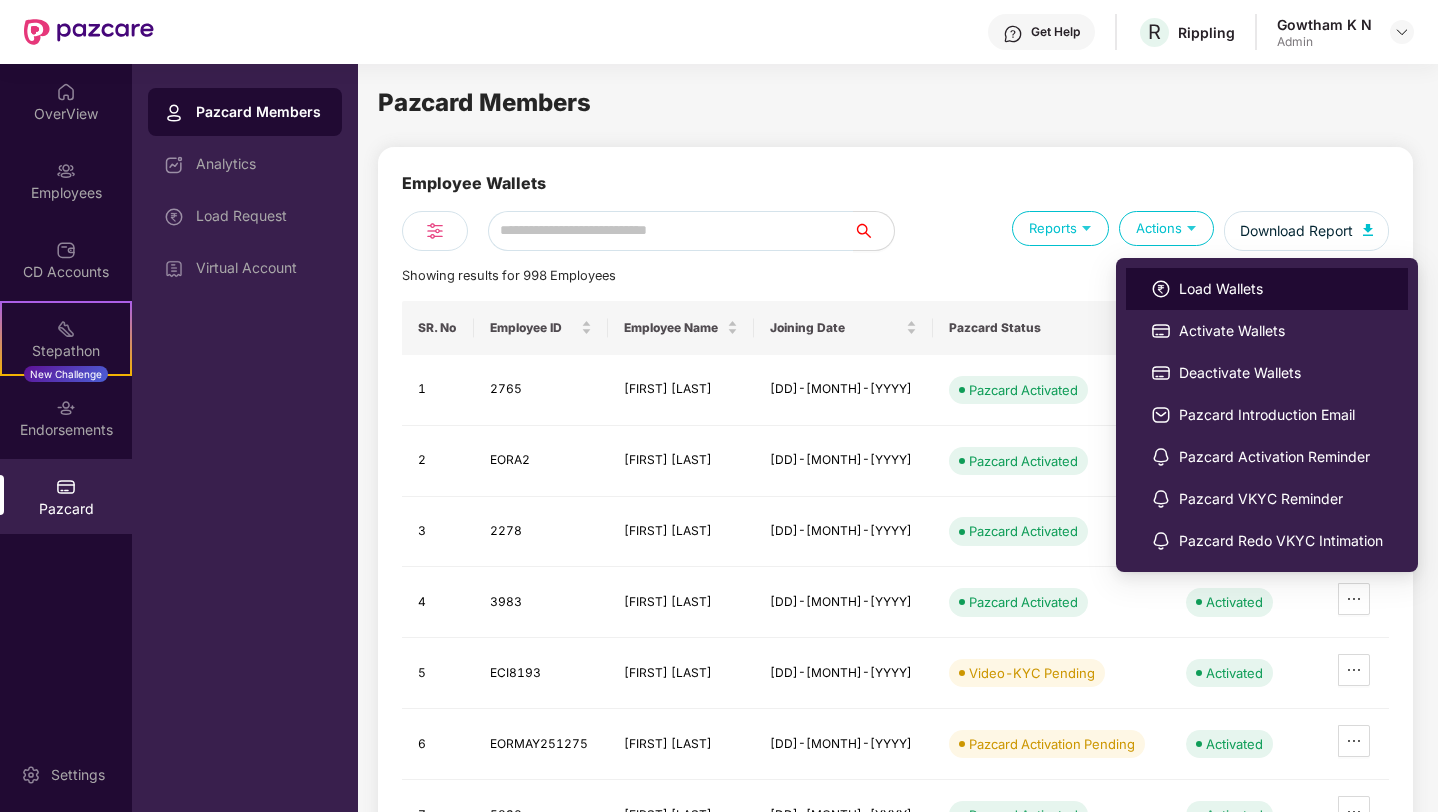 click on "Load Wallets" at bounding box center (1281, 289) 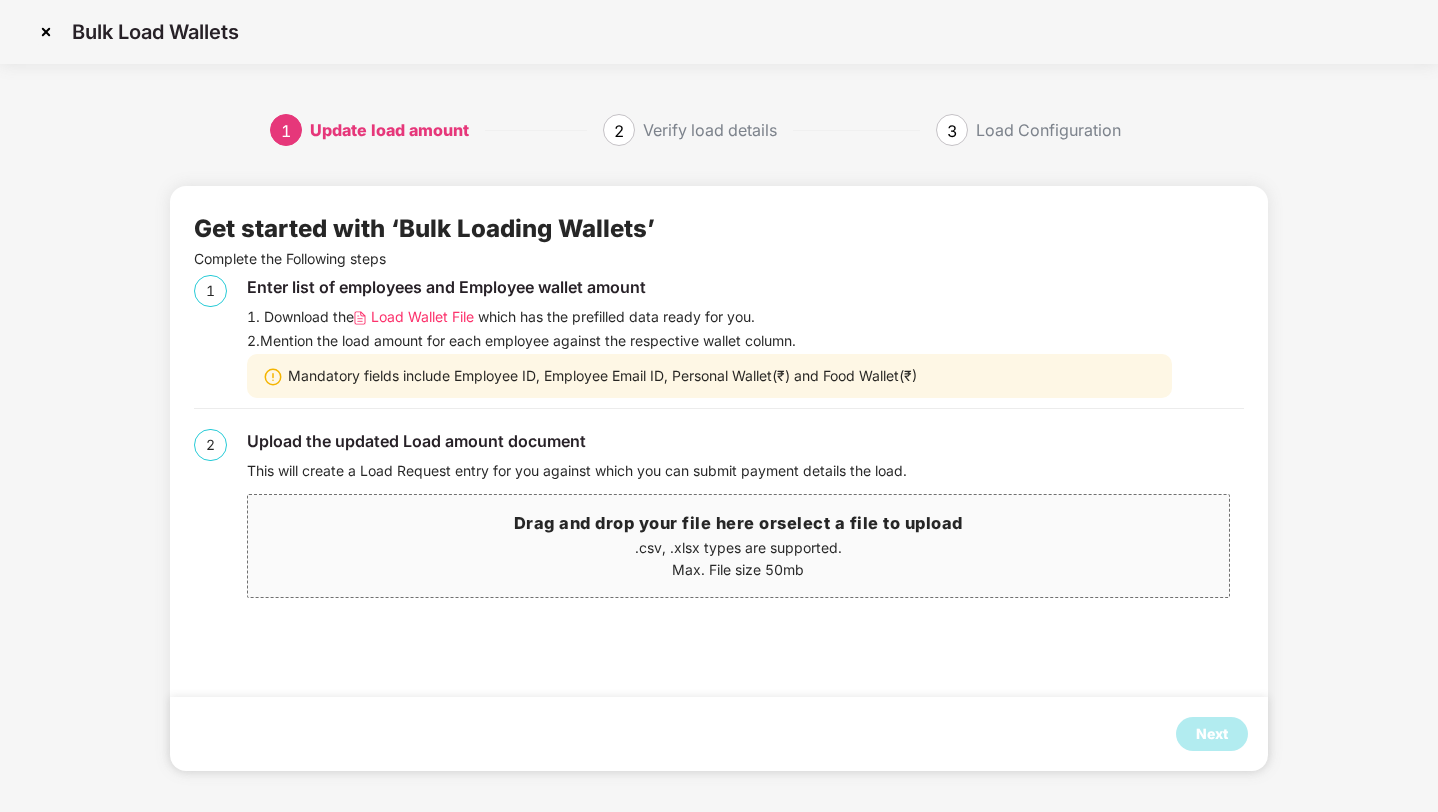 click on "Load Wallet File" at bounding box center [422, 317] 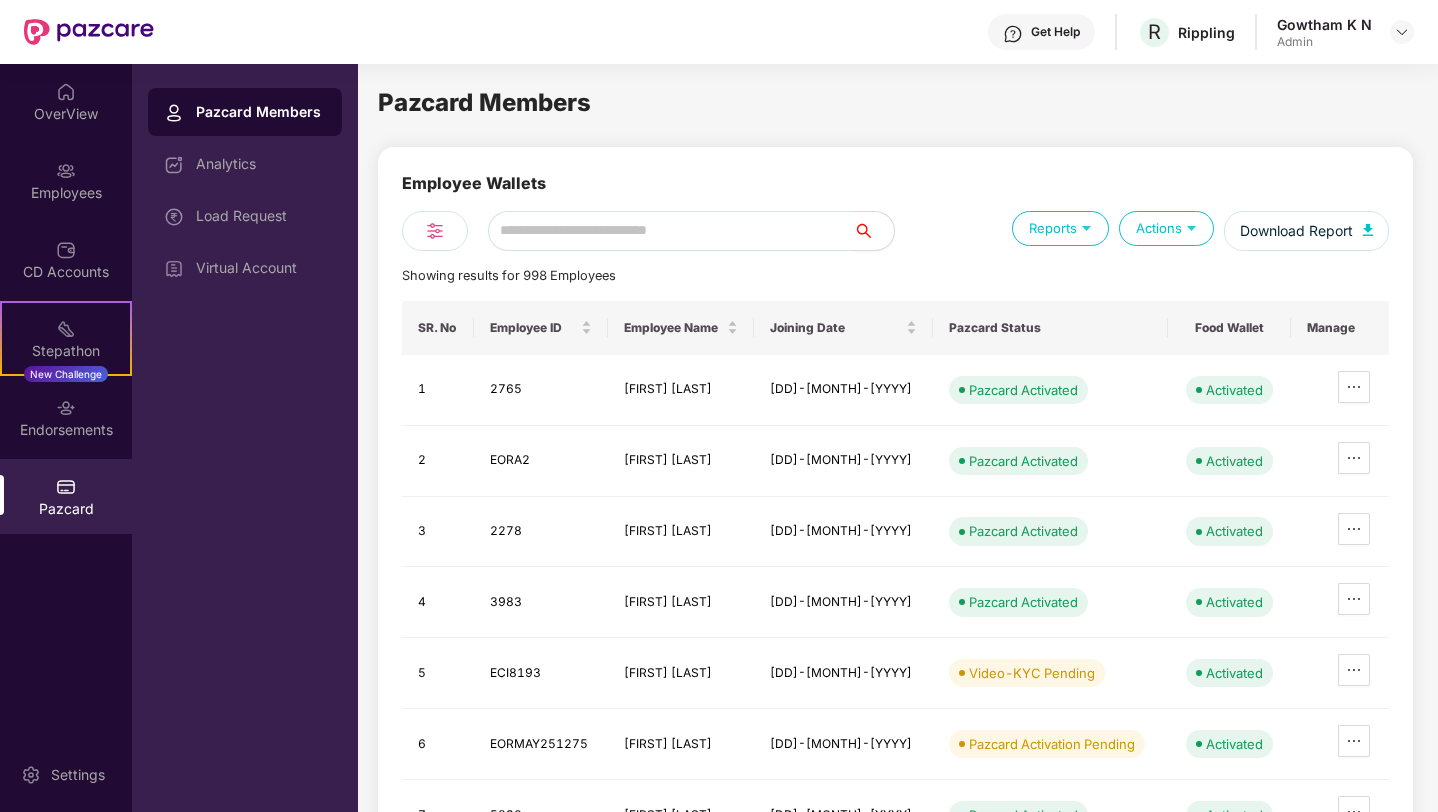 click on "Pazcard Members Employee Wallets Reports  Actions  Download Report Showing results for 998 Employees SR. No Employee ID Employee Name Joining Date Pazcard Status Food Wallet Manage               1 2765 Aman Pachori 10-Jul-2023 Pazcard Activated Activated 2 EORA2 Shardul Juyal 01-Dec-2023 Pazcard Activated Activated 3 2278 Himanshu Tolani 01-Jul-2022 Pazcard Activated Activated 4 3983 Arinjit Das 09-Oct-2023 Pazcard Activated Activated 5 ECI8193 Vrinda Anisha Lobo 05-May-2025 Video-KYC Pending Activated 6 EORMAY251275 Manisha Gupta 07-Jan-2025 Pazcard Activation Pending Activated 7 5892 Rohit Kumar 05-Aug-2024 Pazcard Activated Activated 8 EORMAY25475 Hariharan L 01-Mar-2025 Pazcard Activation Pending Activated 1 2 3 4 5 ••• 125" at bounding box center (895, 435) 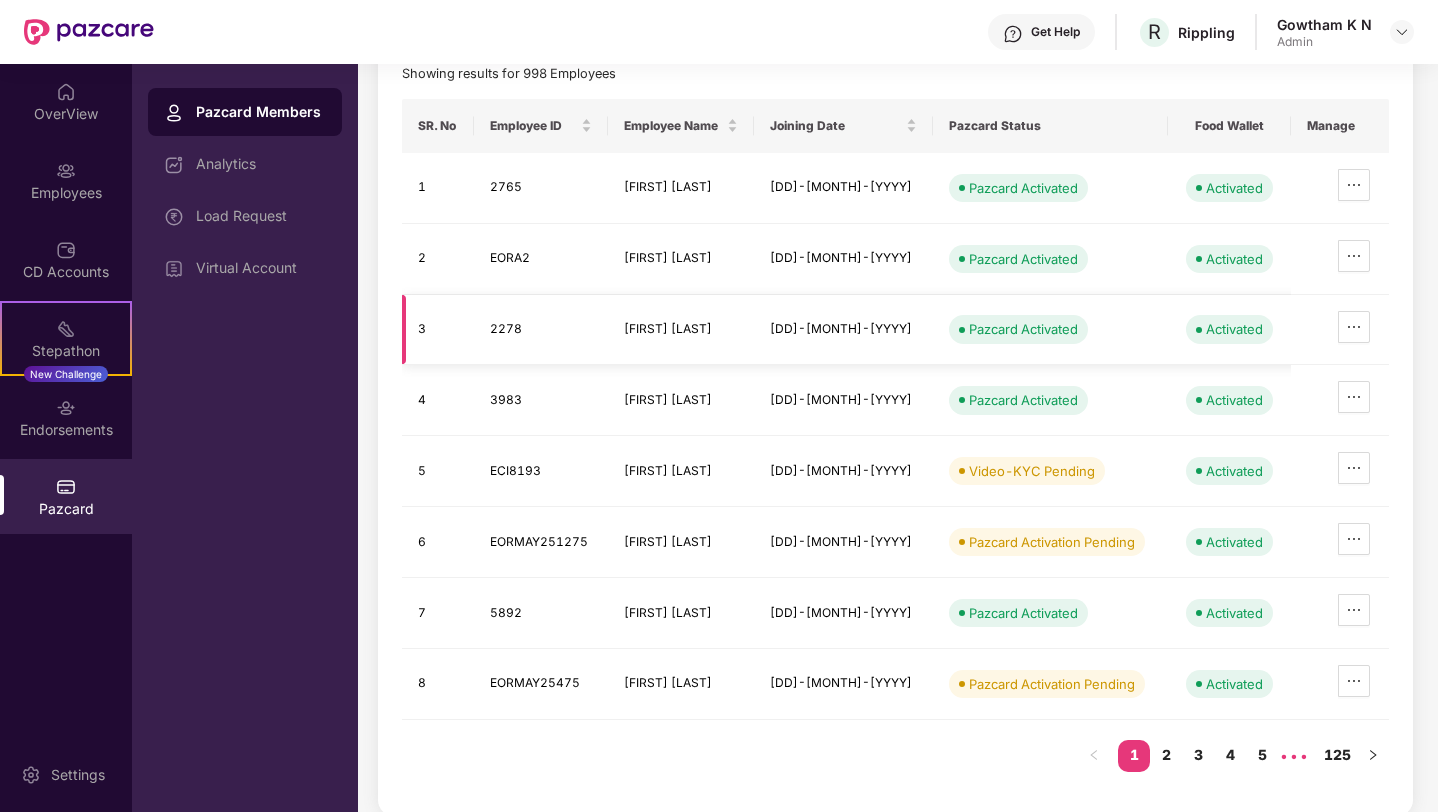 scroll, scrollTop: 0, scrollLeft: 0, axis: both 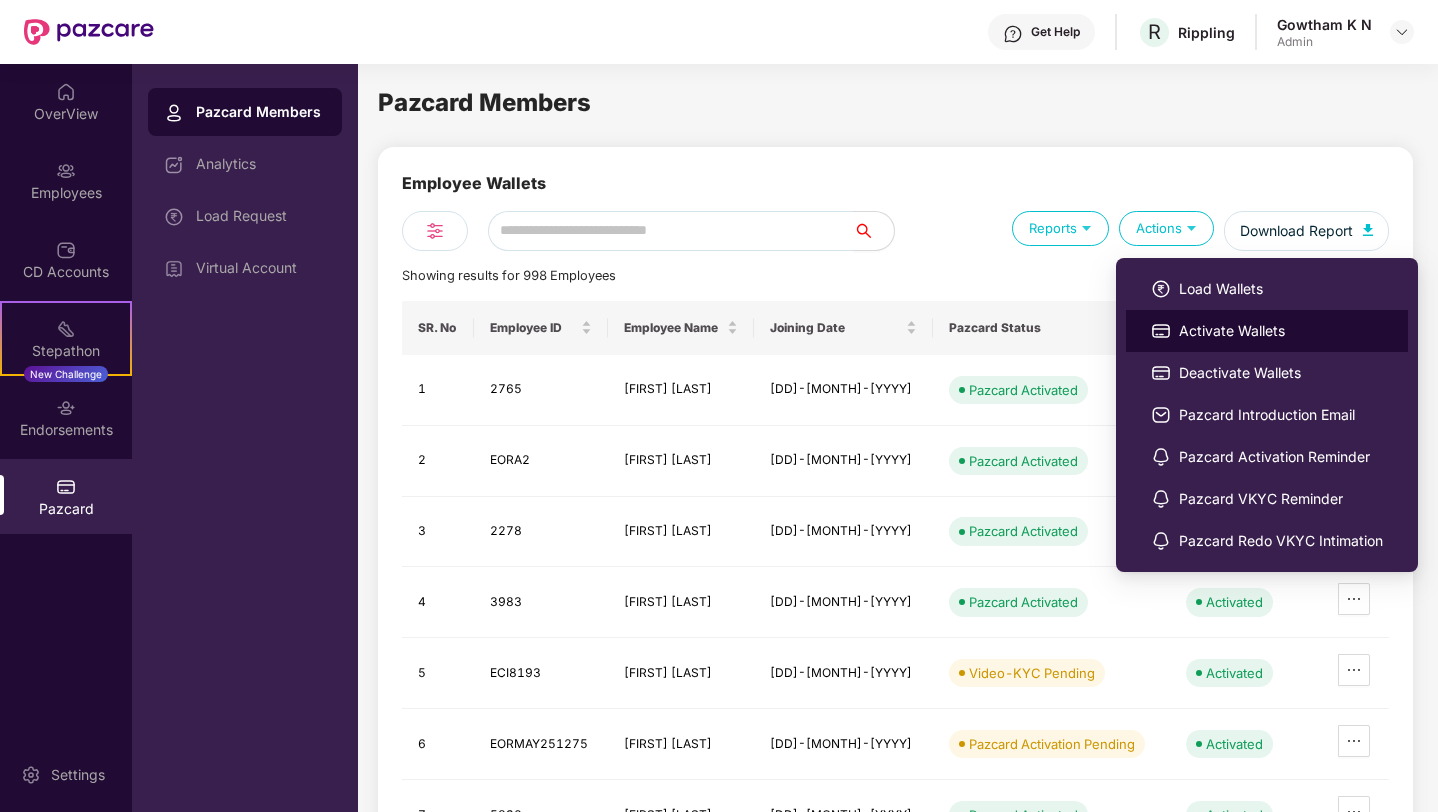 click on "Activate Wallets" at bounding box center [1281, 331] 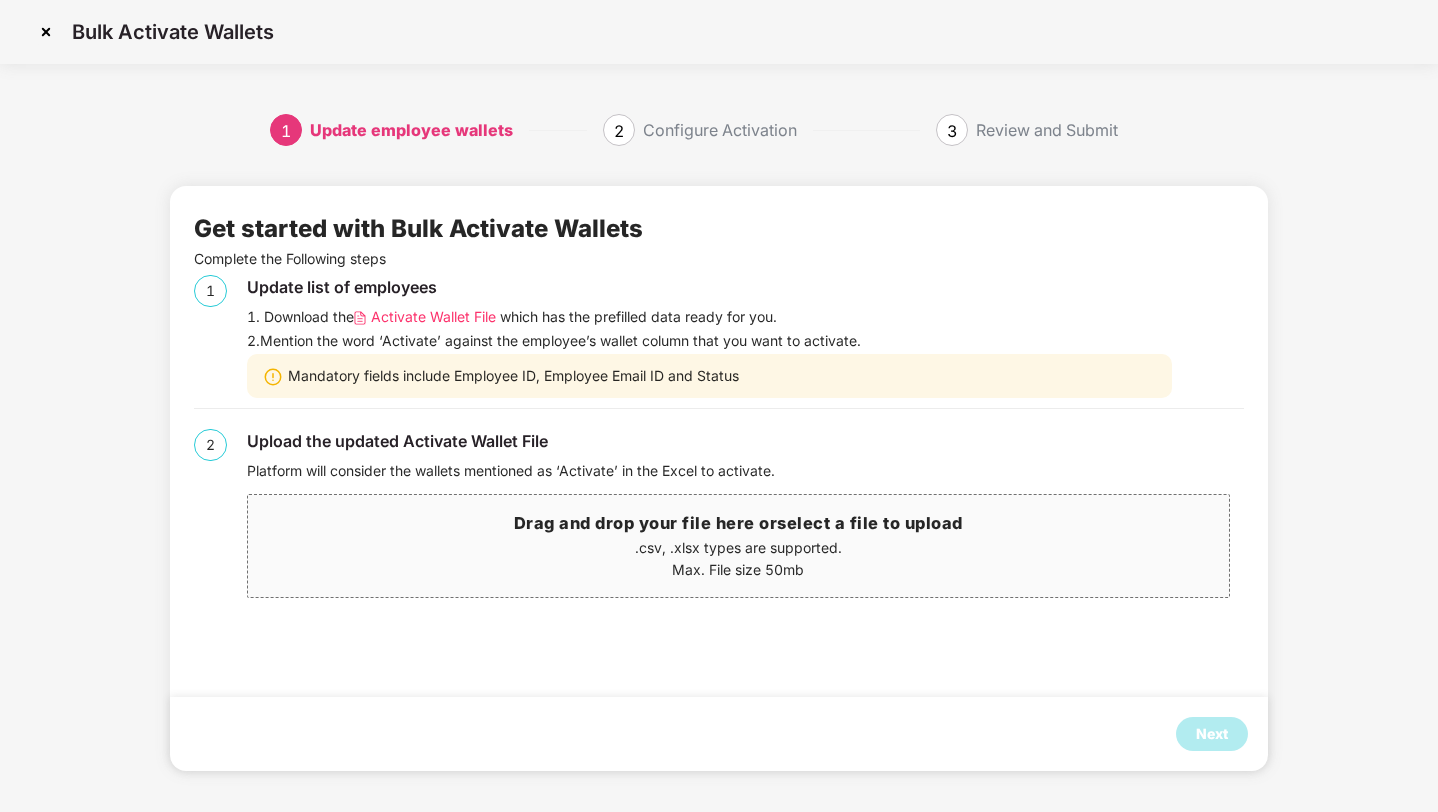 click on "Activate Wallet File" at bounding box center (433, 317) 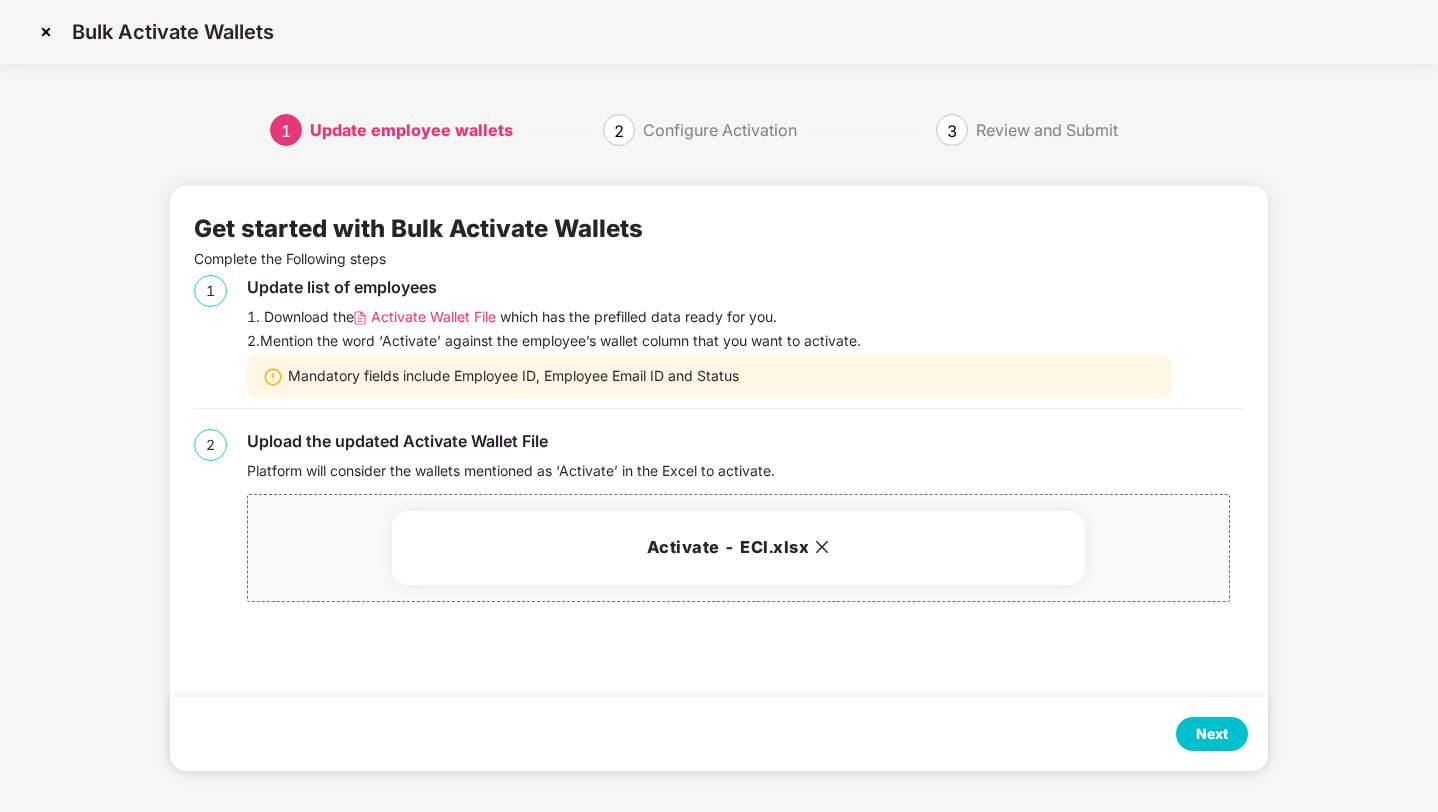 click on "Next" at bounding box center (1212, 734) 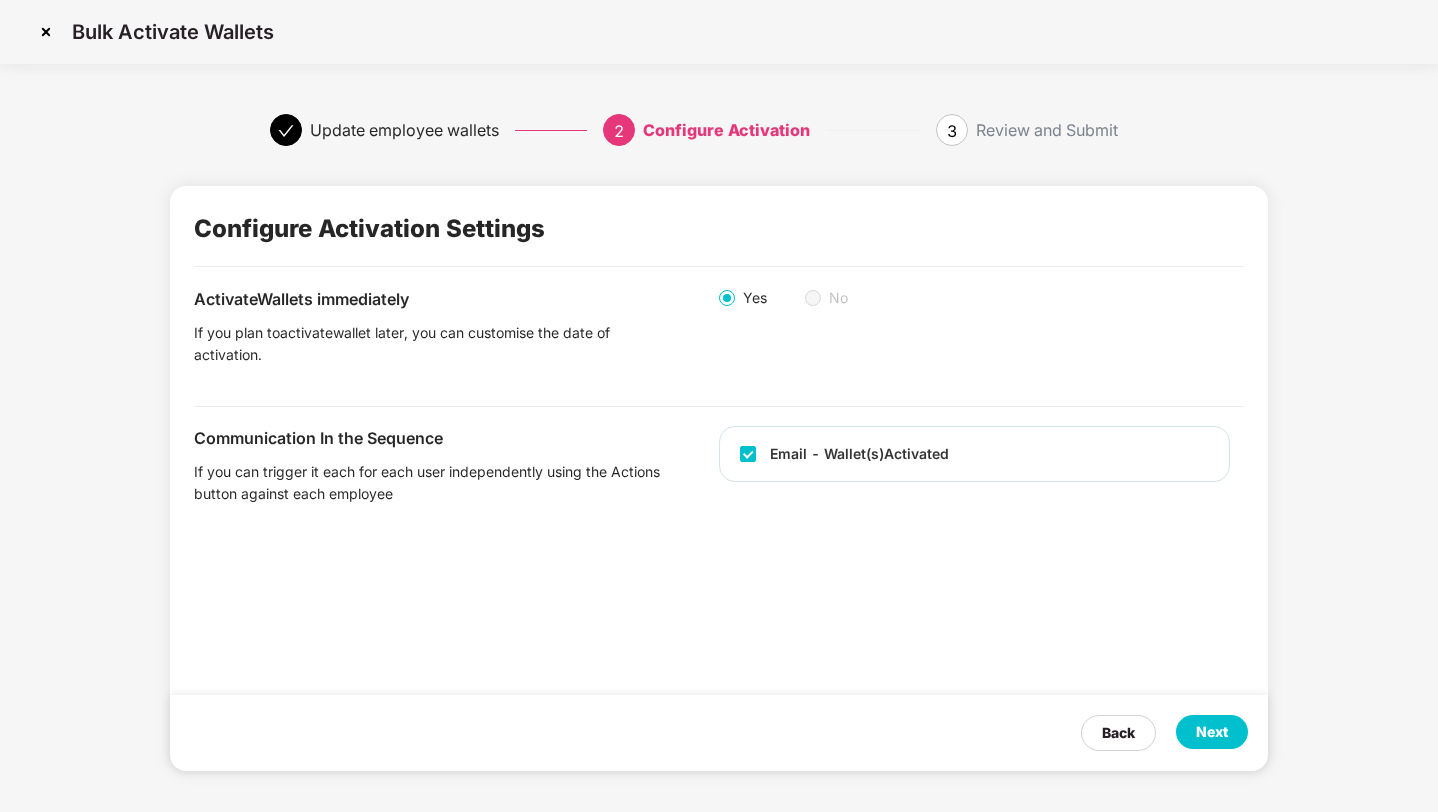 click on "Next" at bounding box center (1212, 732) 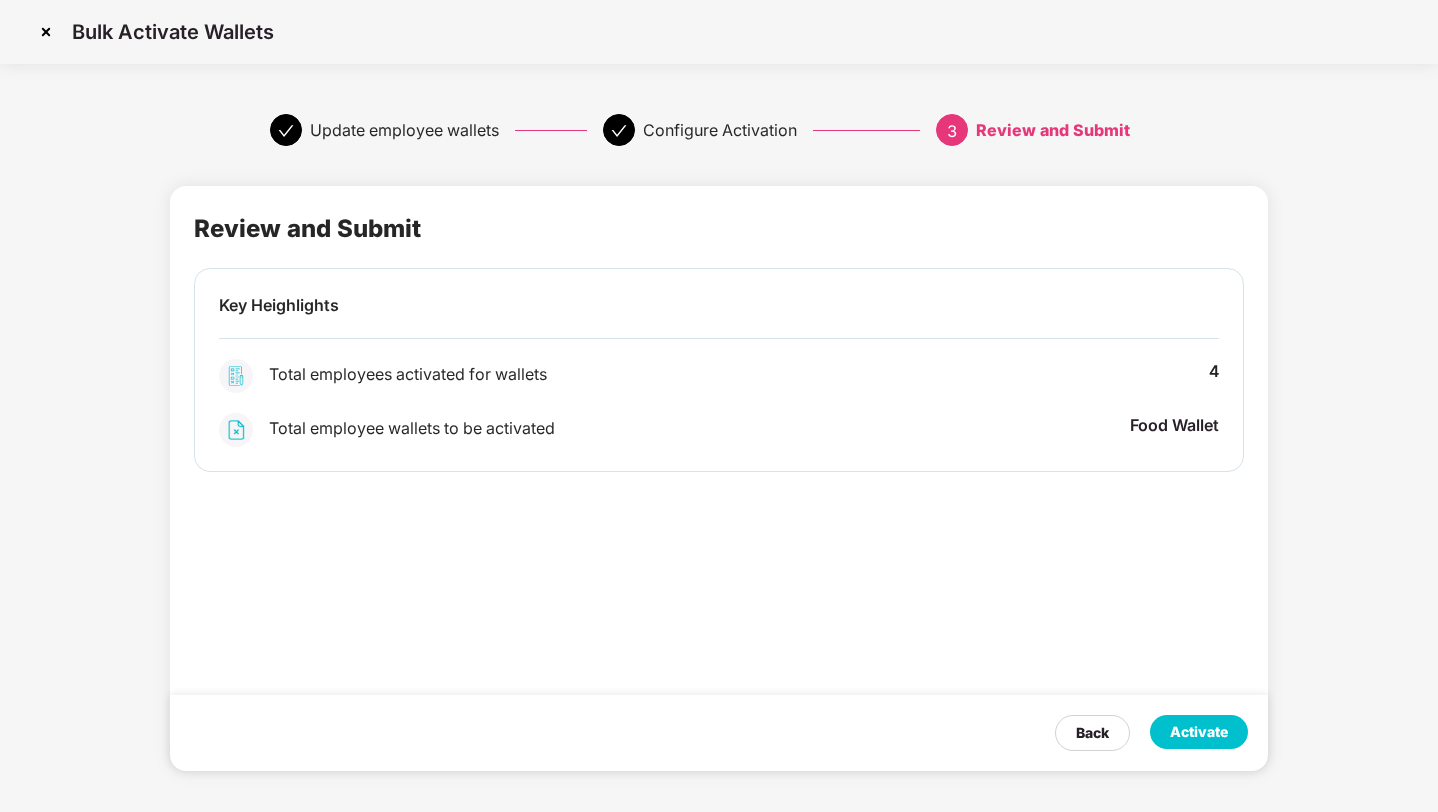 click on "Activate" at bounding box center [1199, 732] 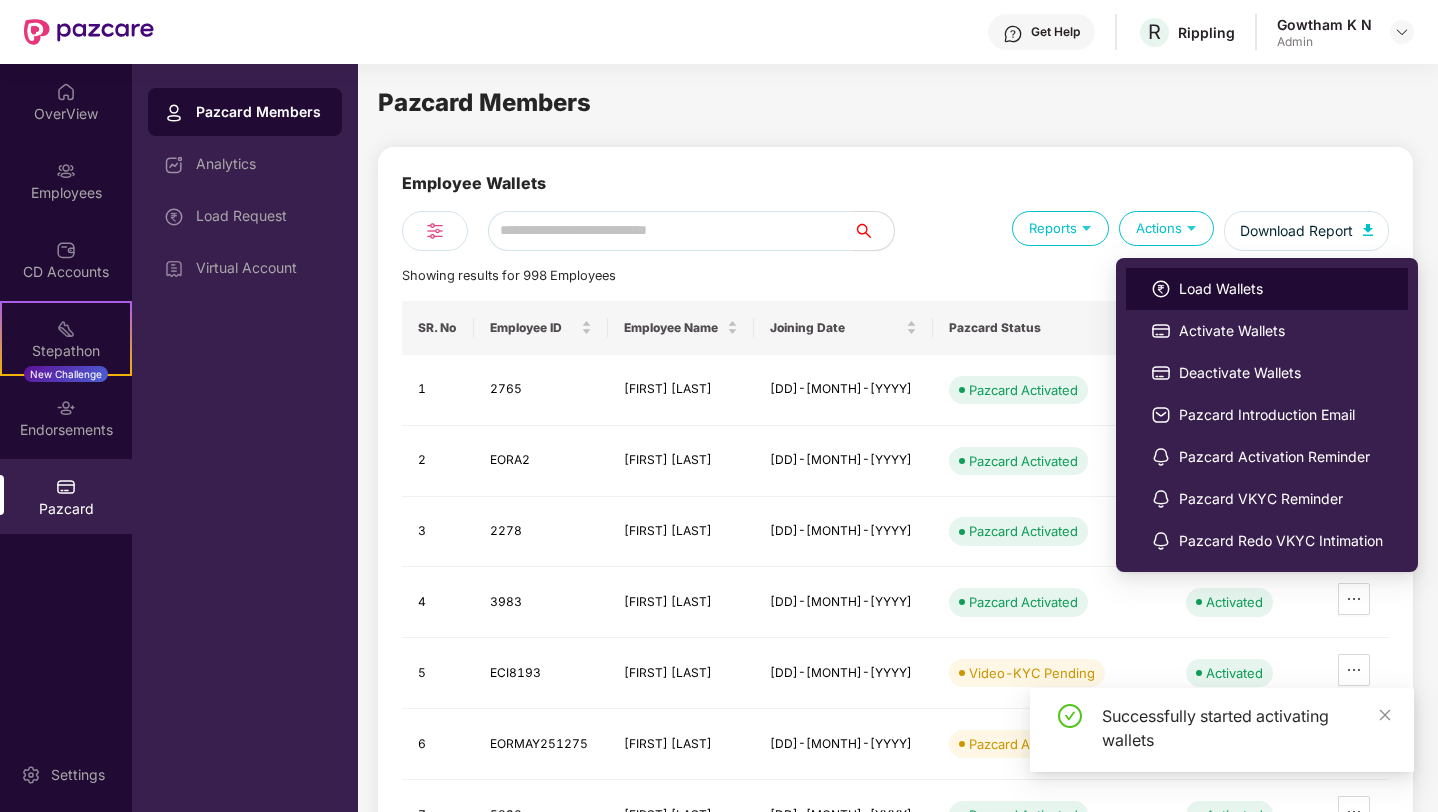 click on "Load Wallets" at bounding box center [1281, 289] 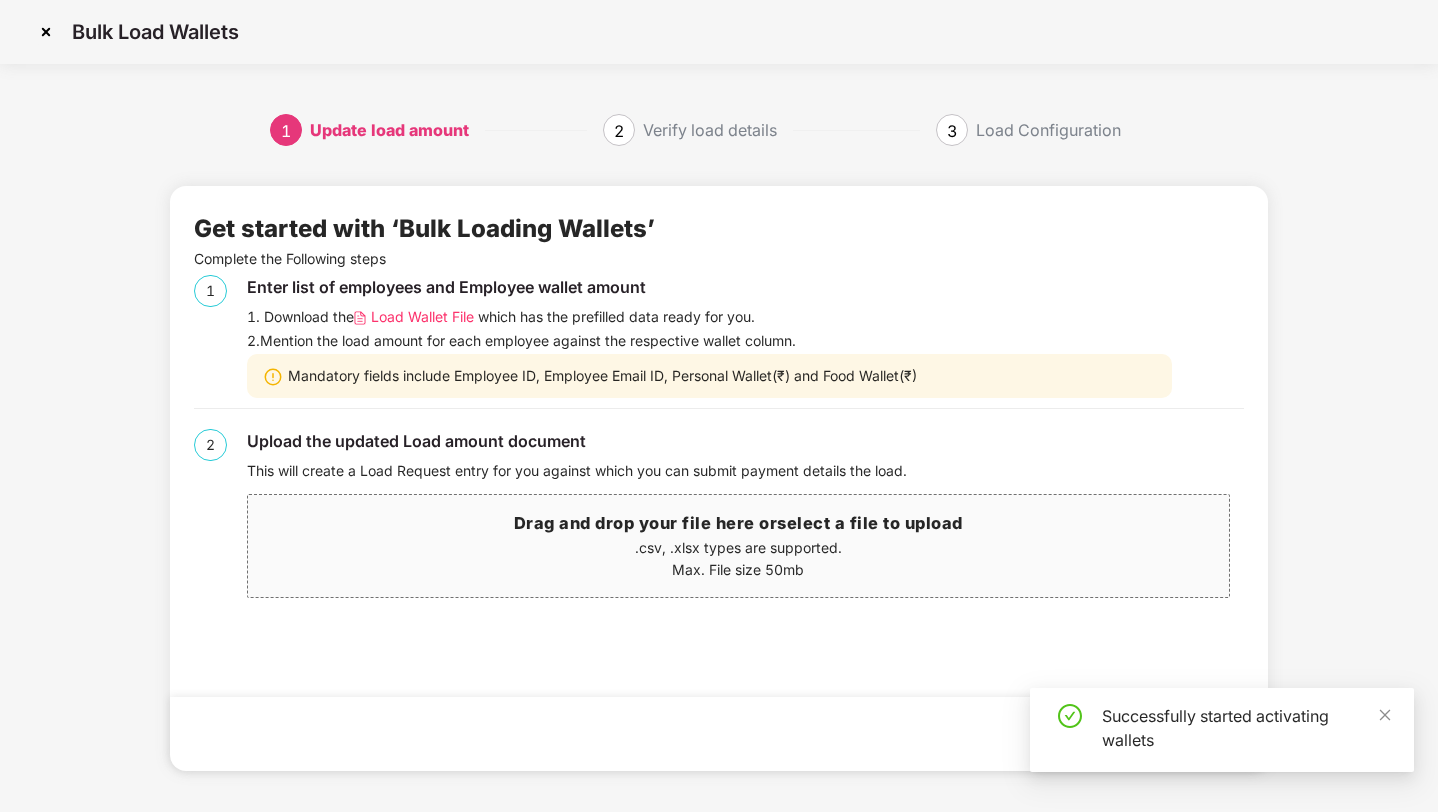 click on "Load Wallet File" at bounding box center [422, 317] 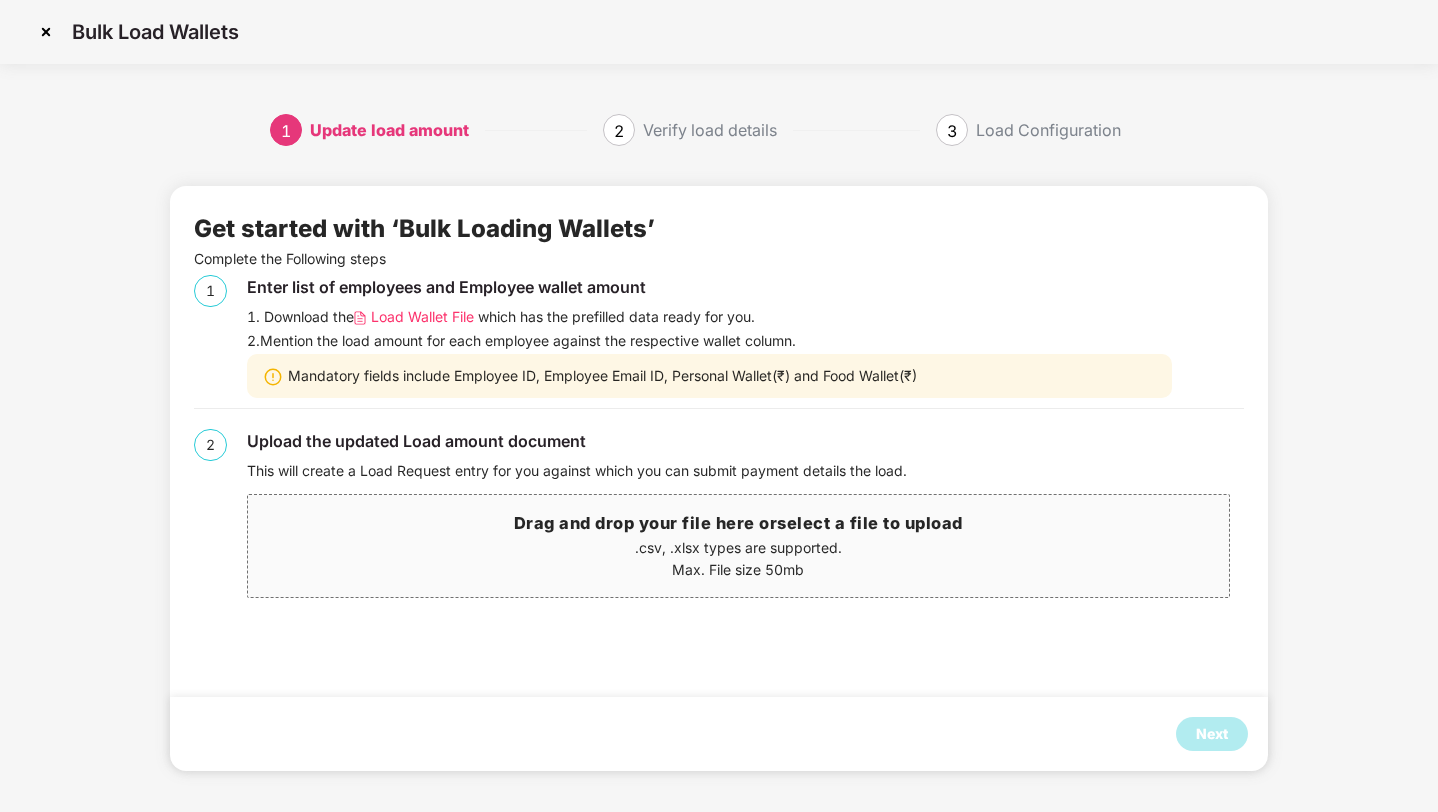 click at bounding box center [46, 32] 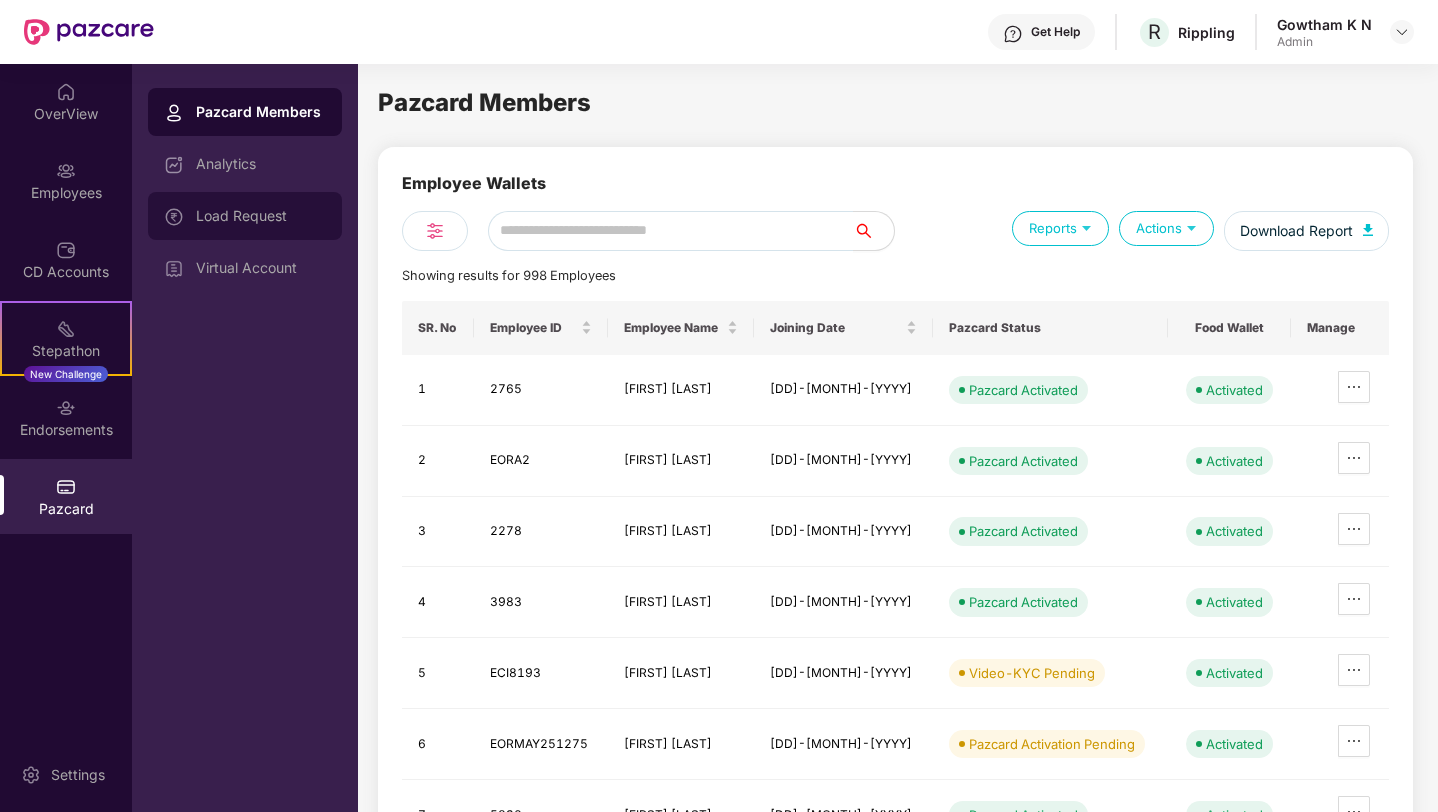 click on "Load Request" at bounding box center (261, 216) 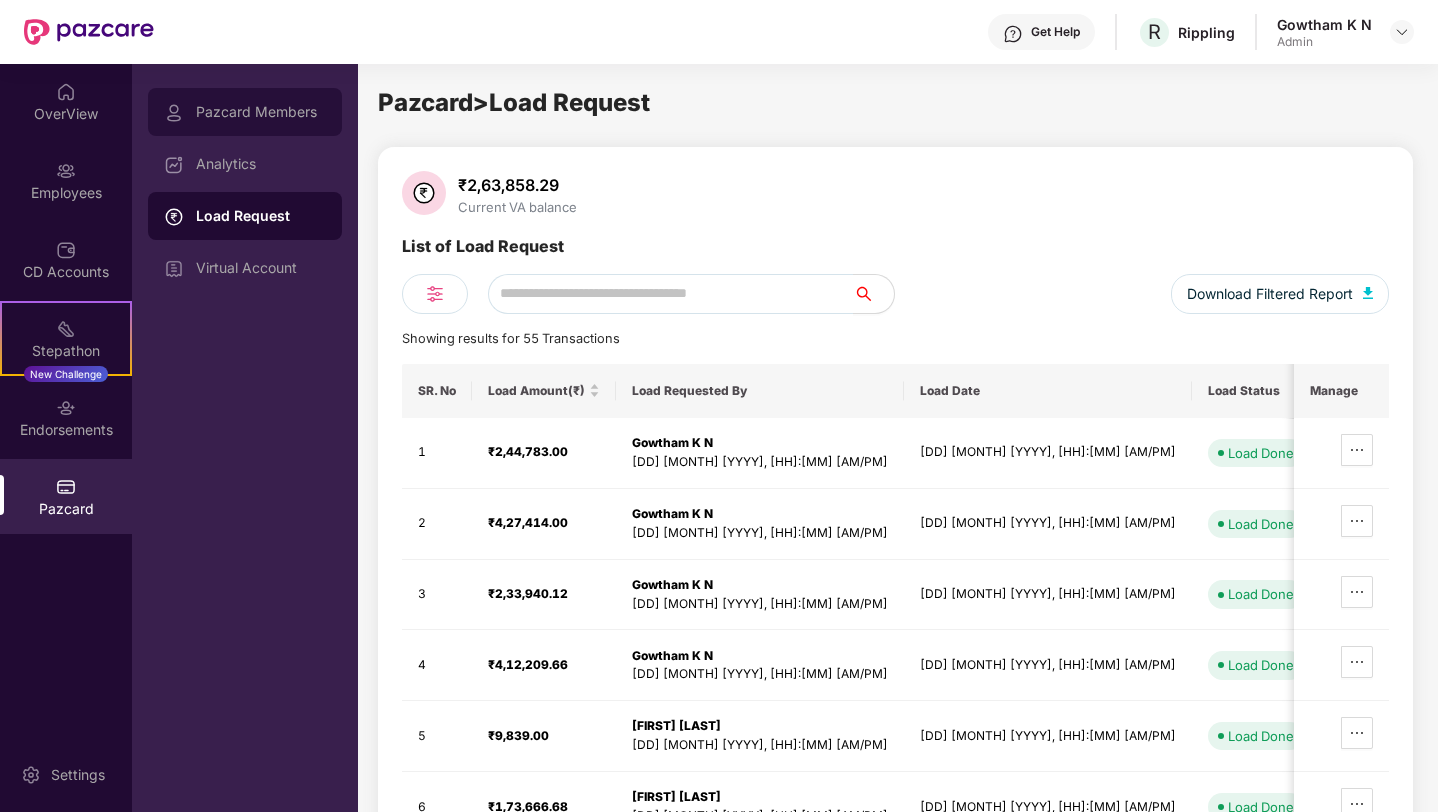 click on "Pazcard Members" at bounding box center (261, 112) 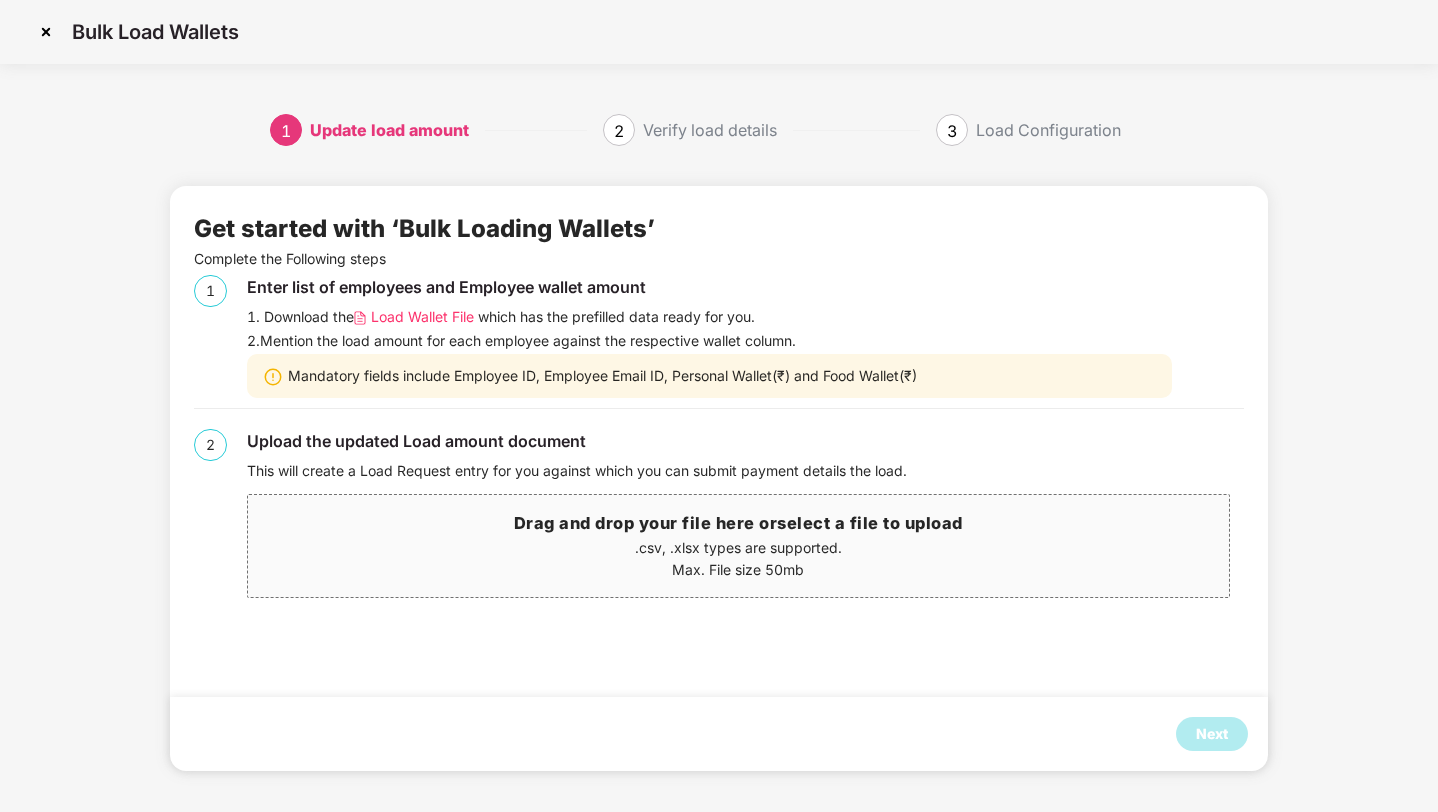 click on "Load Wallet File" at bounding box center (422, 317) 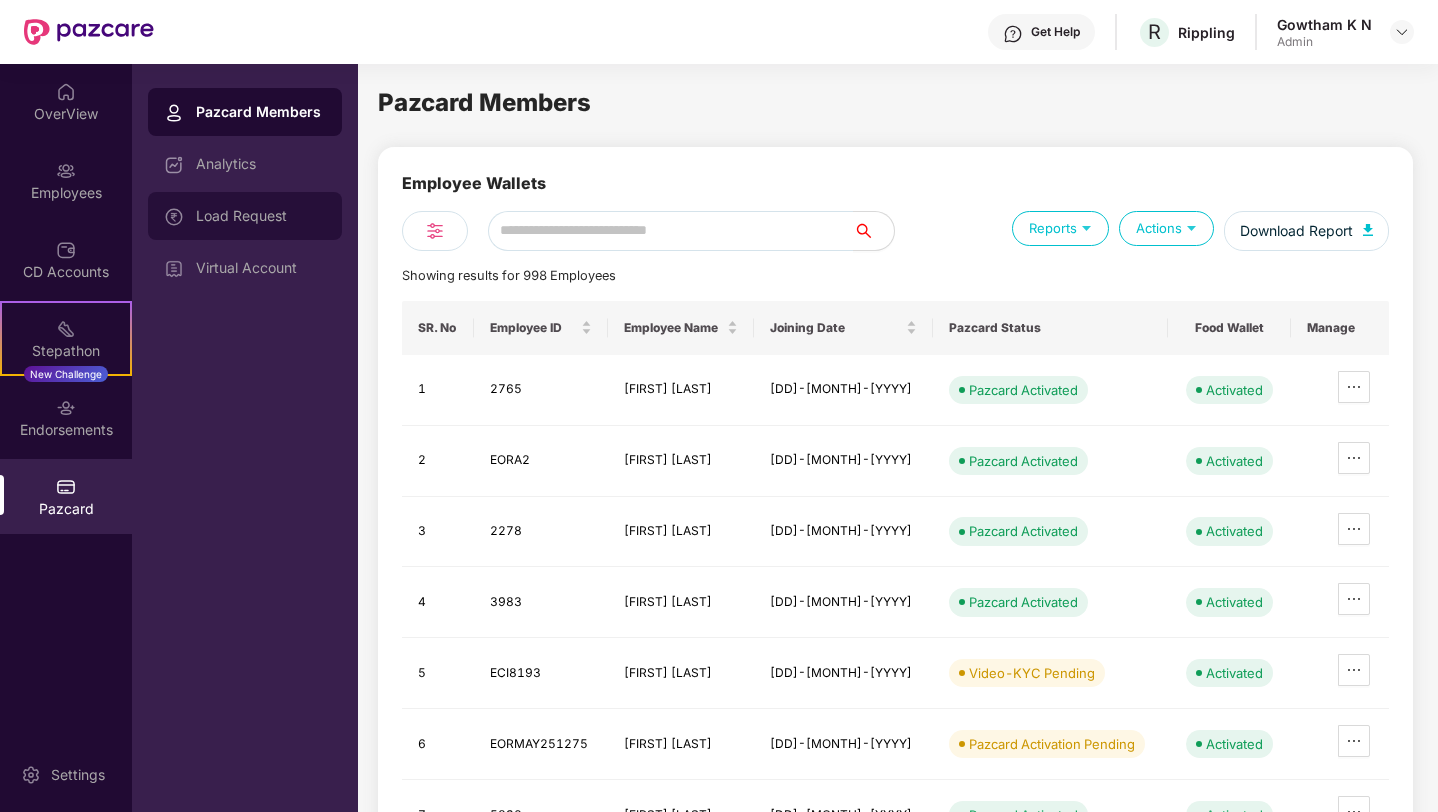 click on "Load Request" at bounding box center [261, 216] 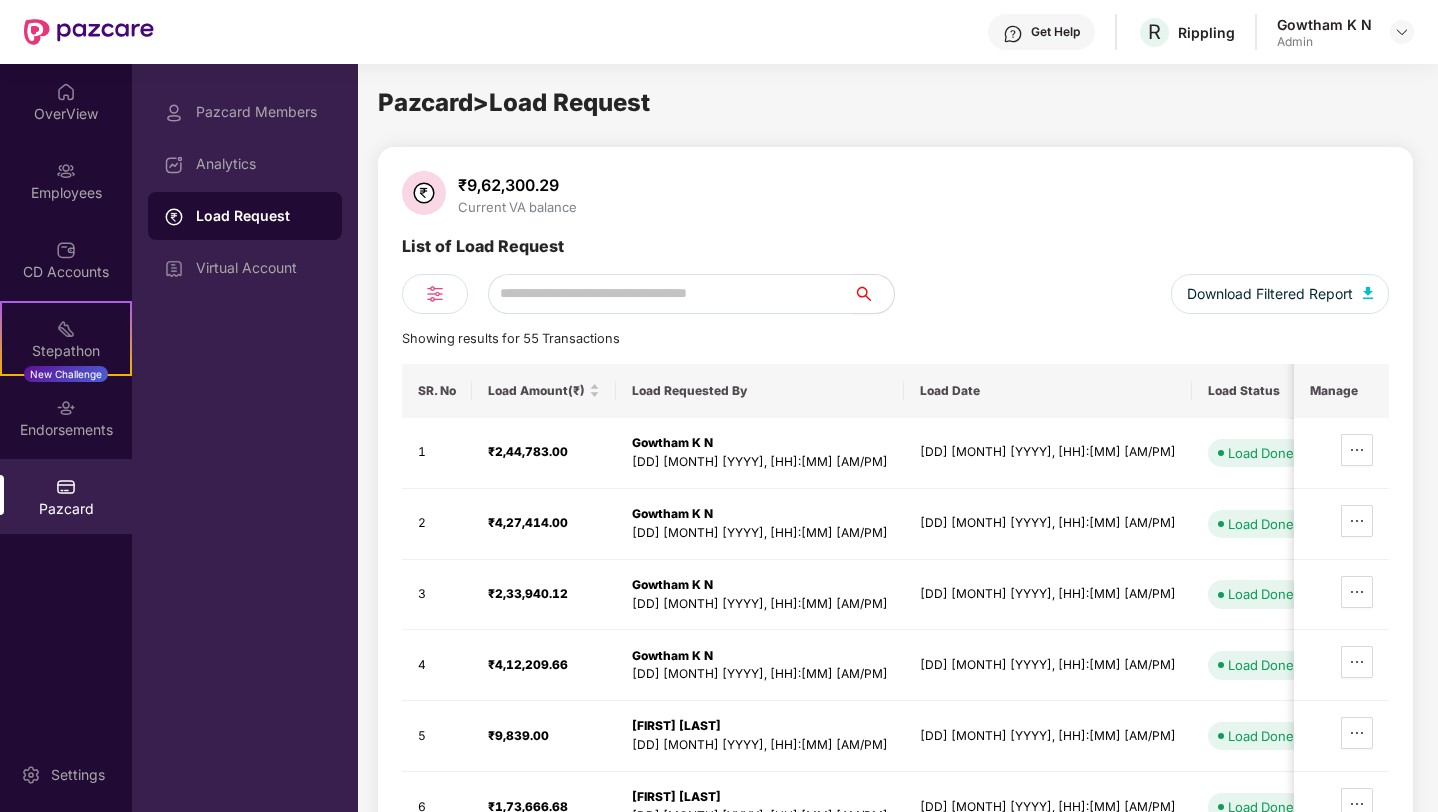 click on "Pazcard" at bounding box center (66, 496) 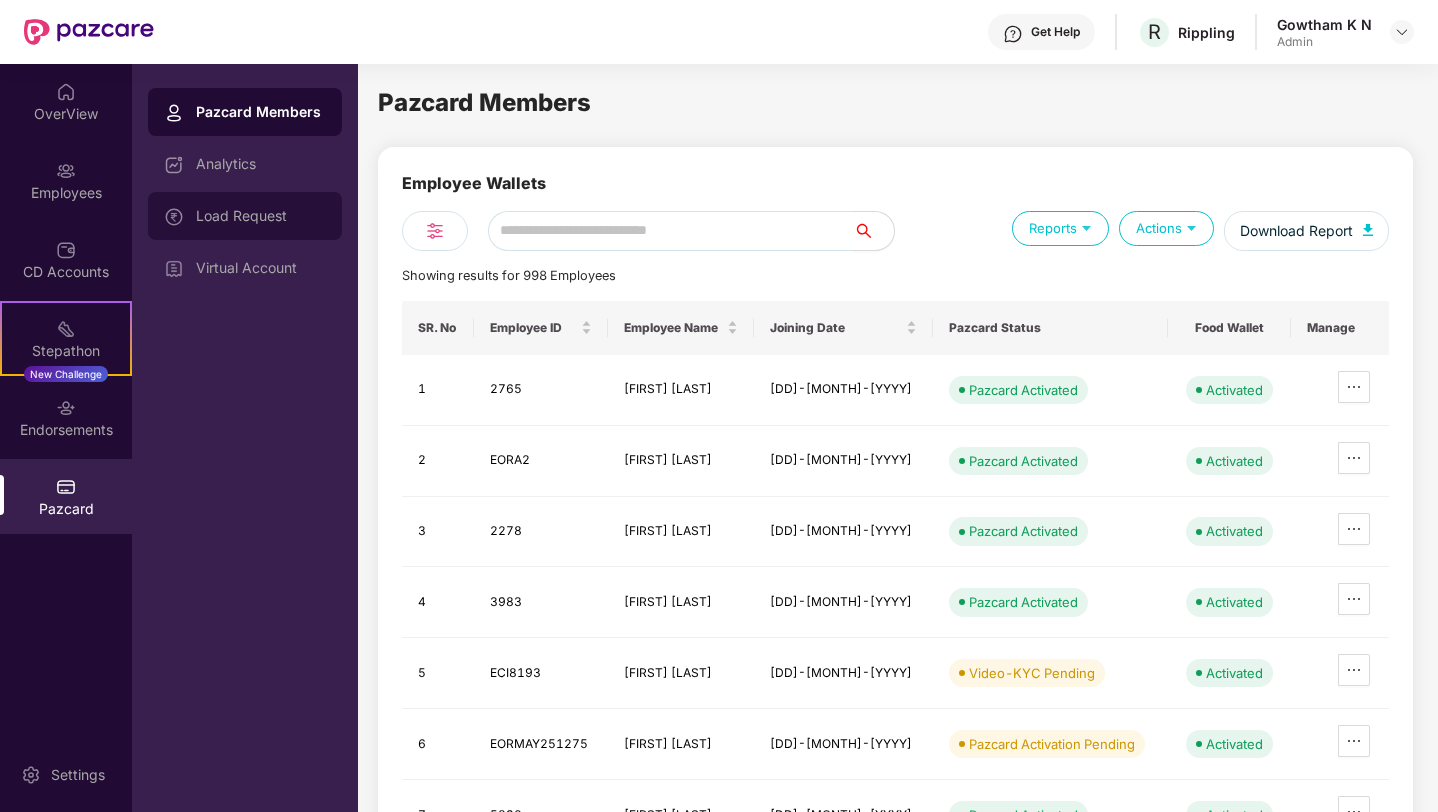 click on "Load Request" at bounding box center [245, 216] 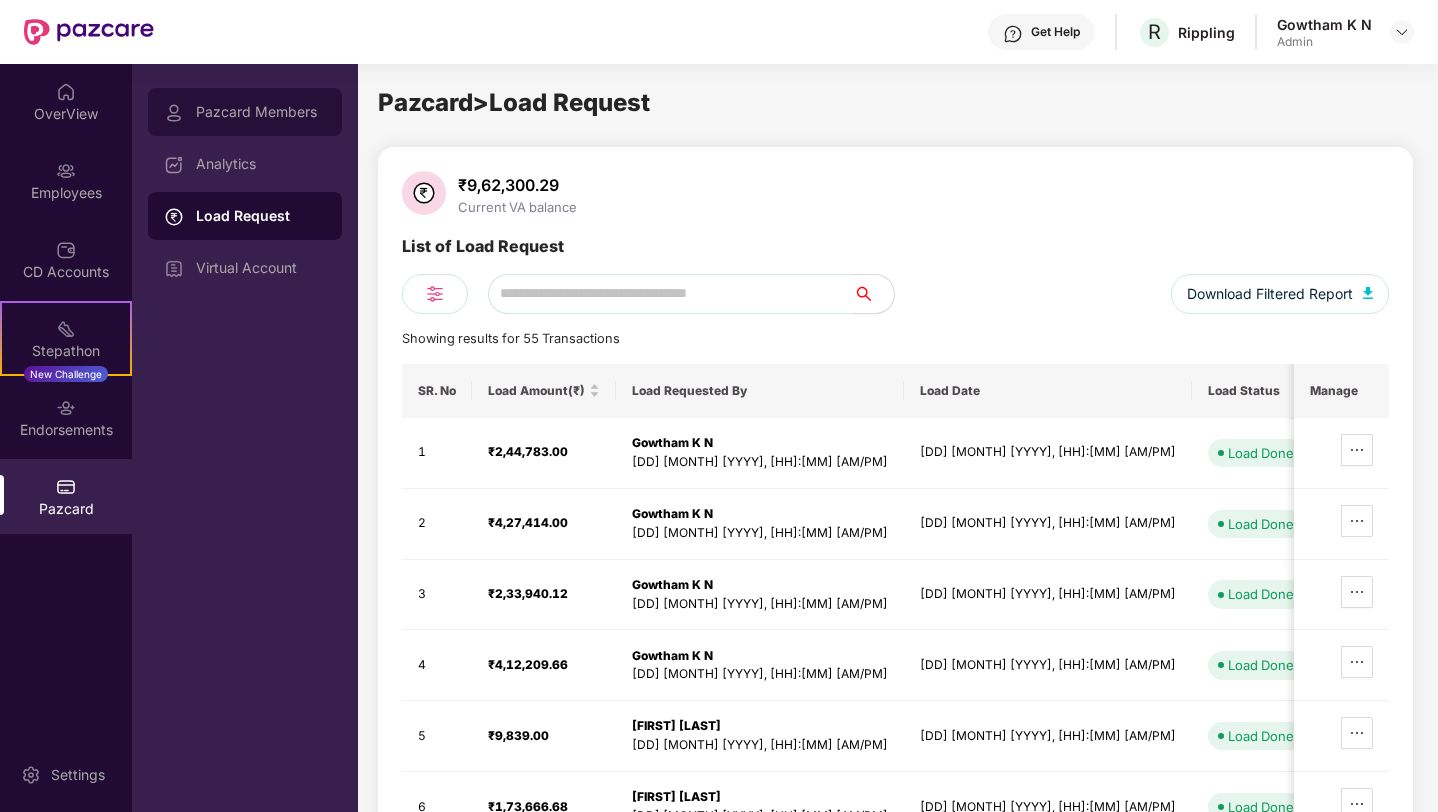 click on "Pazcard Members" at bounding box center (261, 112) 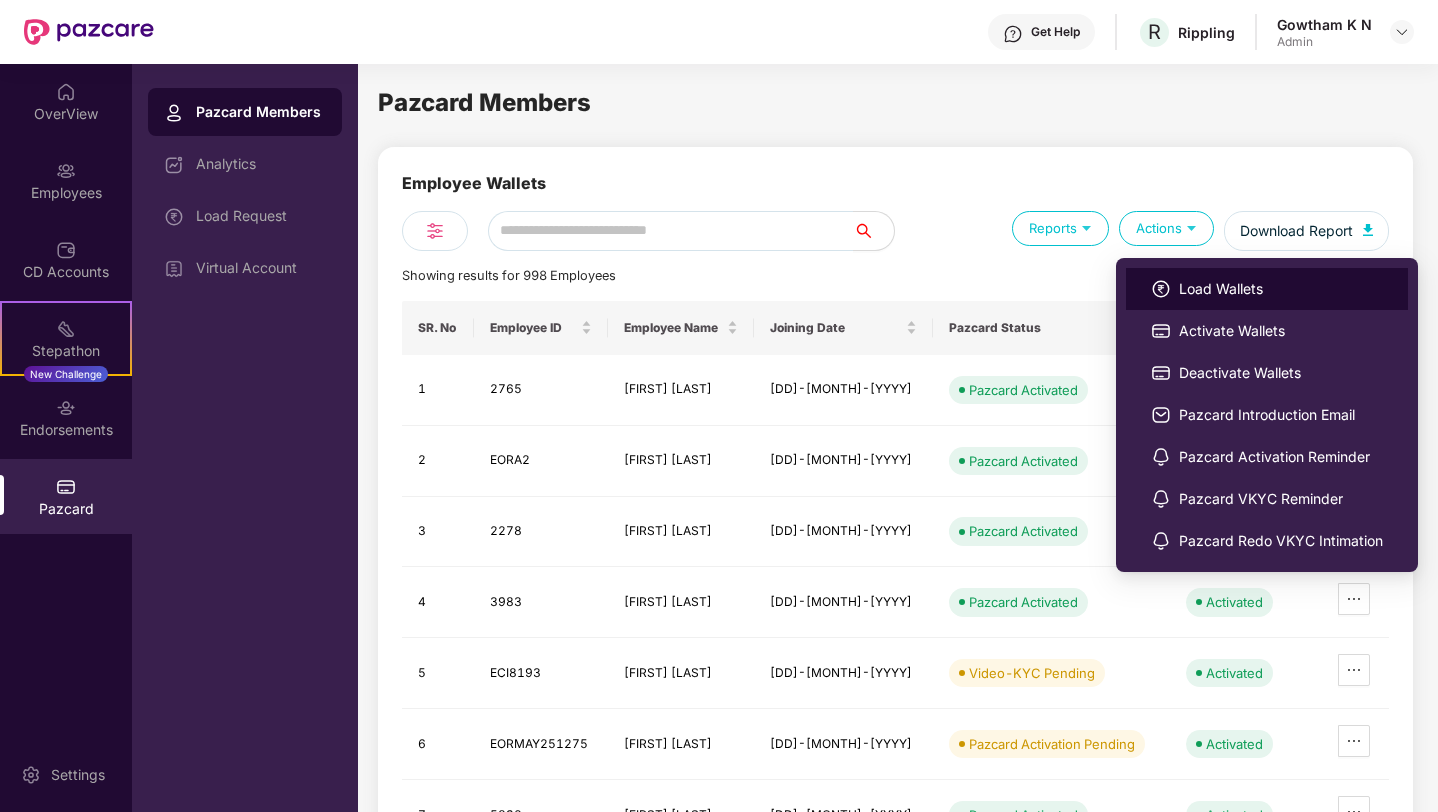 click on "Load Wallets" at bounding box center (1281, 289) 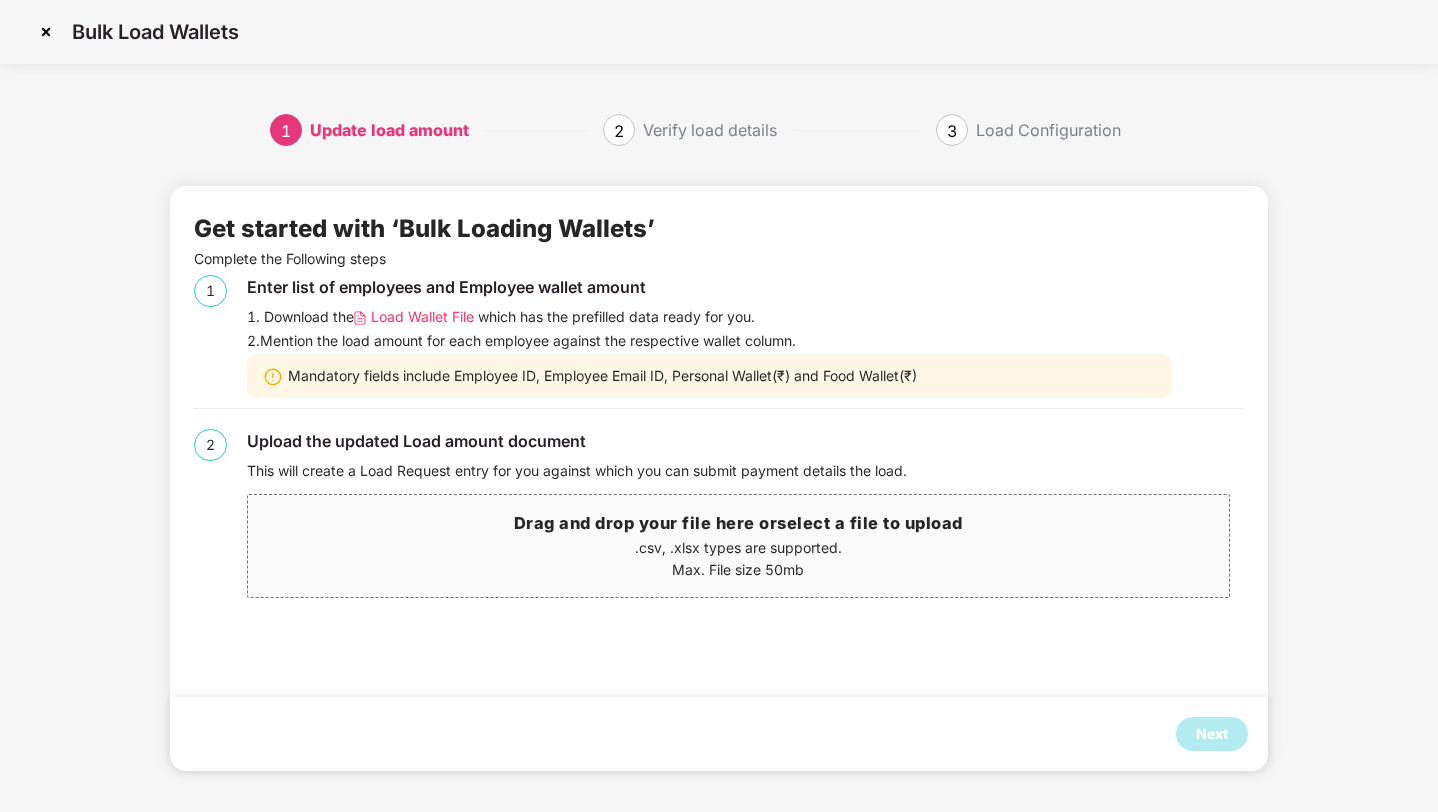 click on ".csv, .xlsx types are supported." at bounding box center [738, 548] 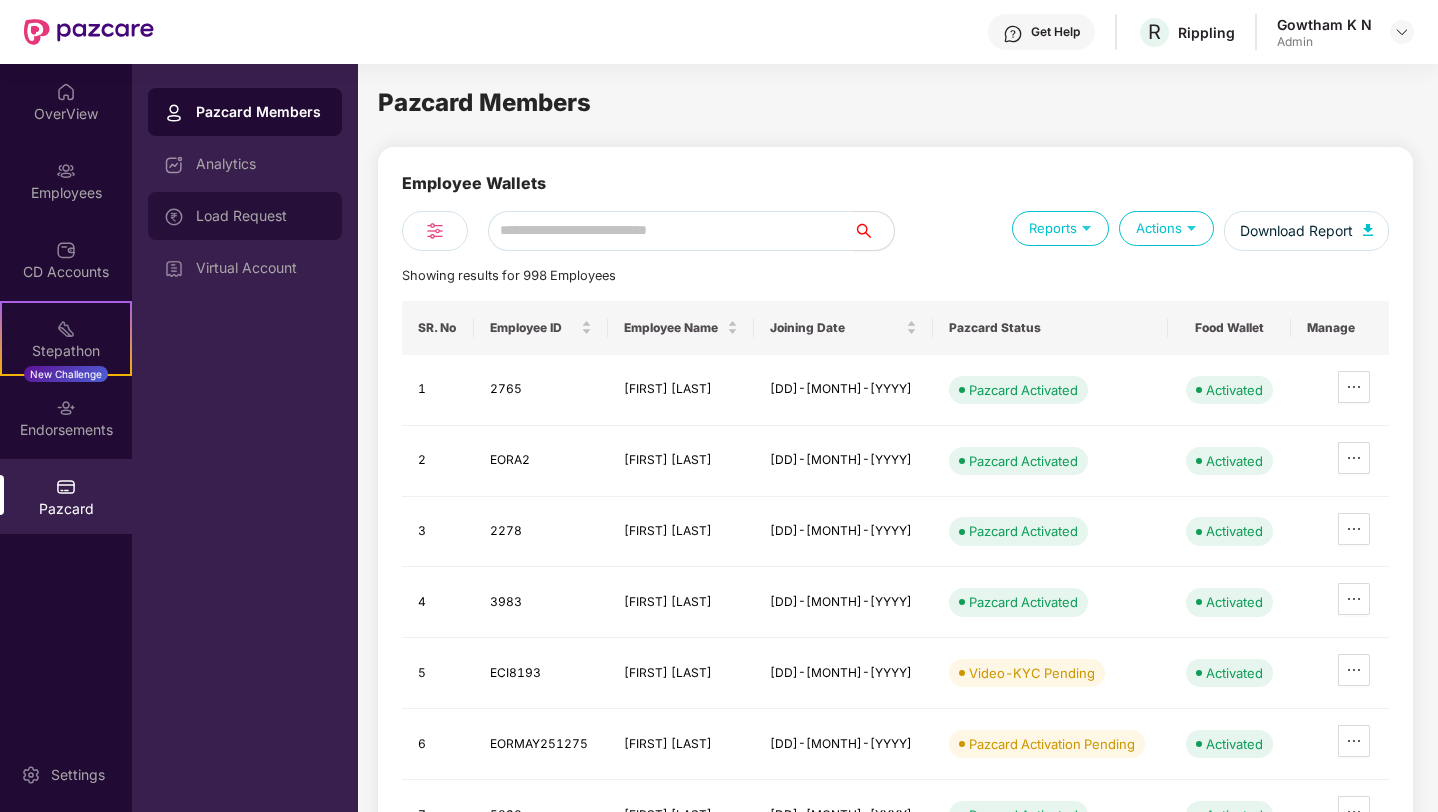 click at bounding box center [180, 216] 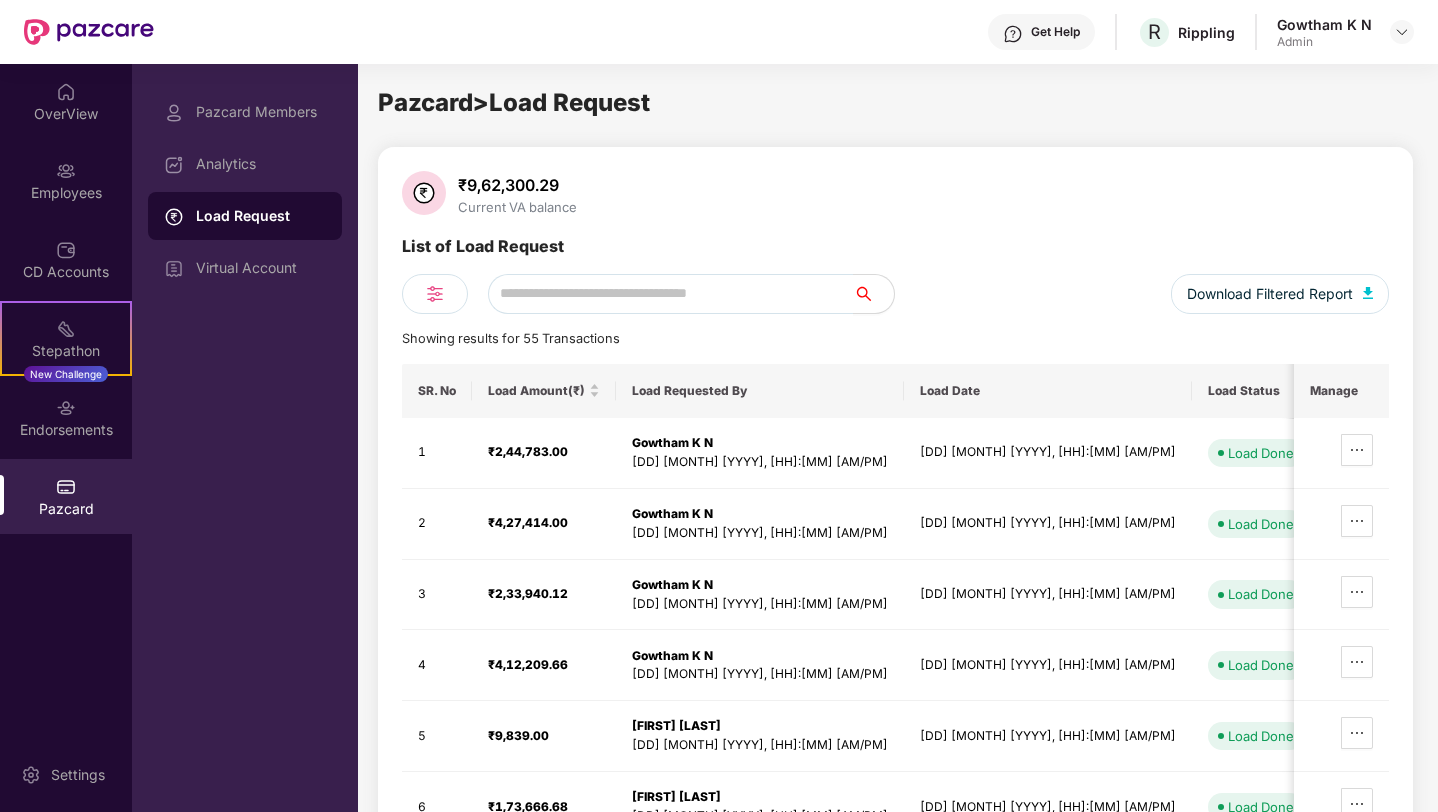 click on "₹9,62,300.29" at bounding box center [517, 185] 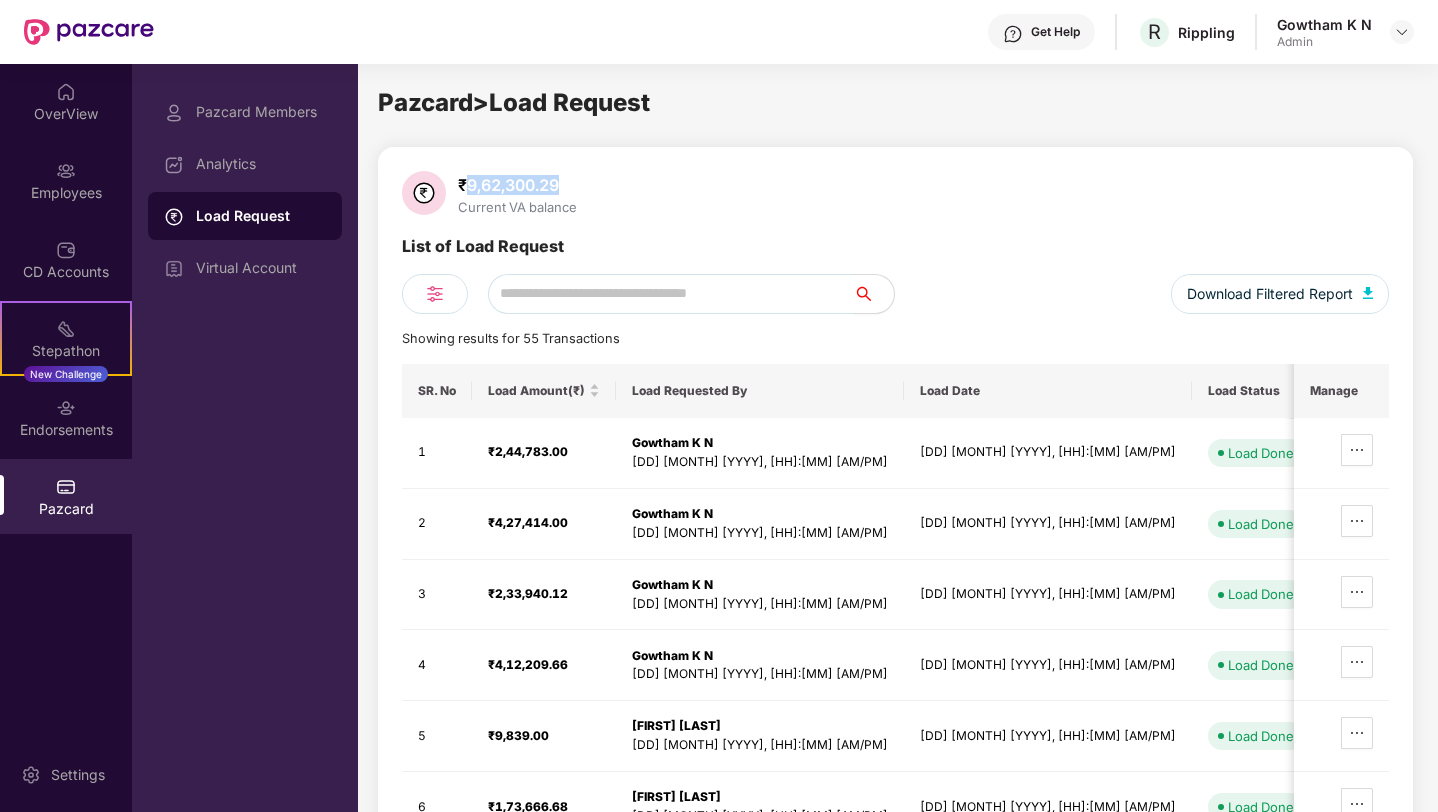 click on "₹9,62,300.29" at bounding box center (517, 185) 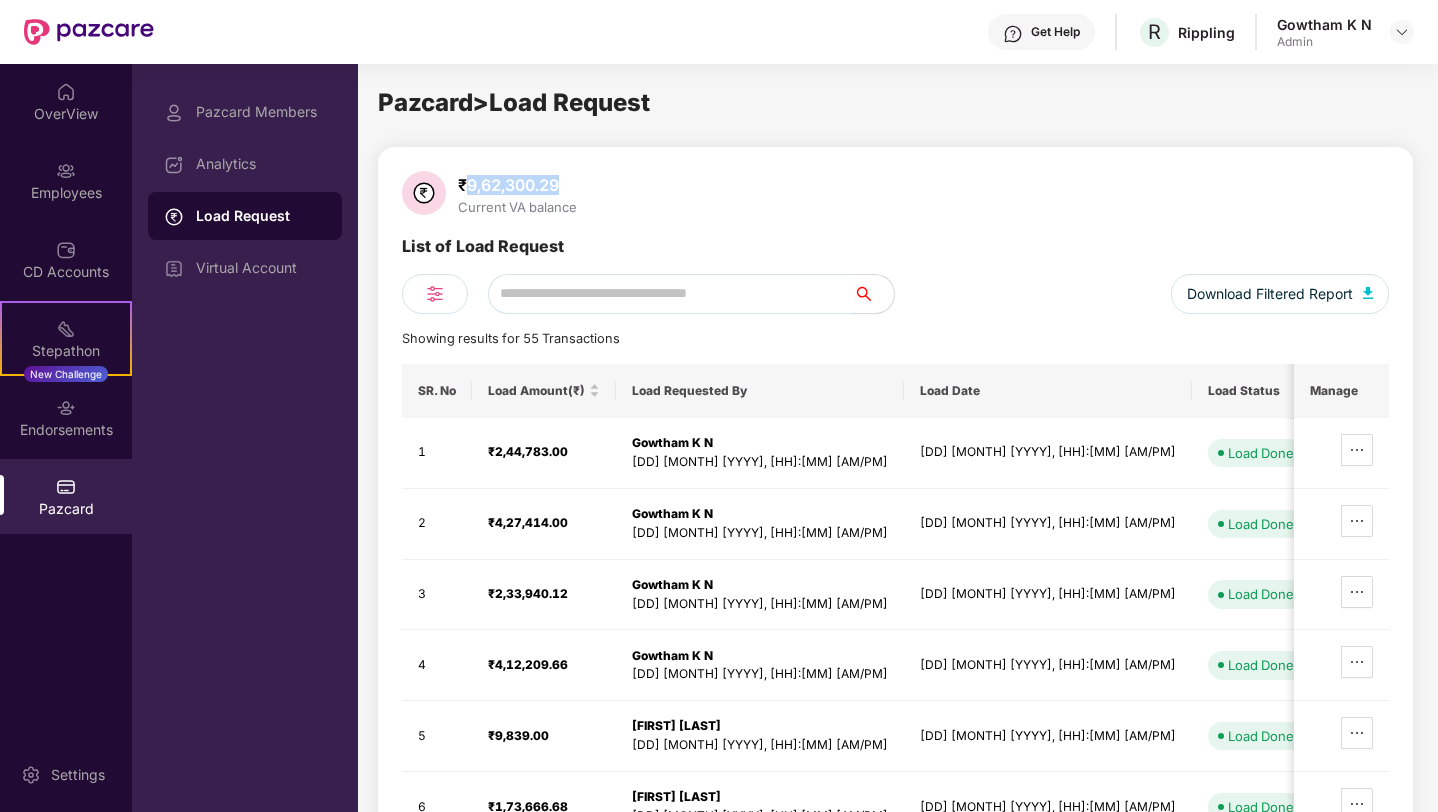 click at bounding box center (66, 487) 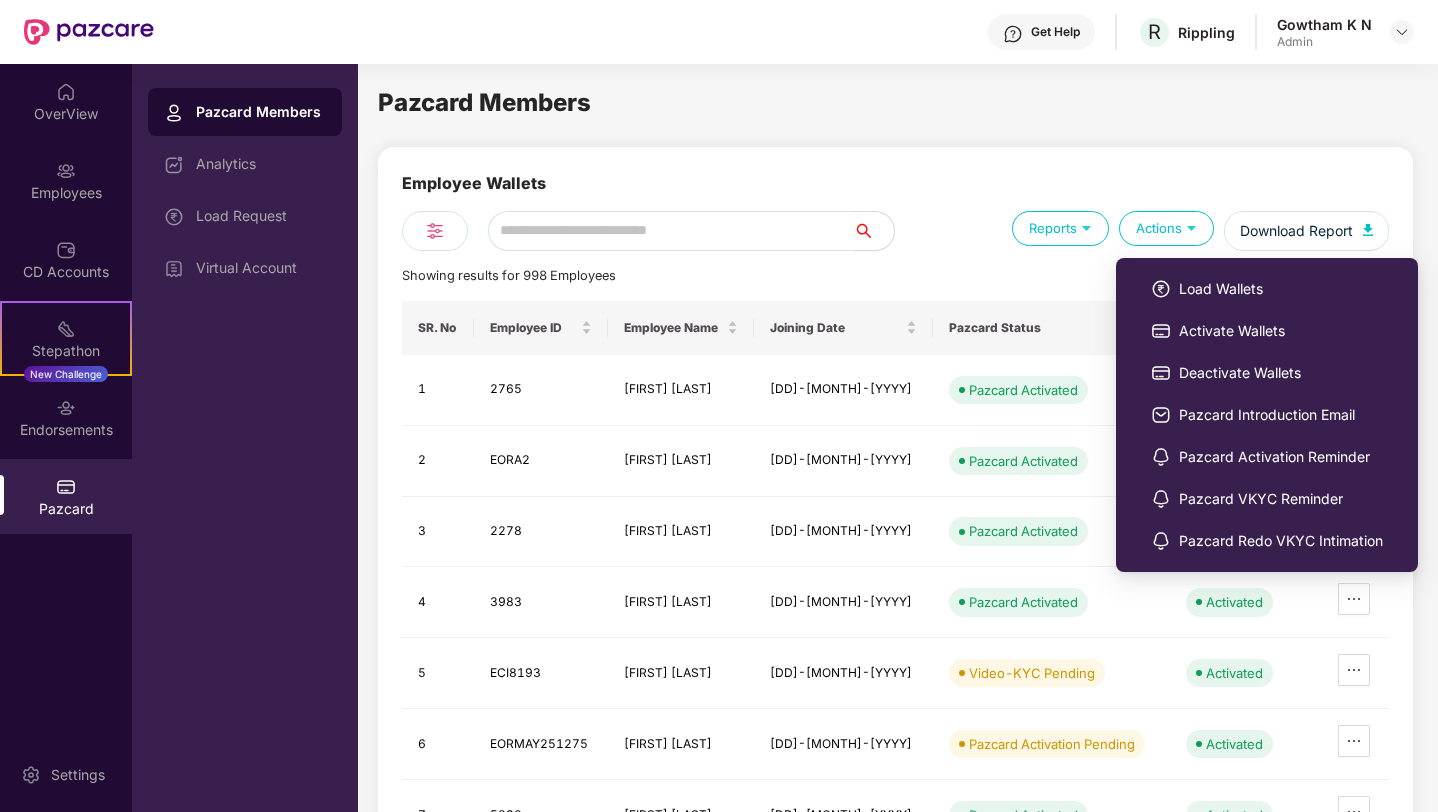 click at bounding box center [1191, 227] 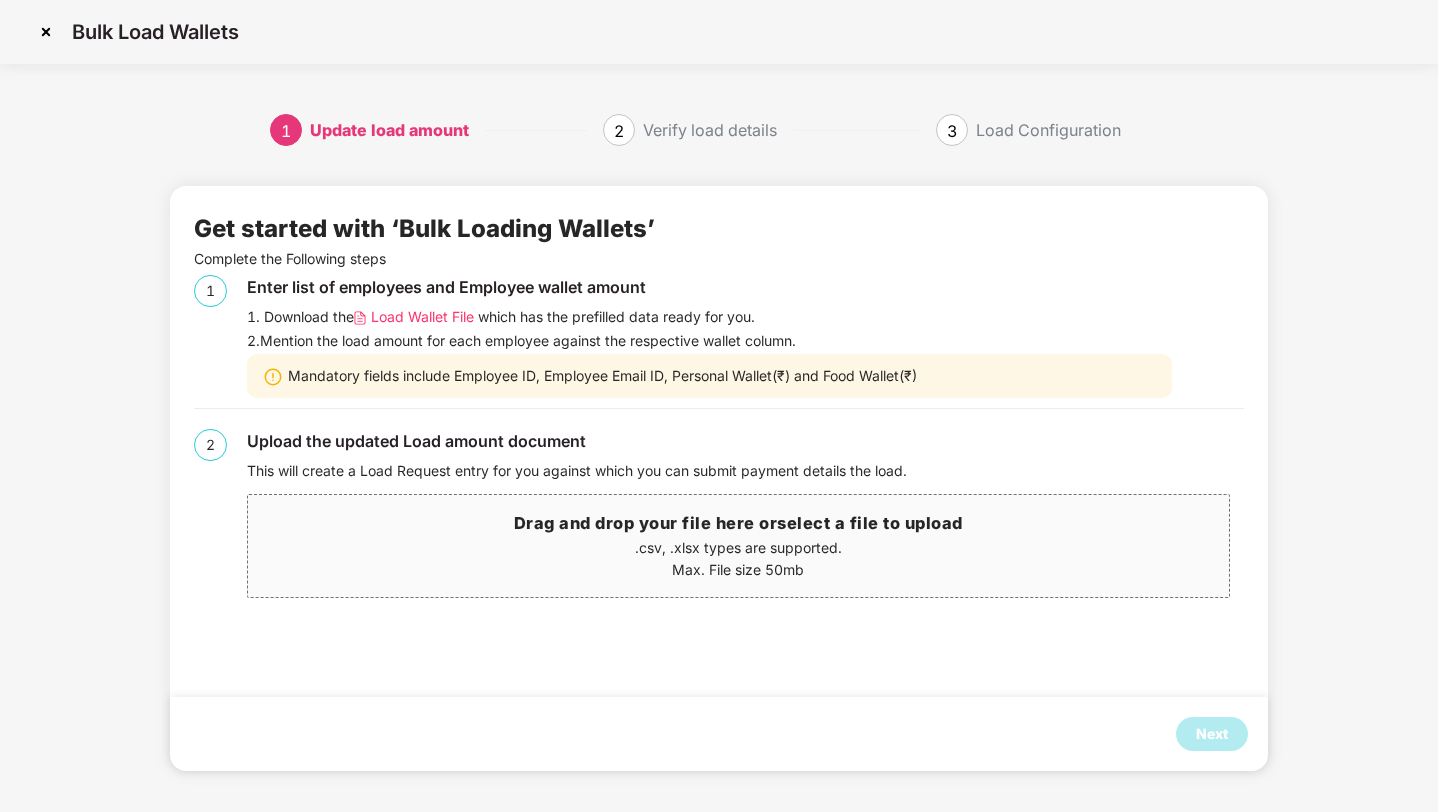 click on "Max. File size 50mb" at bounding box center [738, 570] 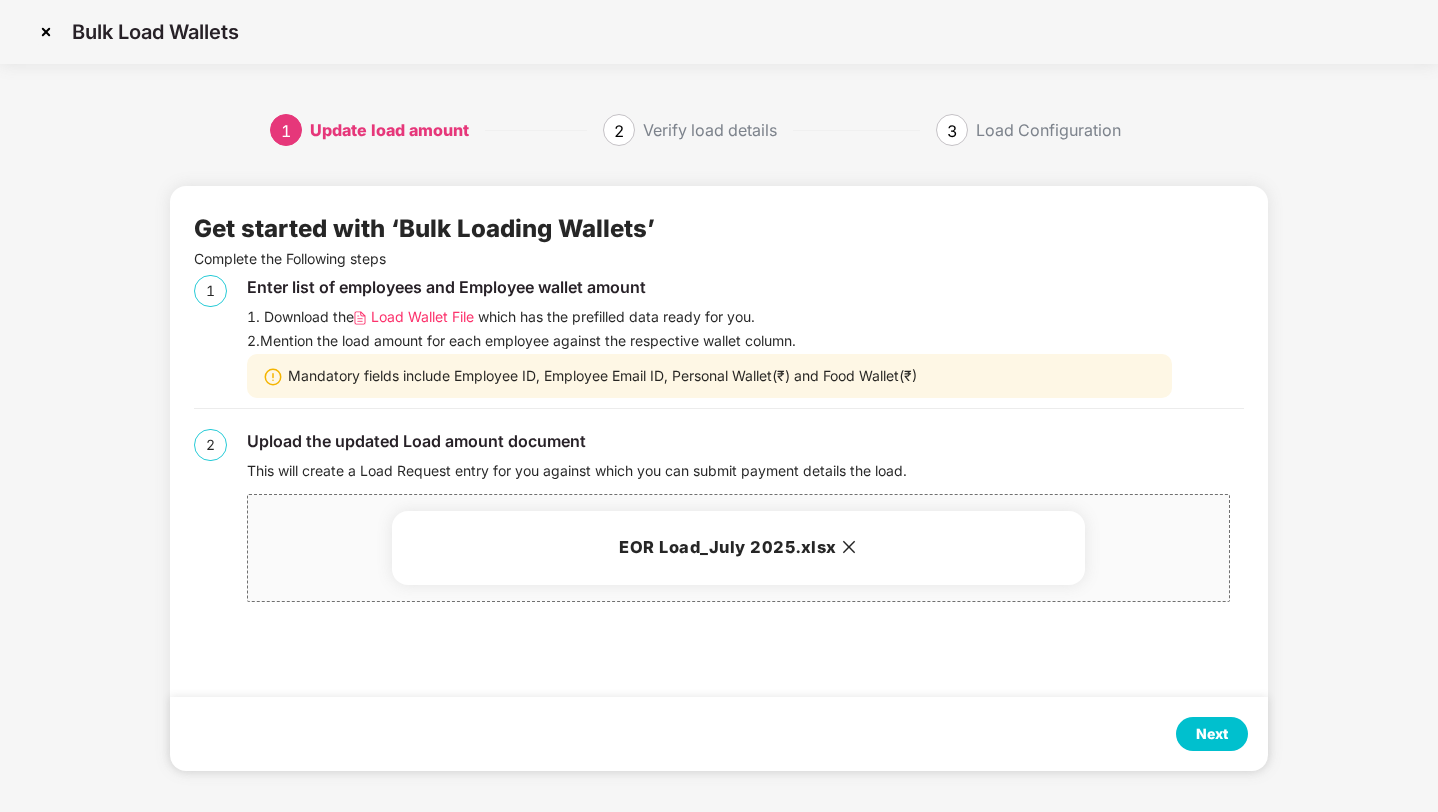 click on "Next" at bounding box center [1212, 734] 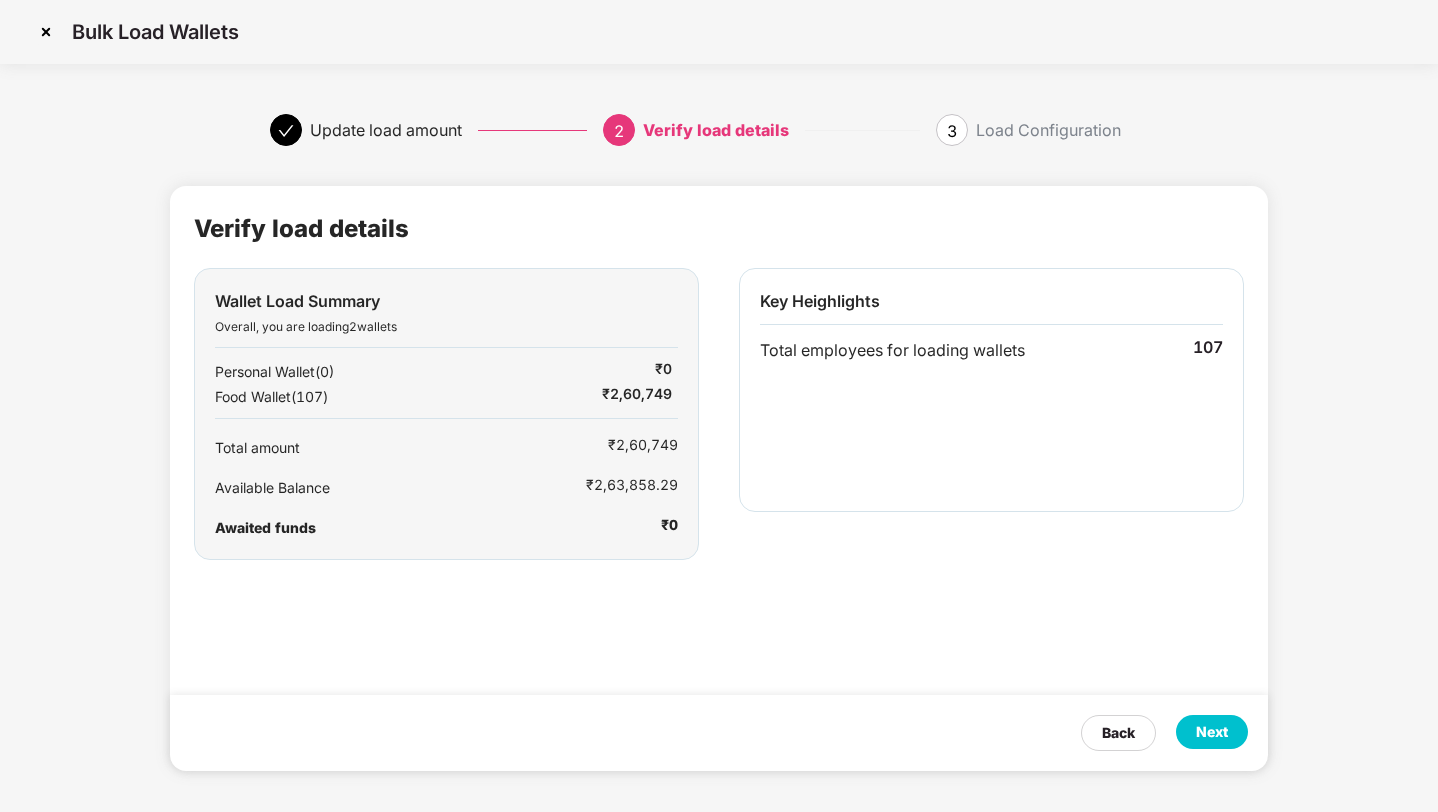 click on "Next" at bounding box center [1212, 732] 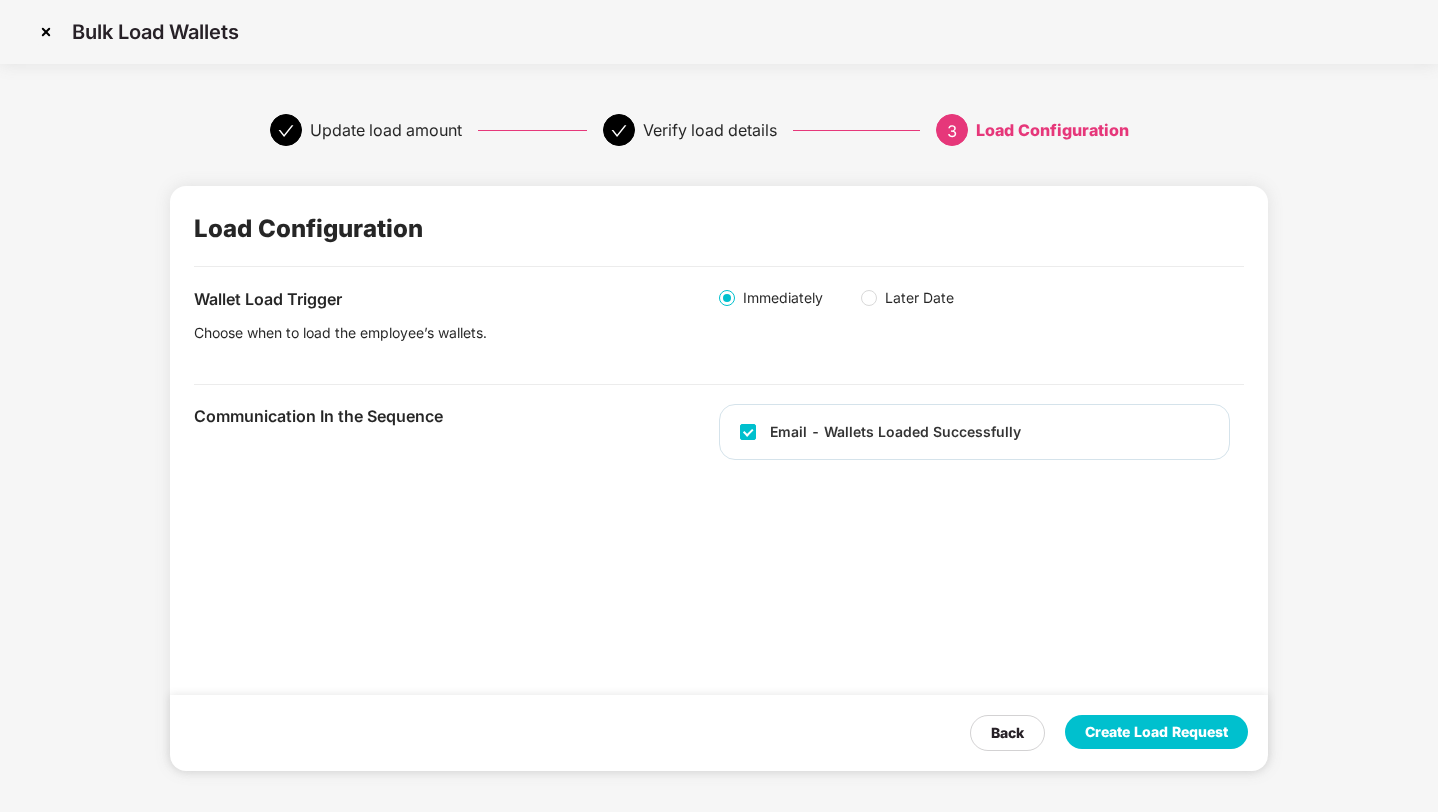 click on "Create Load Request" at bounding box center (1156, 732) 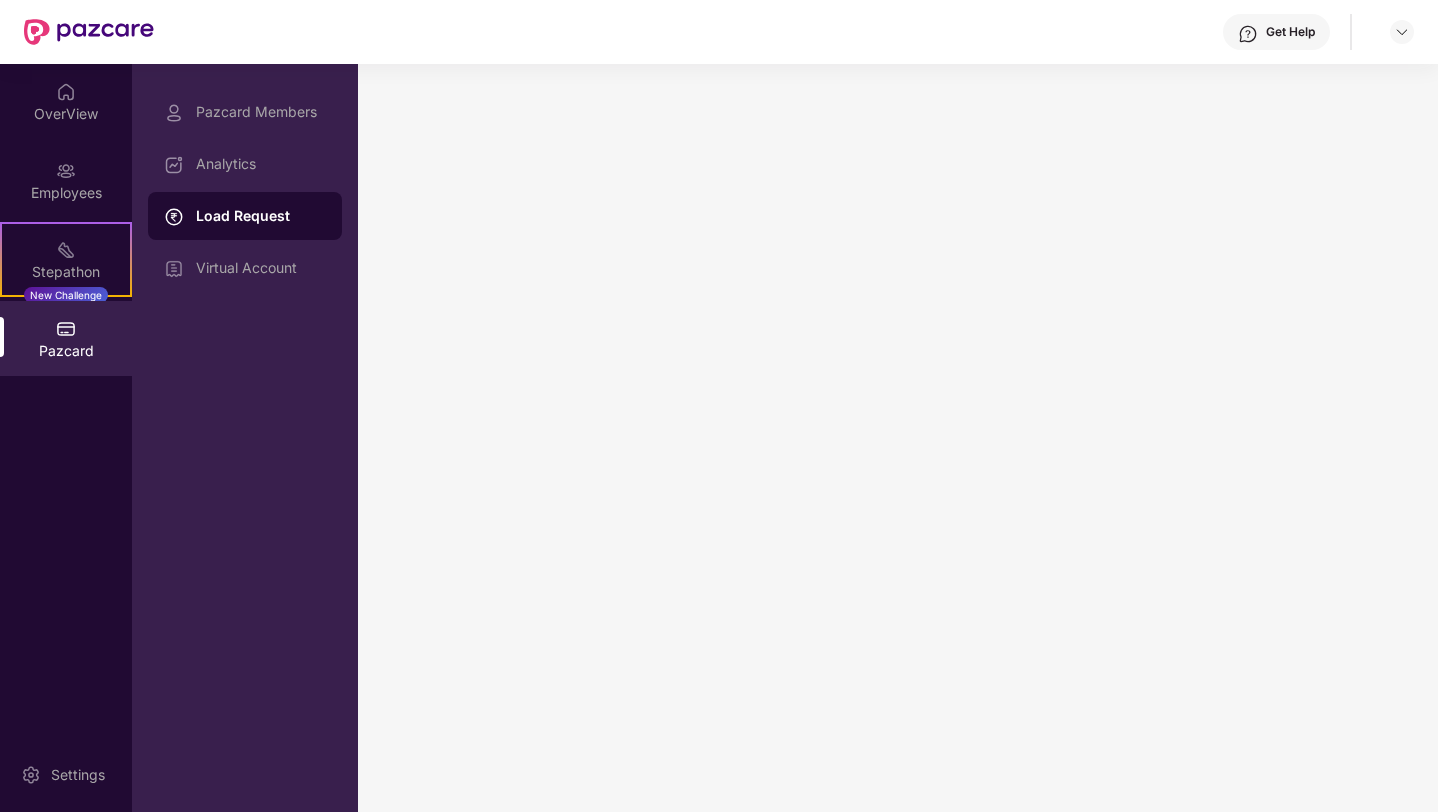 scroll, scrollTop: 0, scrollLeft: 0, axis: both 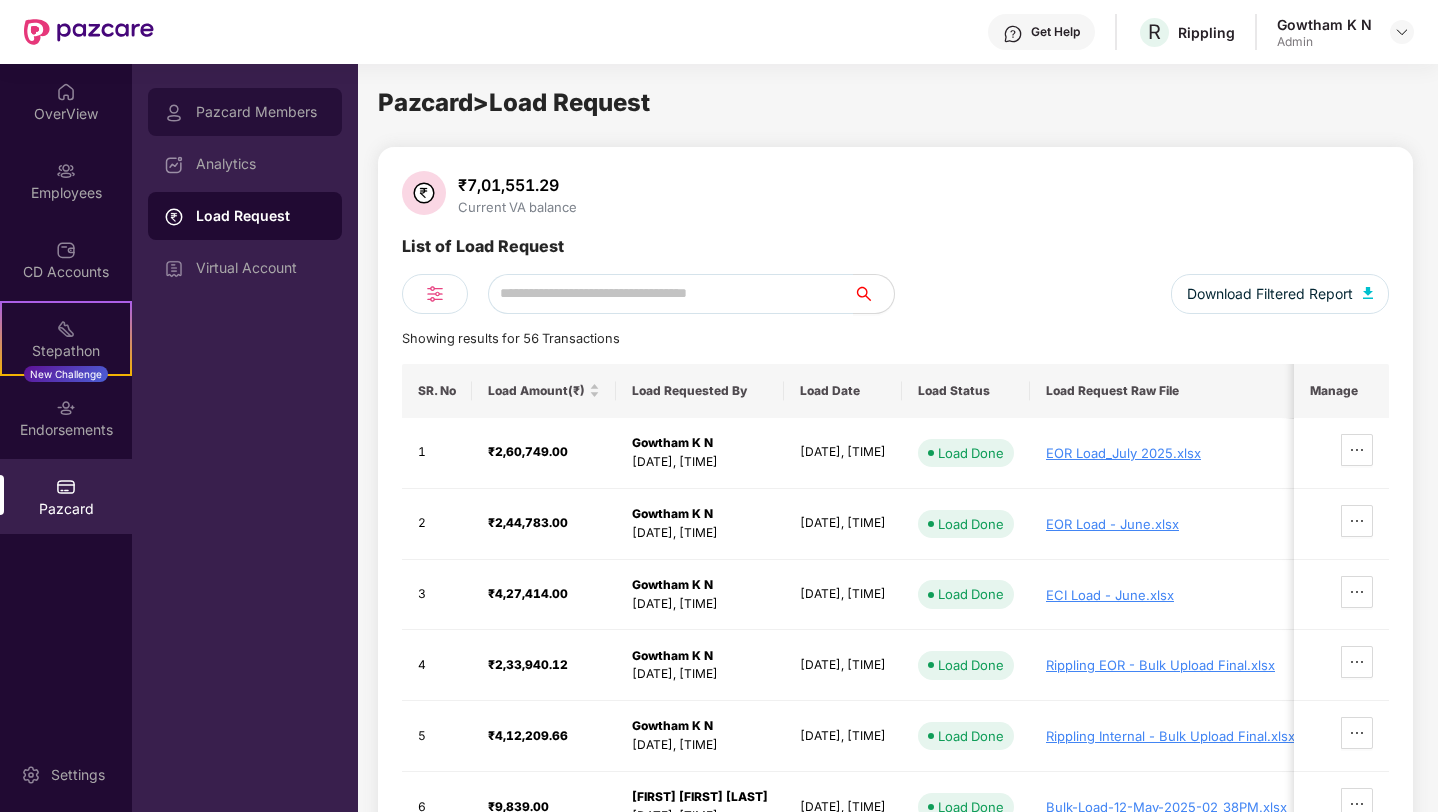 click on "Pazcard Members" at bounding box center (261, 112) 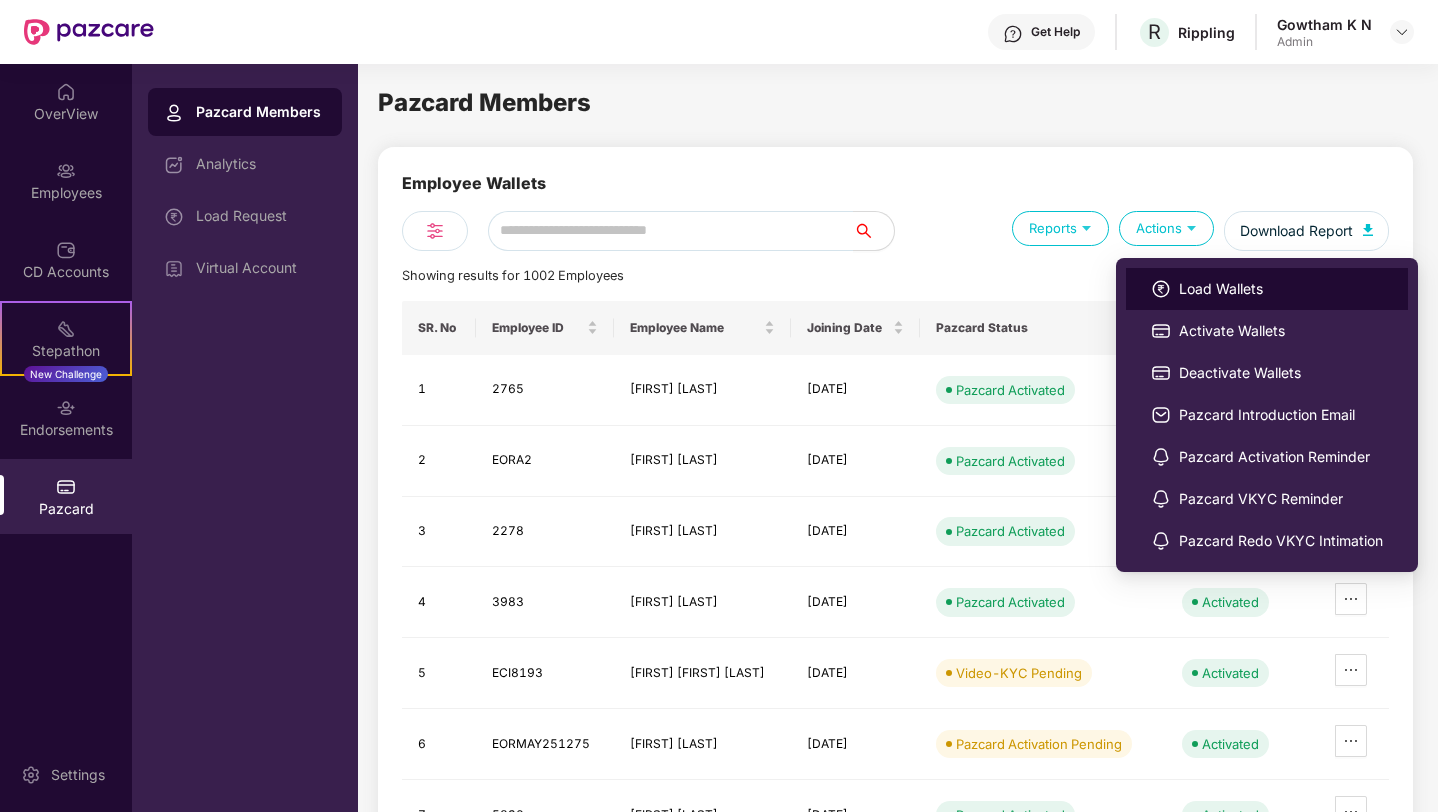 click on "Load Wallets" at bounding box center (1281, 289) 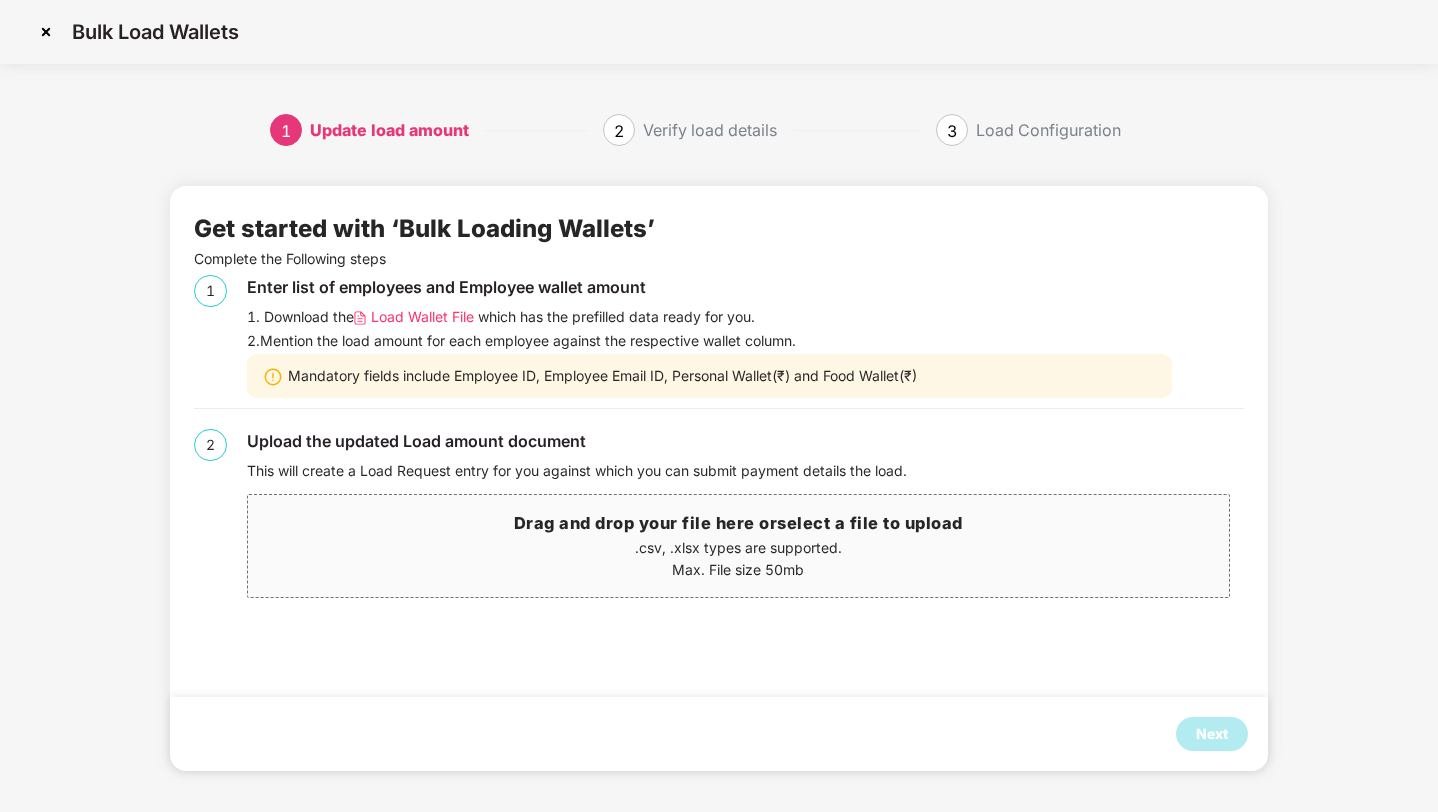 click on ".csv, .xlsx types are supported." at bounding box center [738, 548] 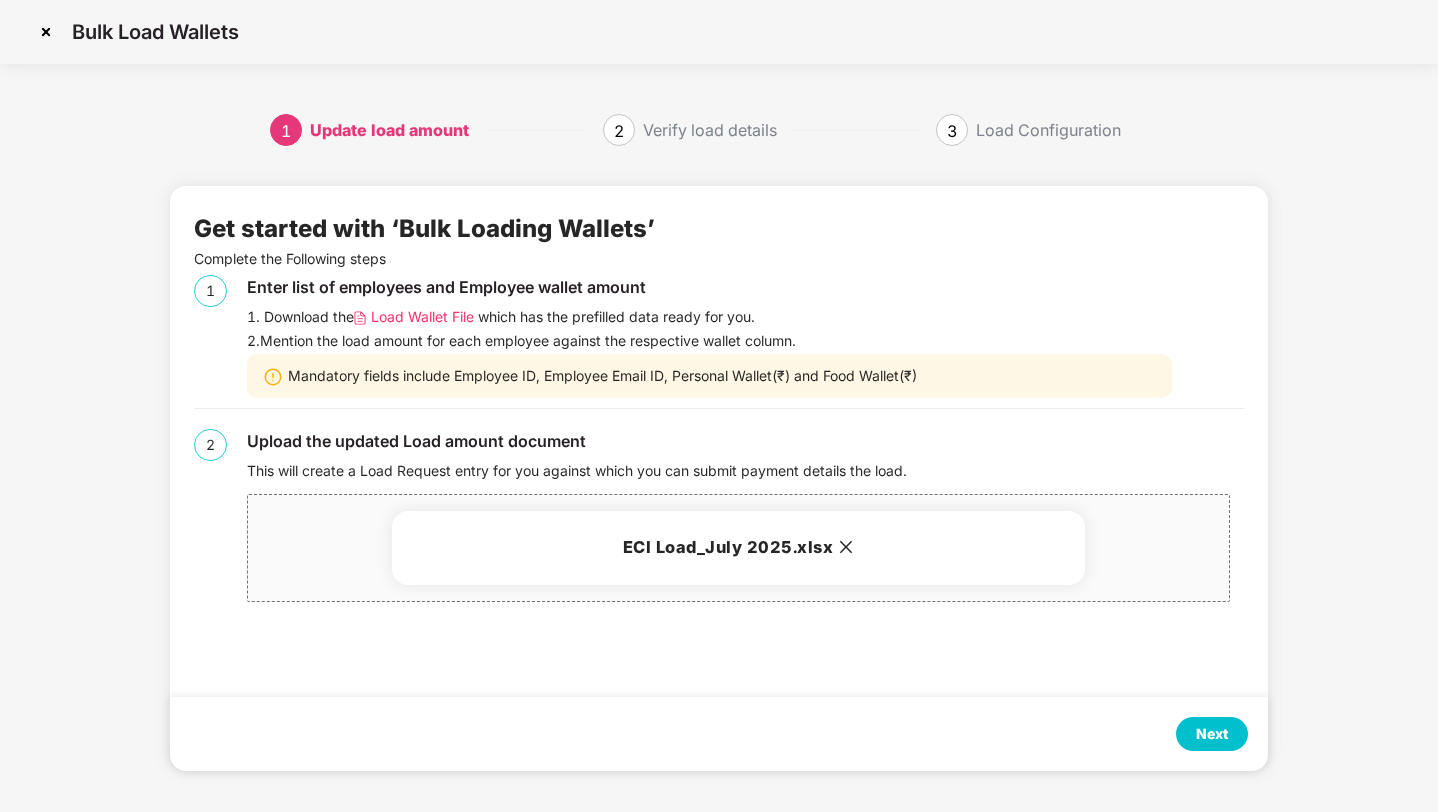 click on "Next" at bounding box center [1212, 734] 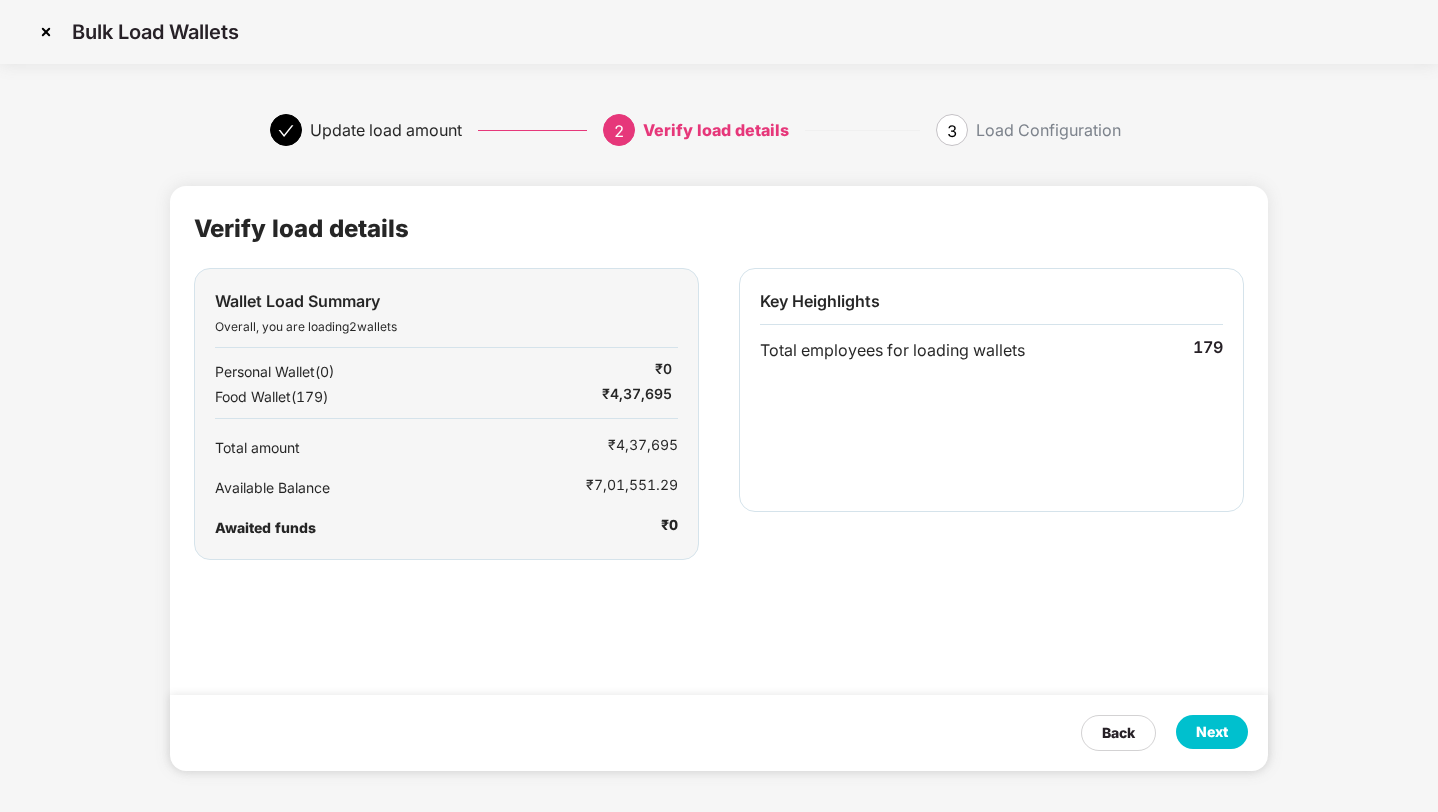 click on "Next" at bounding box center [1212, 732] 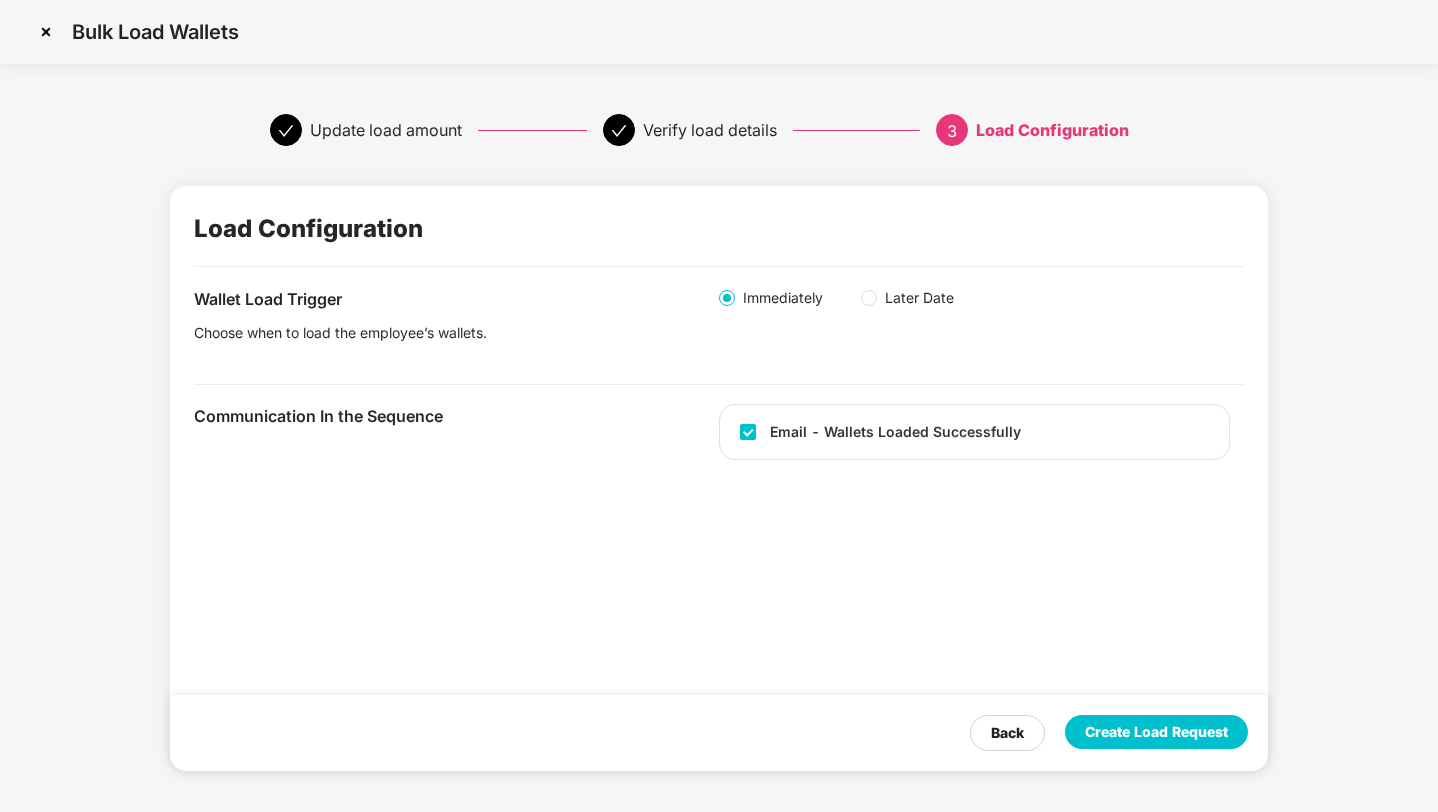 click on "Create Load Request" at bounding box center [1156, 732] 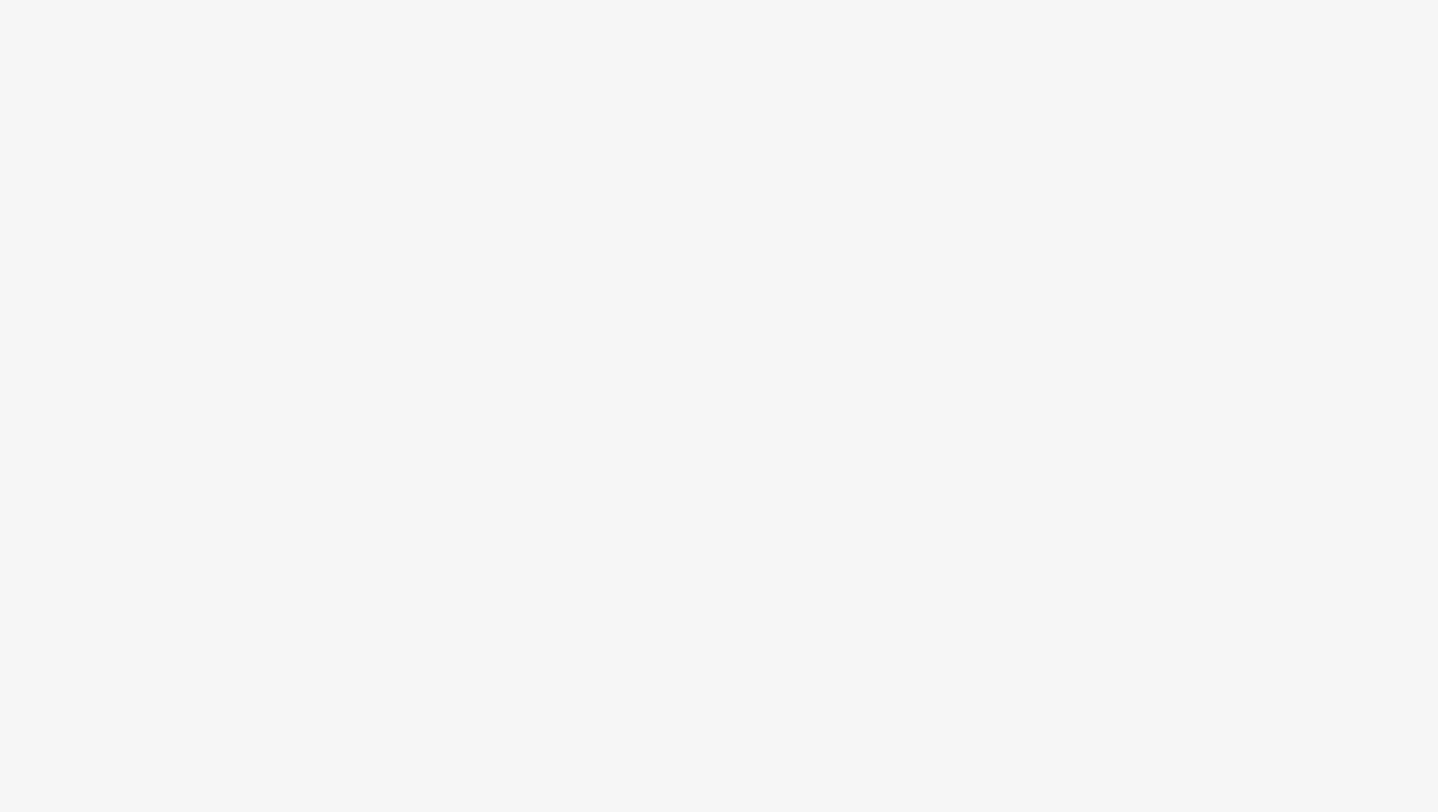 scroll, scrollTop: 0, scrollLeft: 0, axis: both 